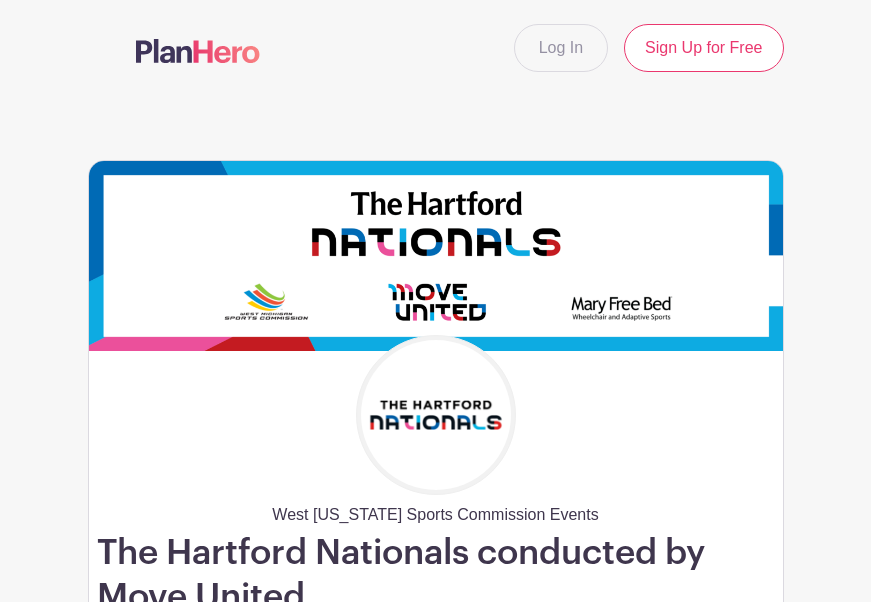 scroll, scrollTop: 4731, scrollLeft: 0, axis: vertical 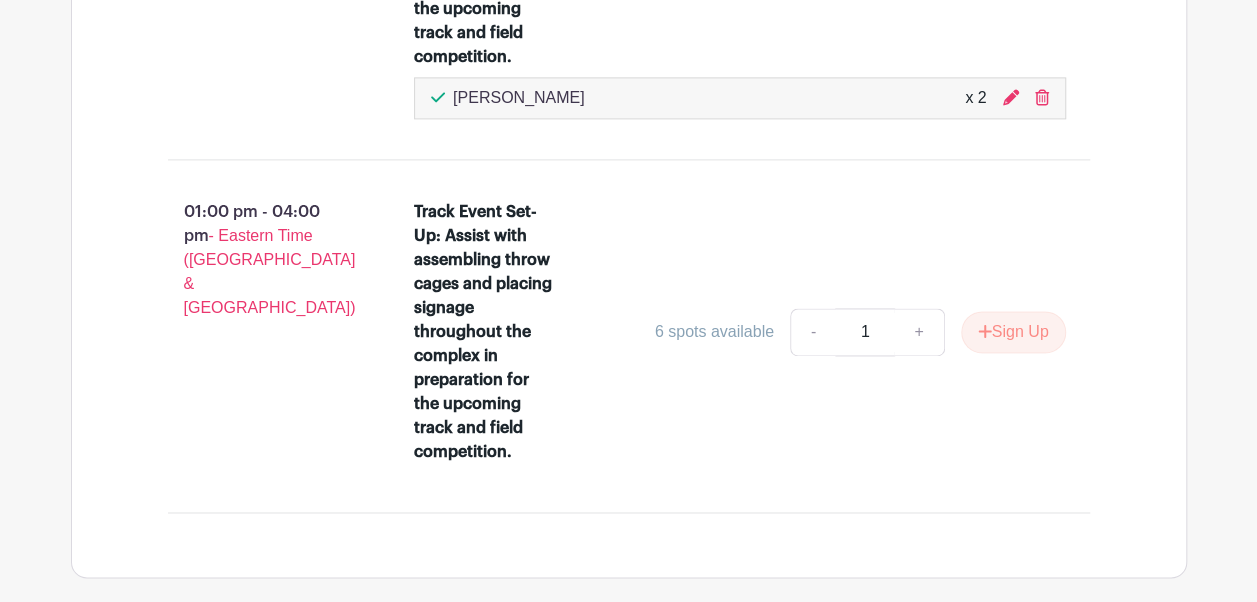 click on "Track Event Set-Up: Assist with assembling throw cages and placing signage throughout the complex in preparation for the upcoming track and field competition.
6 spots available - 1 +  Sign Up" at bounding box center (740, 336) 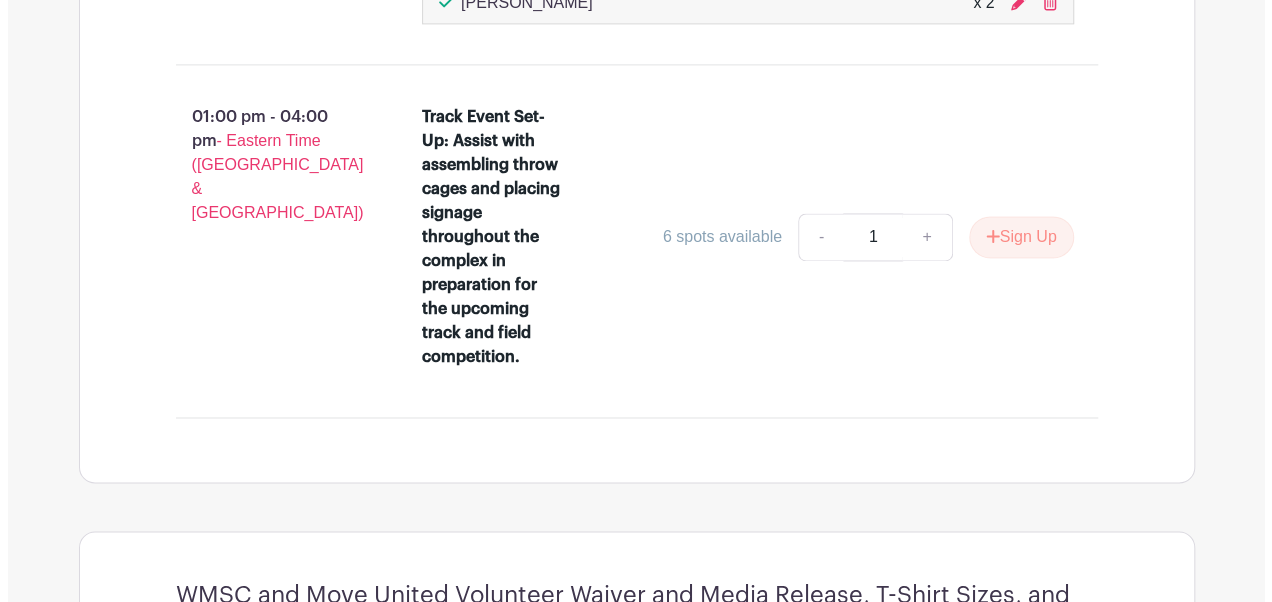 scroll, scrollTop: 5161, scrollLeft: 0, axis: vertical 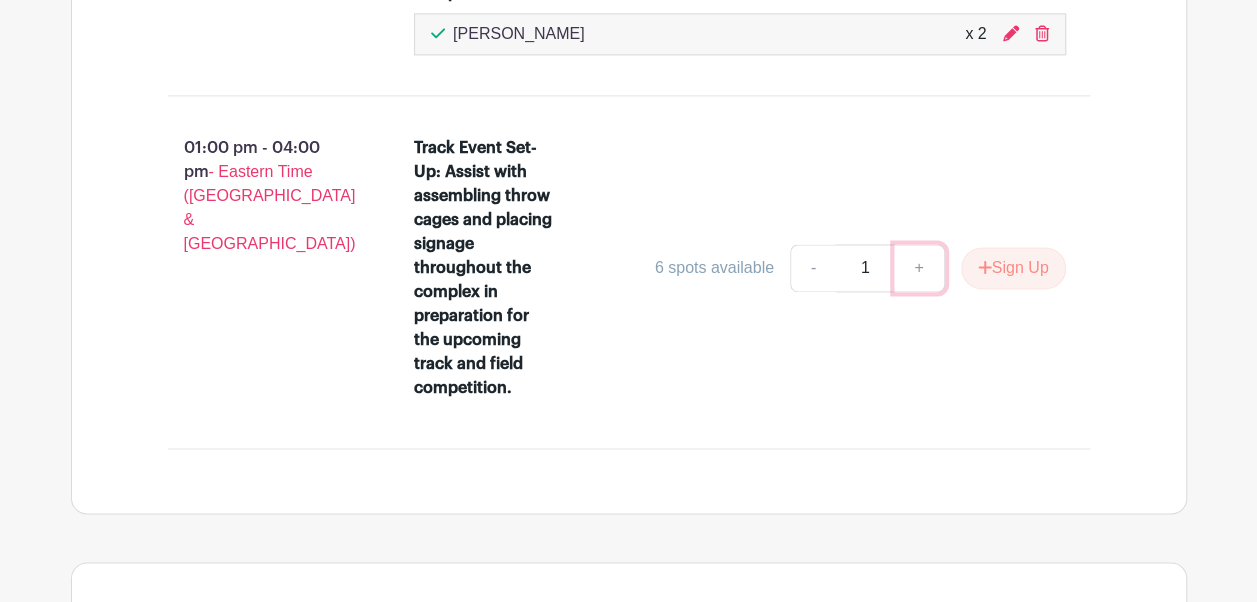 click on "+" at bounding box center (919, 268) 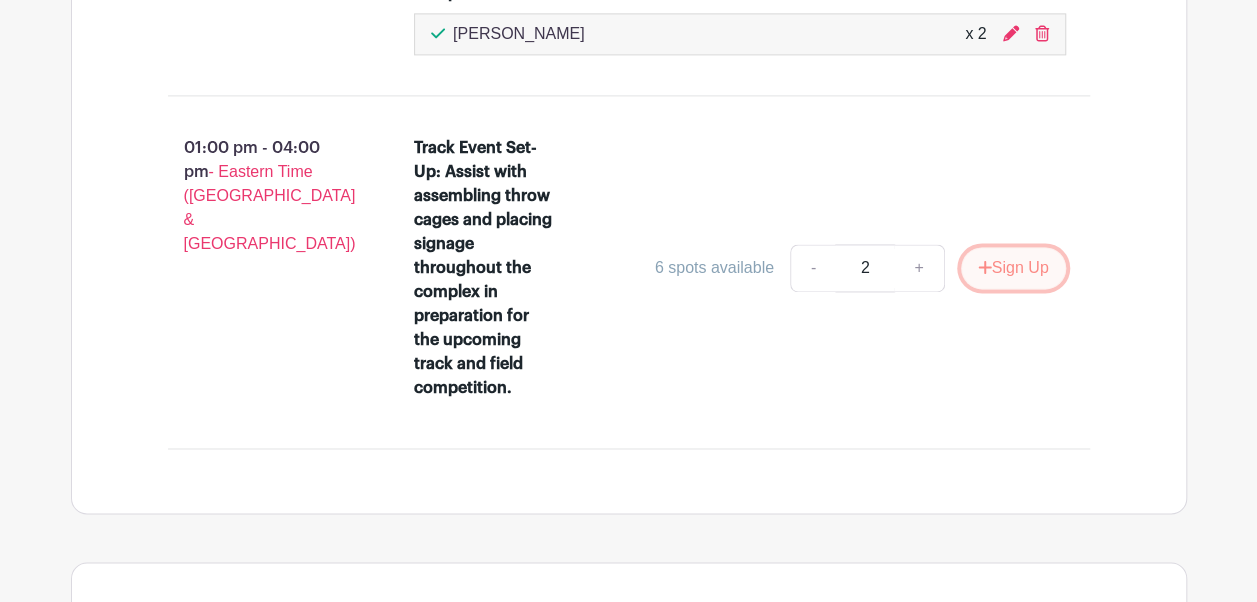 click on "Sign Up" at bounding box center (1013, 268) 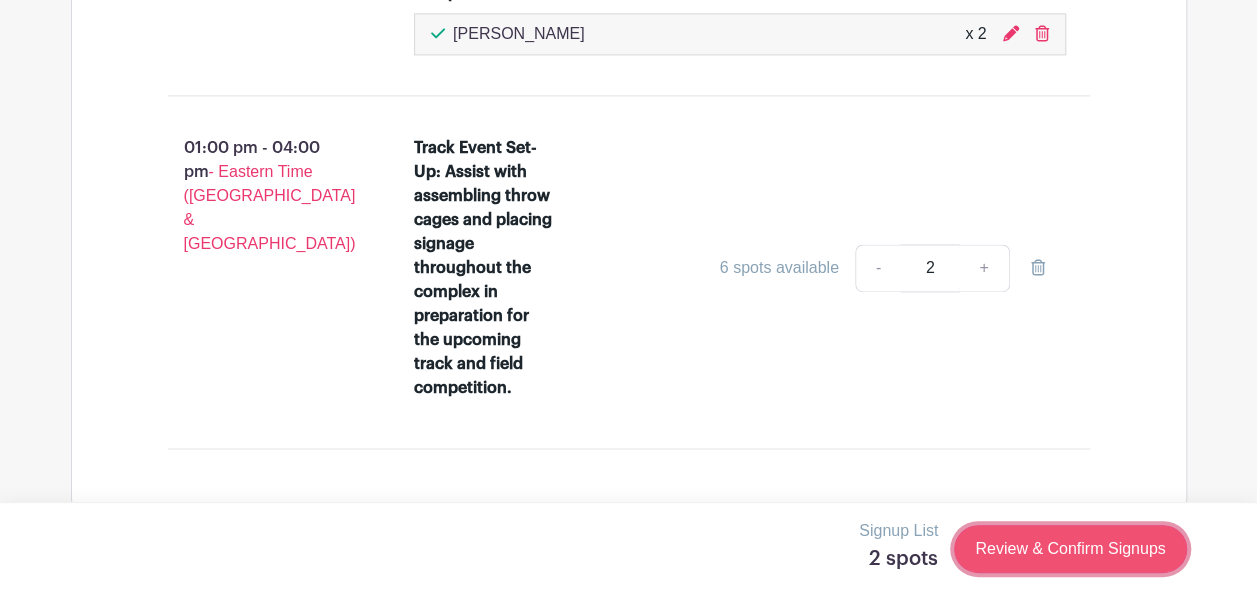 click on "Review & Confirm Signups" at bounding box center (1070, 549) 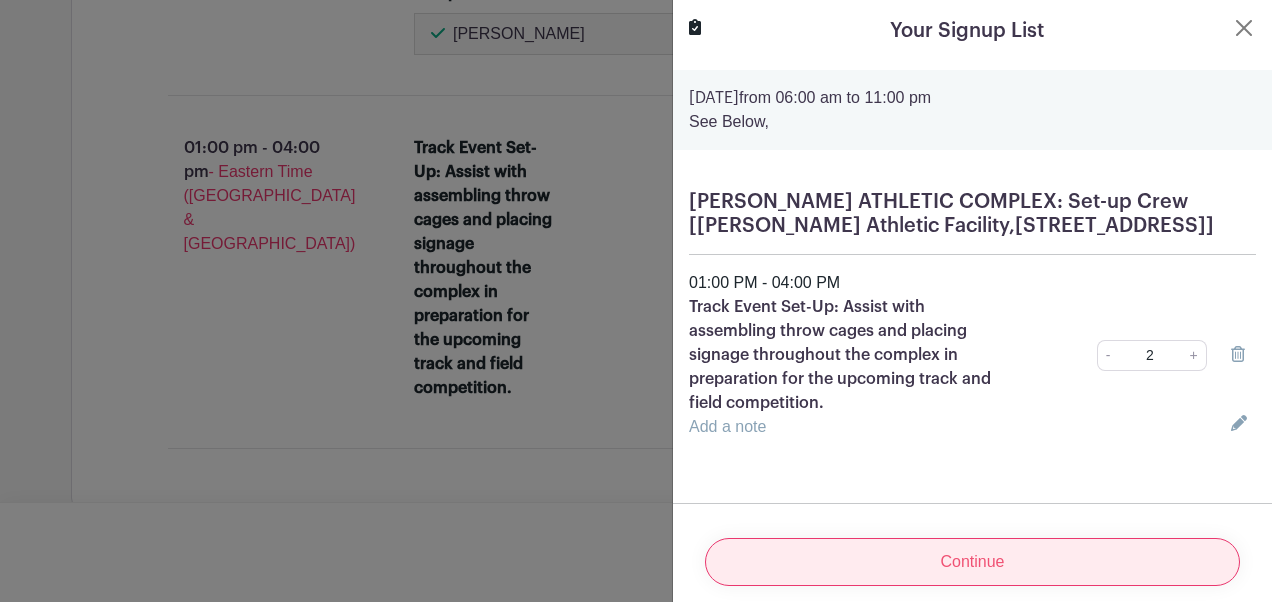 click on "Continue" at bounding box center (972, 562) 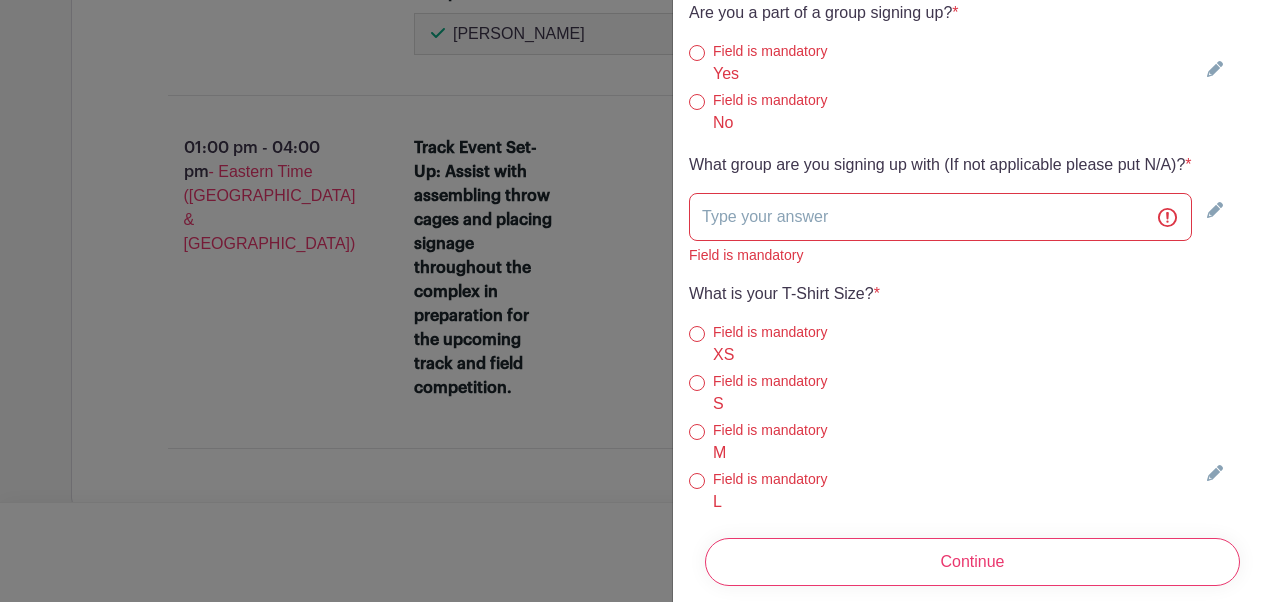 scroll, scrollTop: 6156, scrollLeft: 0, axis: vertical 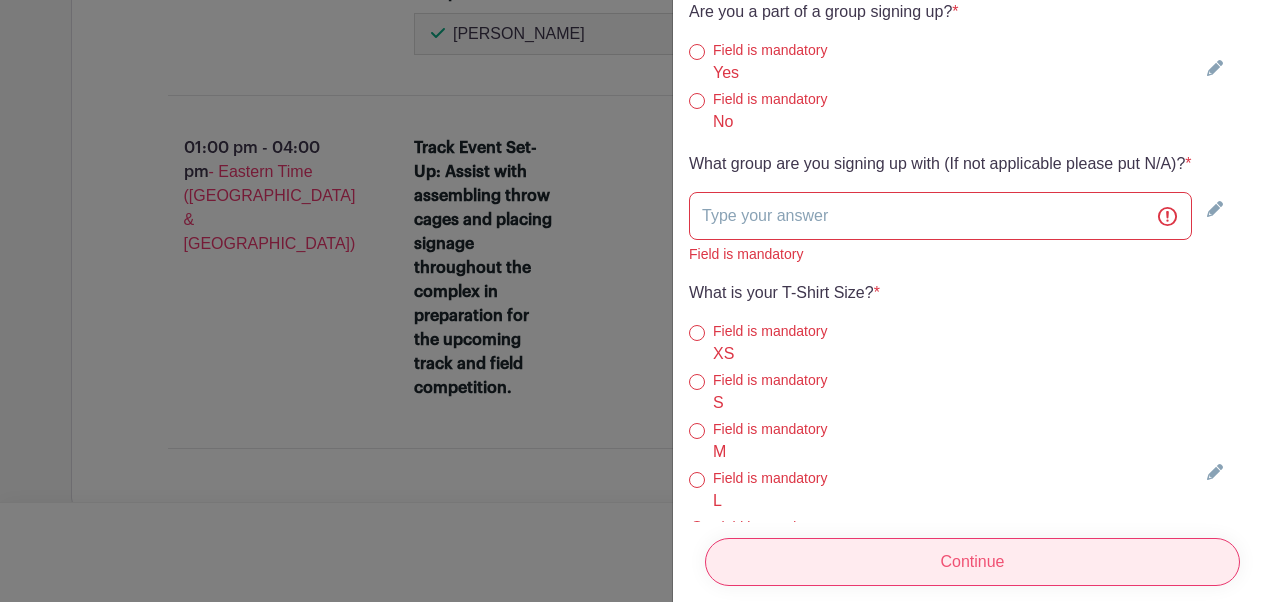 click on "Continue" at bounding box center [972, 562] 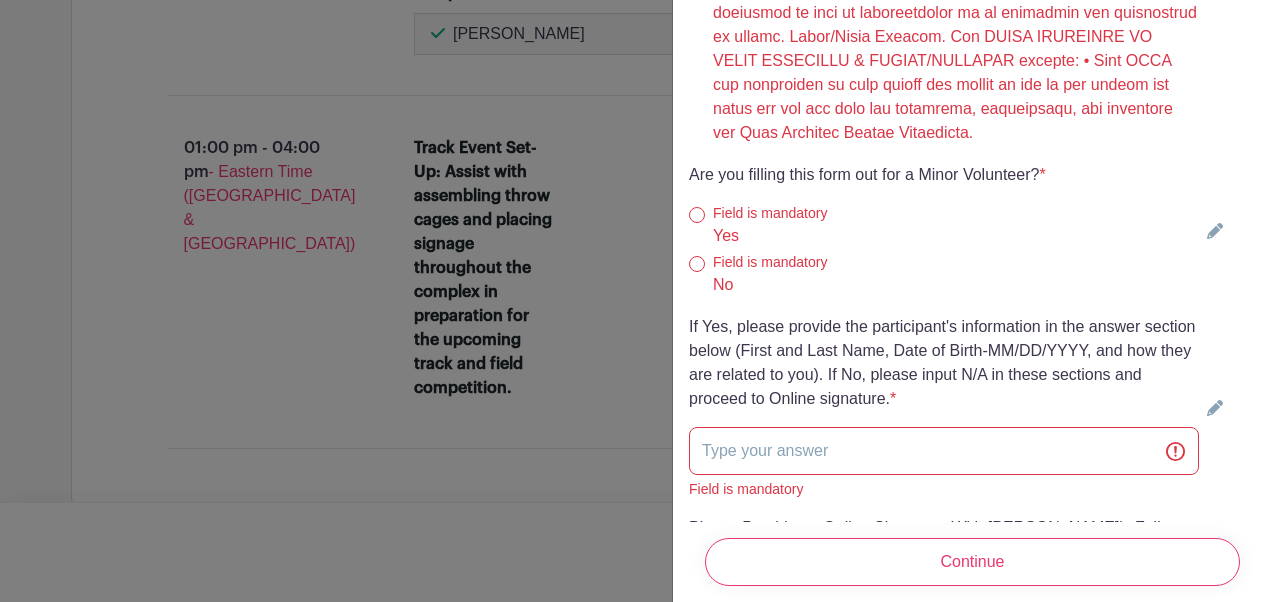 scroll, scrollTop: 5059, scrollLeft: 0, axis: vertical 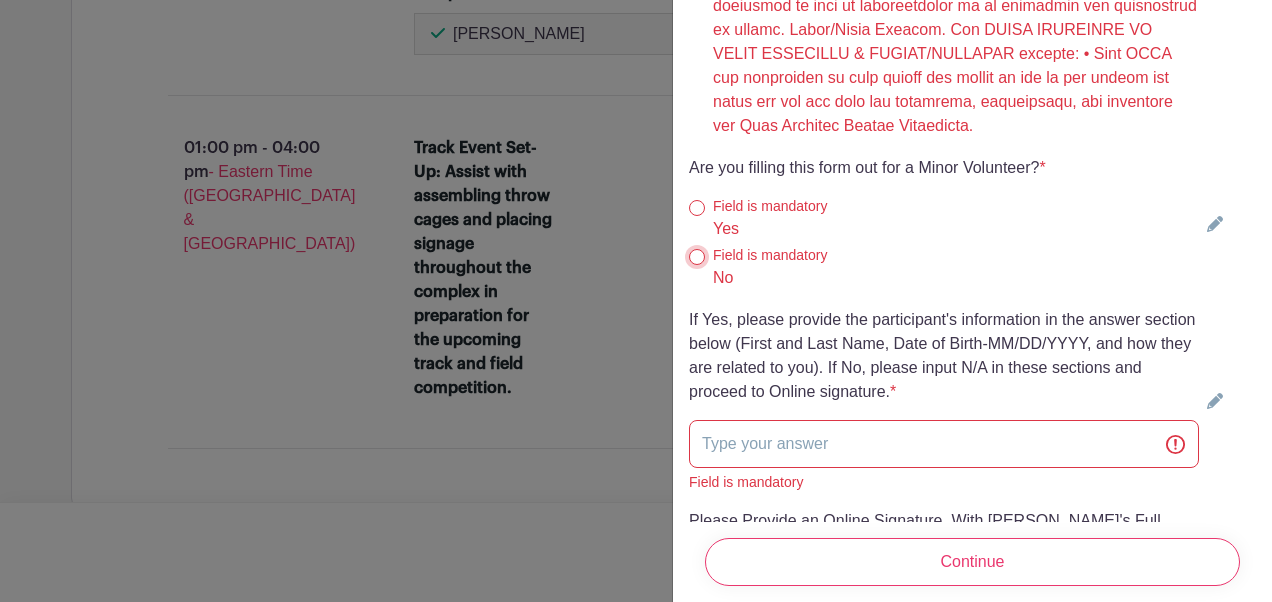click on "No" at bounding box center (697, 257) 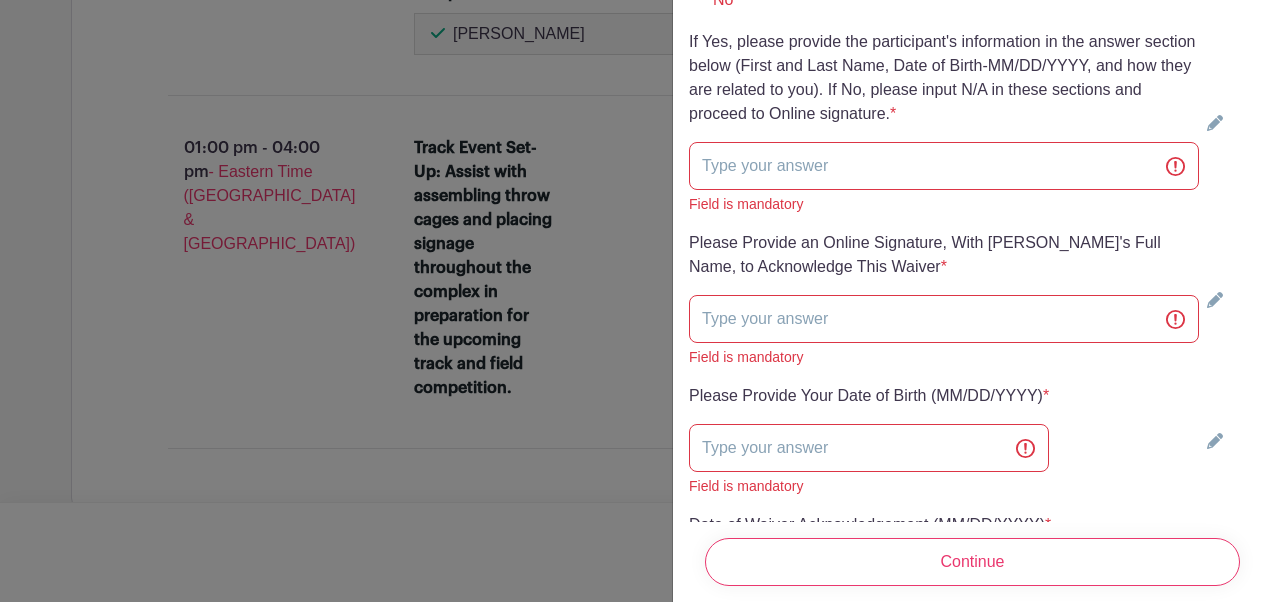 scroll, scrollTop: 5361, scrollLeft: 0, axis: vertical 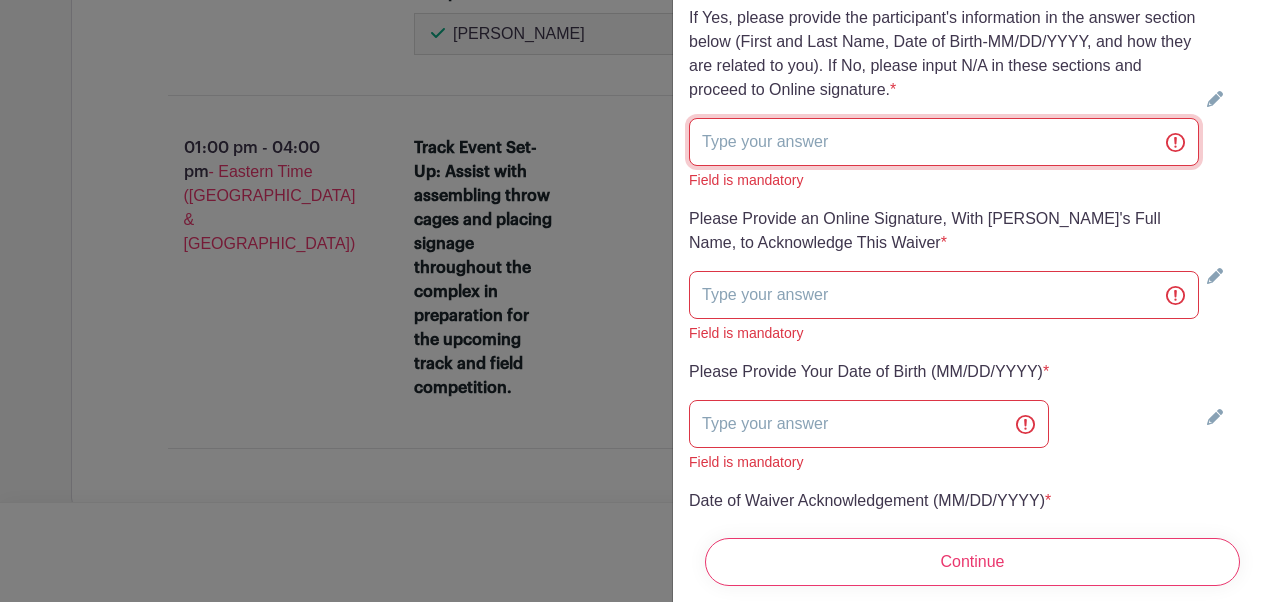 click at bounding box center [944, 142] 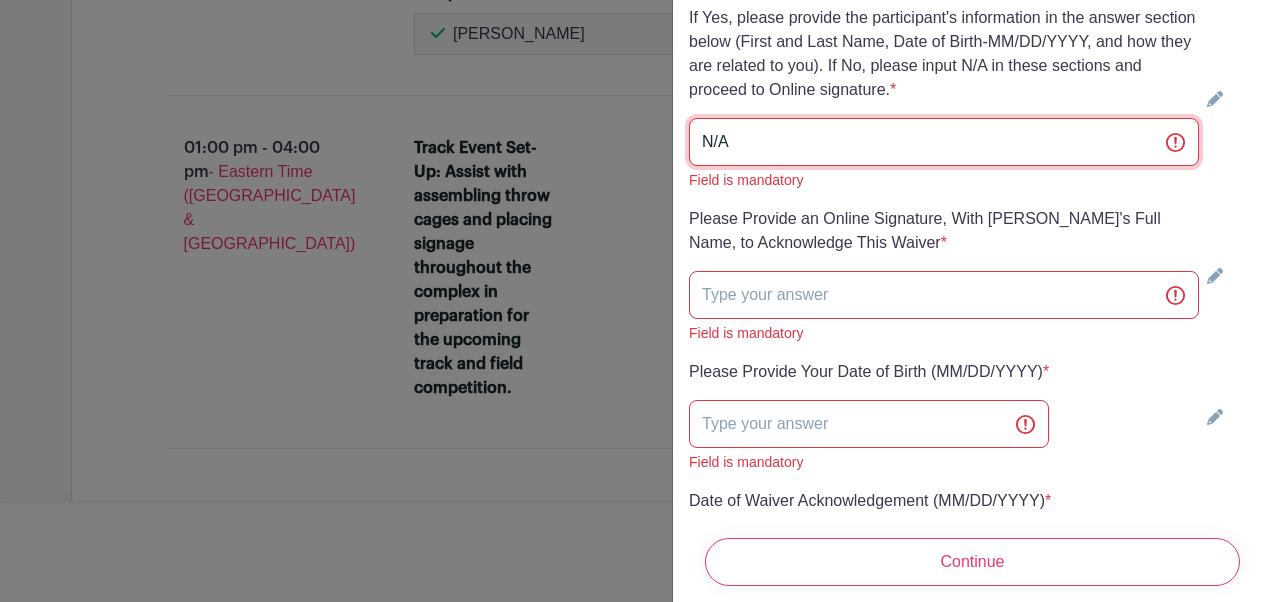 type on "N/A" 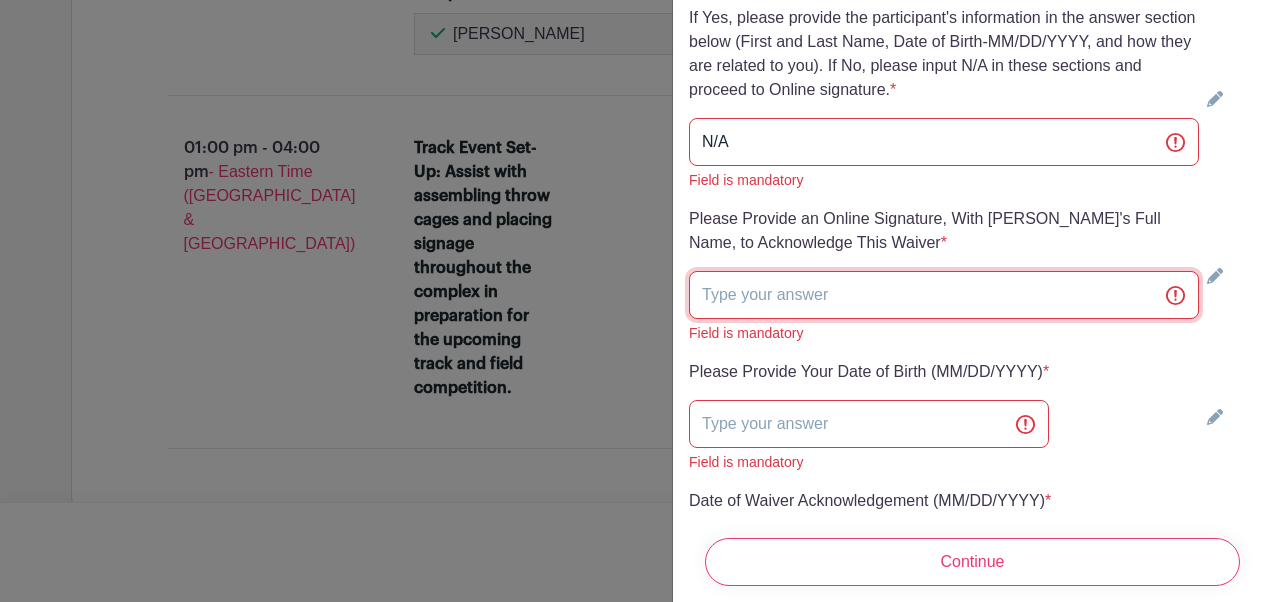 click at bounding box center [944, 295] 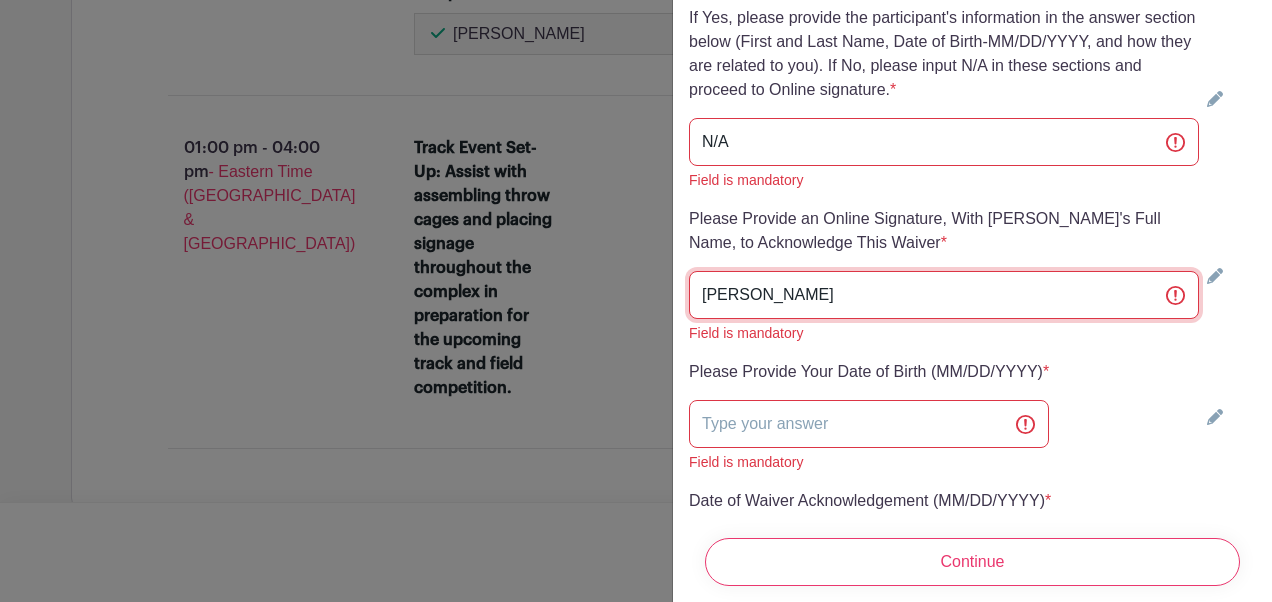 type on "[PERSON_NAME]" 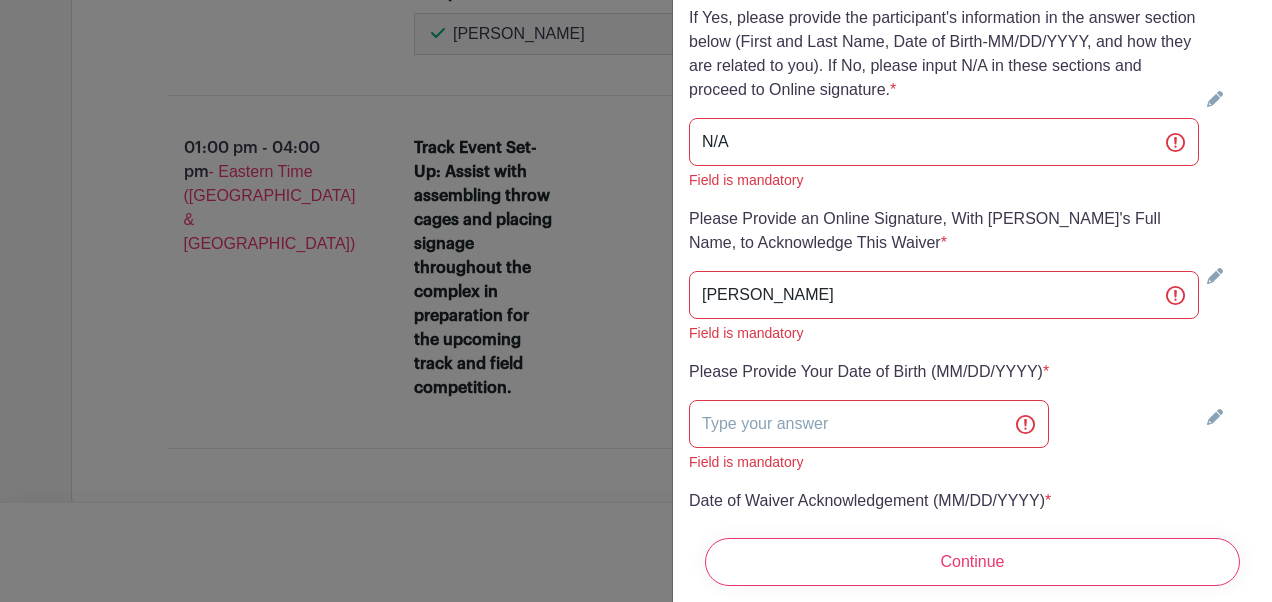 click on "Please Provide an Online Signature, With Signee's Full Name, to Acknowledge This Waiver
*" at bounding box center [944, 231] 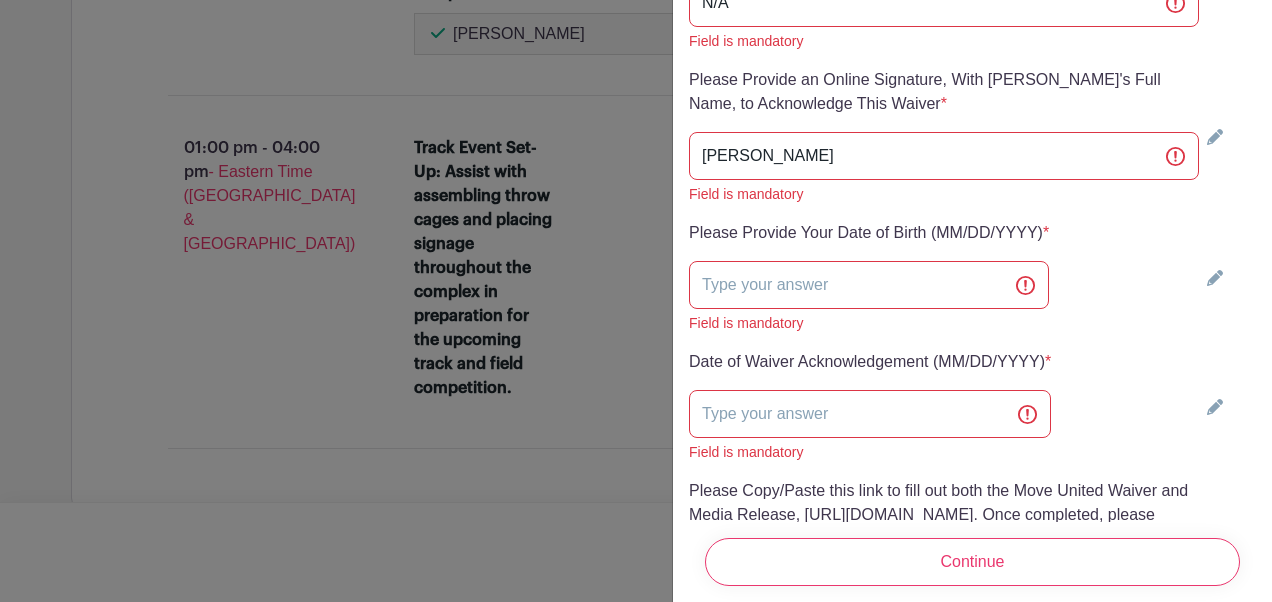 scroll, scrollTop: 5526, scrollLeft: 0, axis: vertical 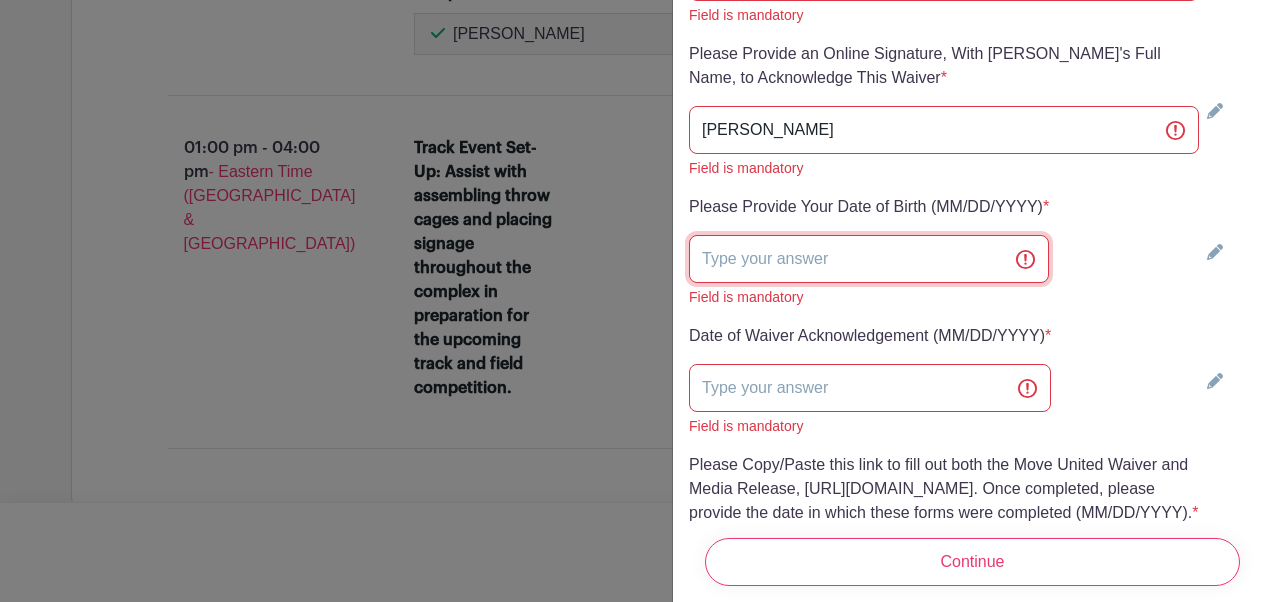click at bounding box center (869, 259) 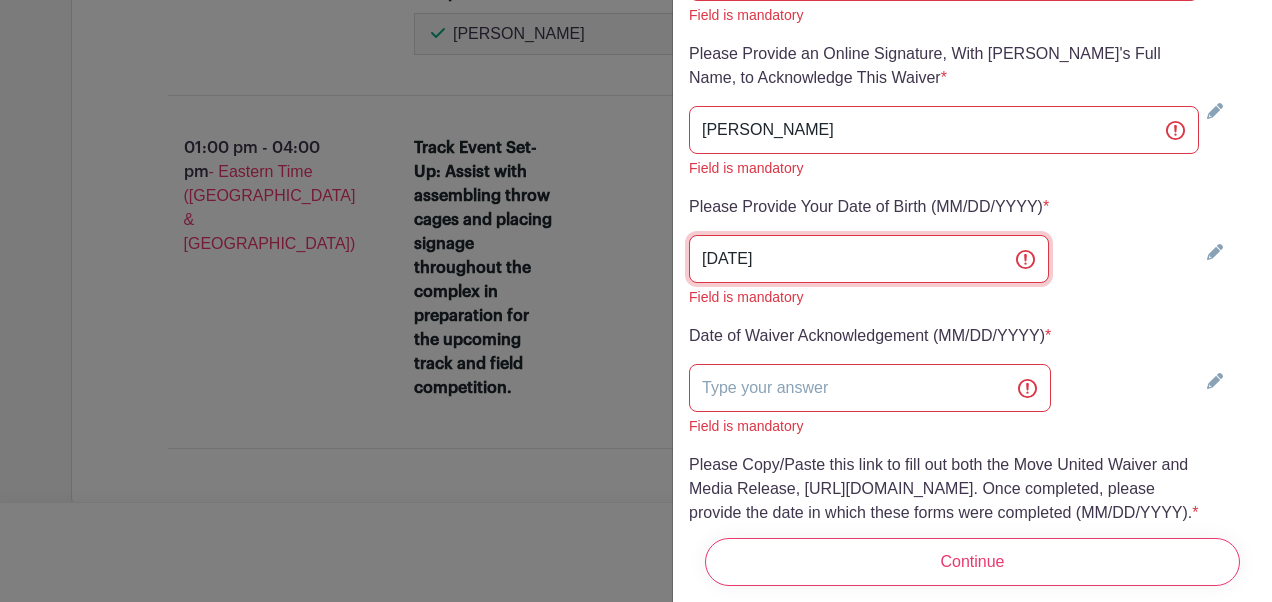 type on "[DATE]" 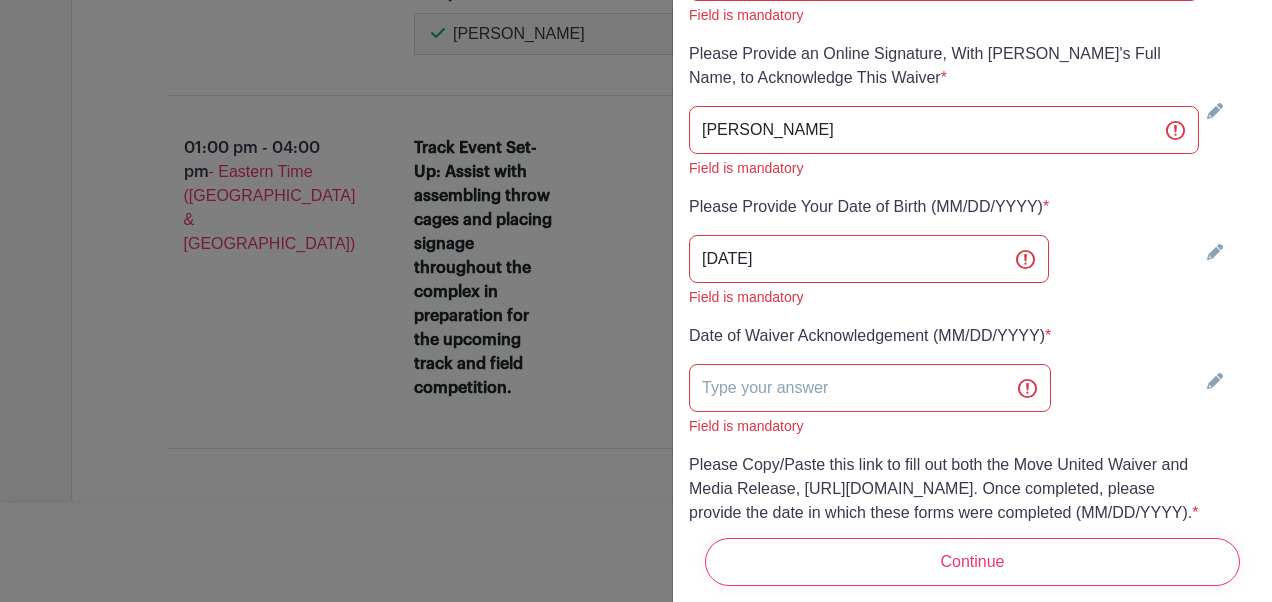 click on "Please Provide Your Date of Birth (MM/DD/YYYY)
*
Add an answer
05/29/1991 Field is mandatory" at bounding box center (972, 251) 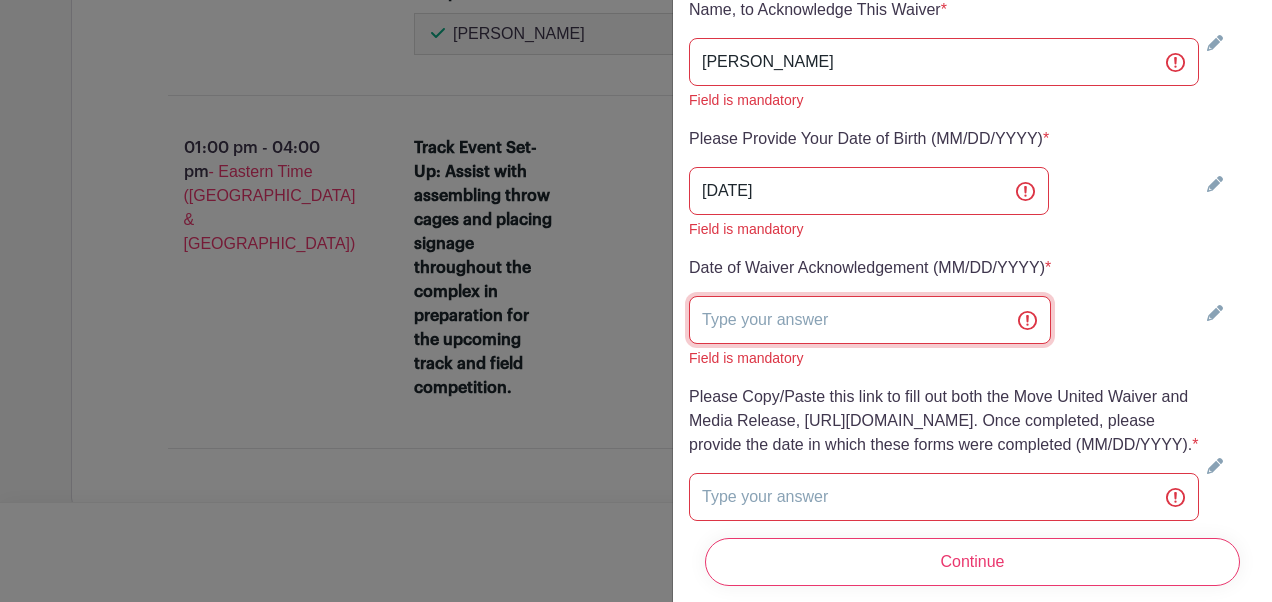 click at bounding box center [870, 320] 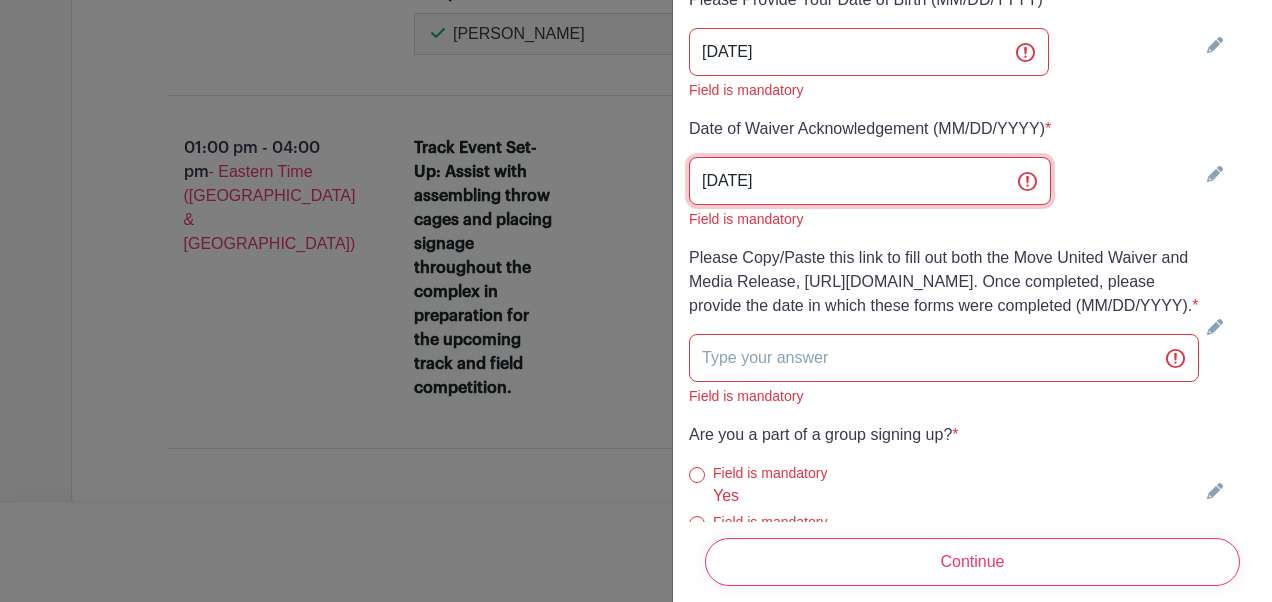 scroll, scrollTop: 5773, scrollLeft: 0, axis: vertical 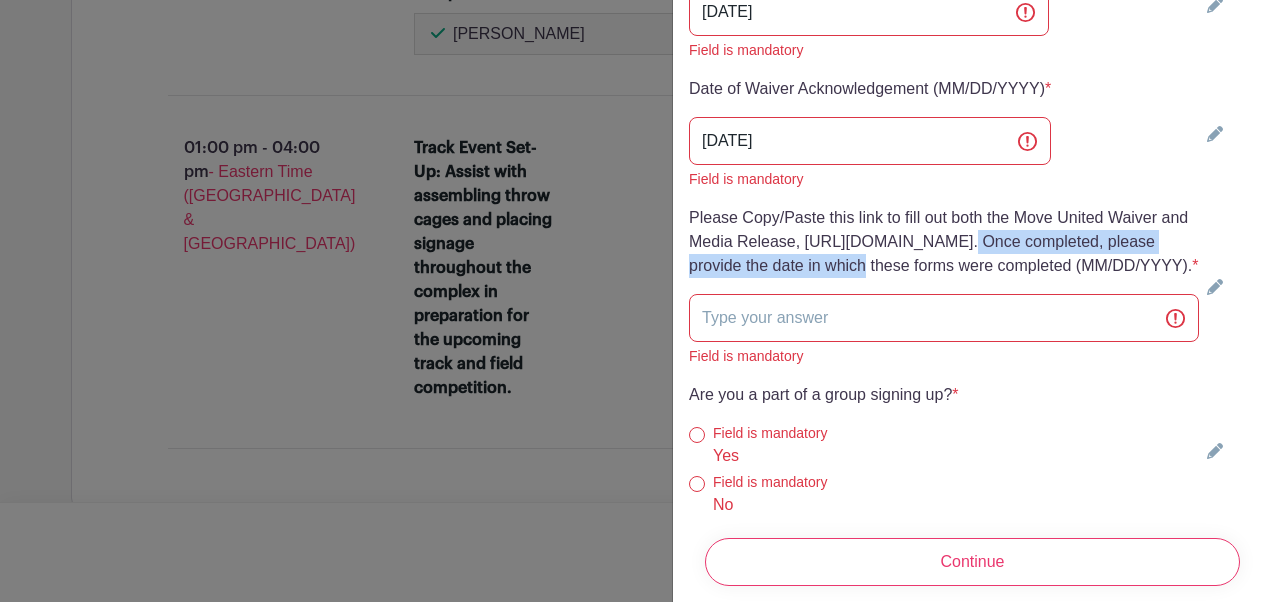 drag, startPoint x: 1058, startPoint y: 310, endPoint x: 682, endPoint y: 309, distance: 376.00134 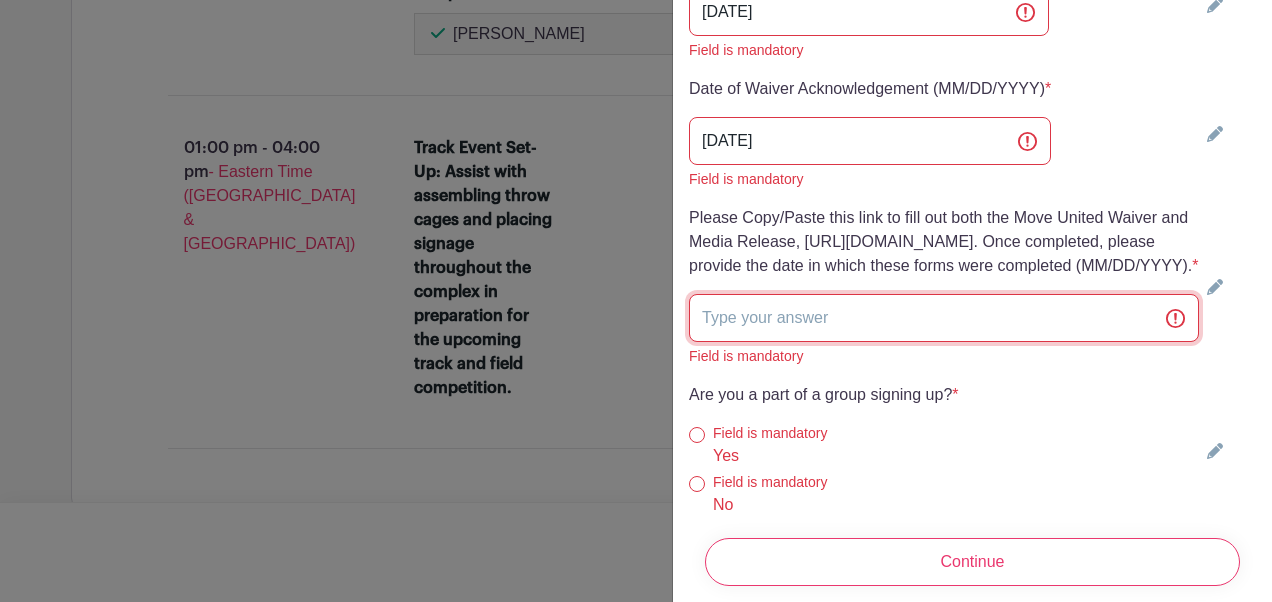 click at bounding box center (944, 318) 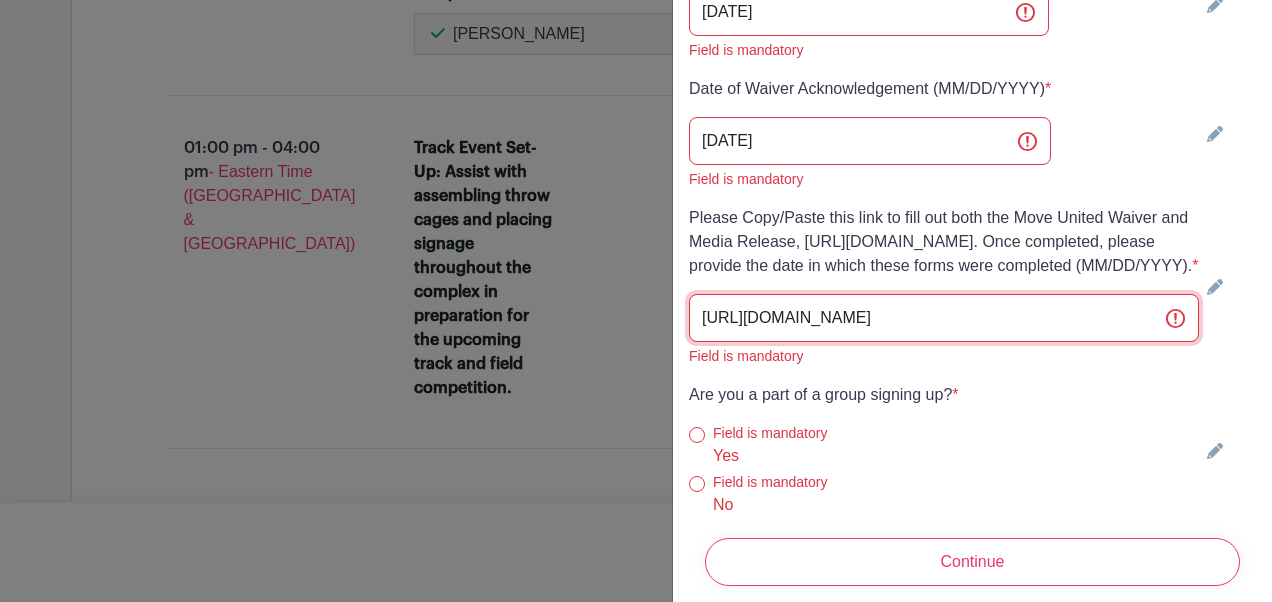 type on "[URL][DOMAIN_NAME]" 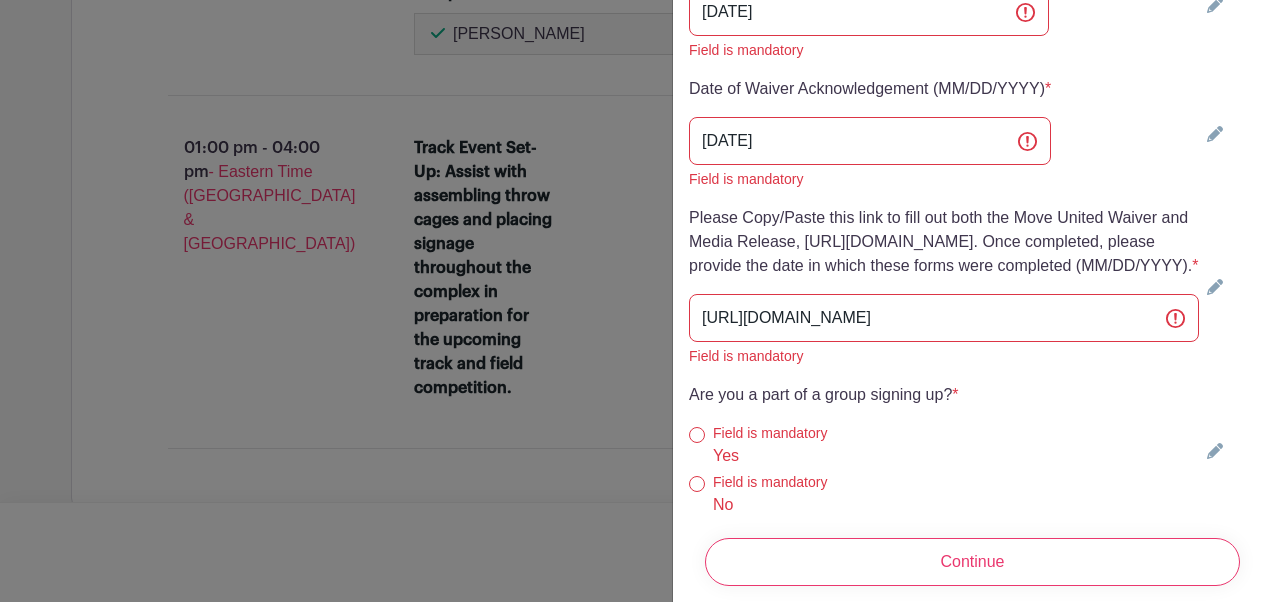 click on "Field is mandatory" at bounding box center [944, 356] 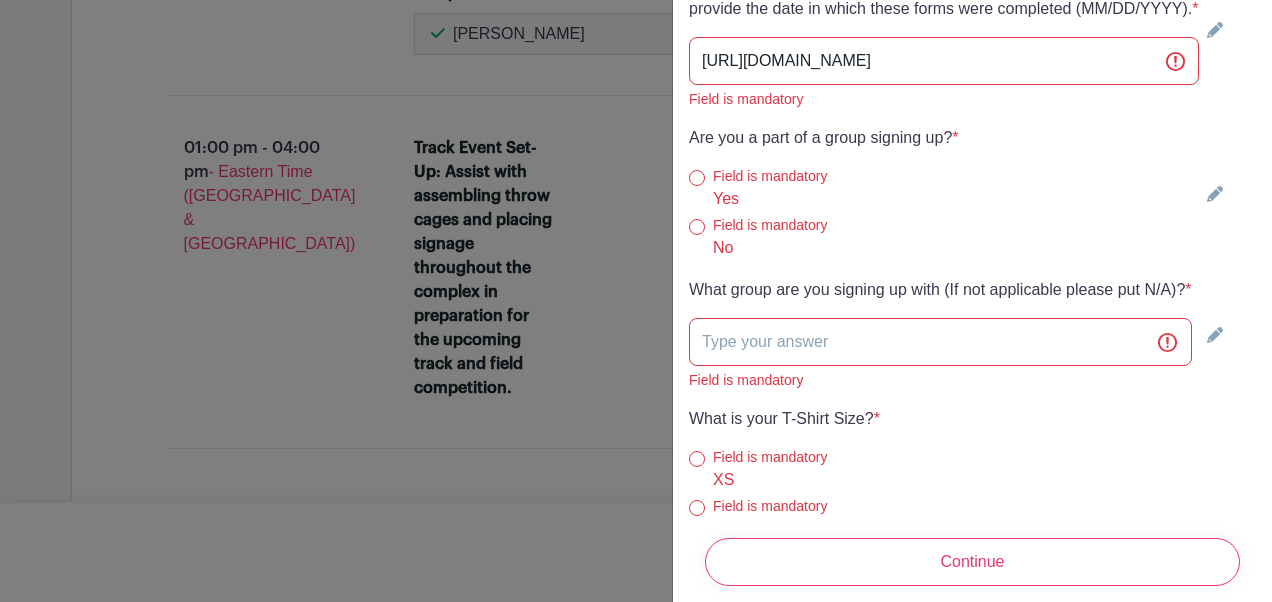 scroll, scrollTop: 6031, scrollLeft: 0, axis: vertical 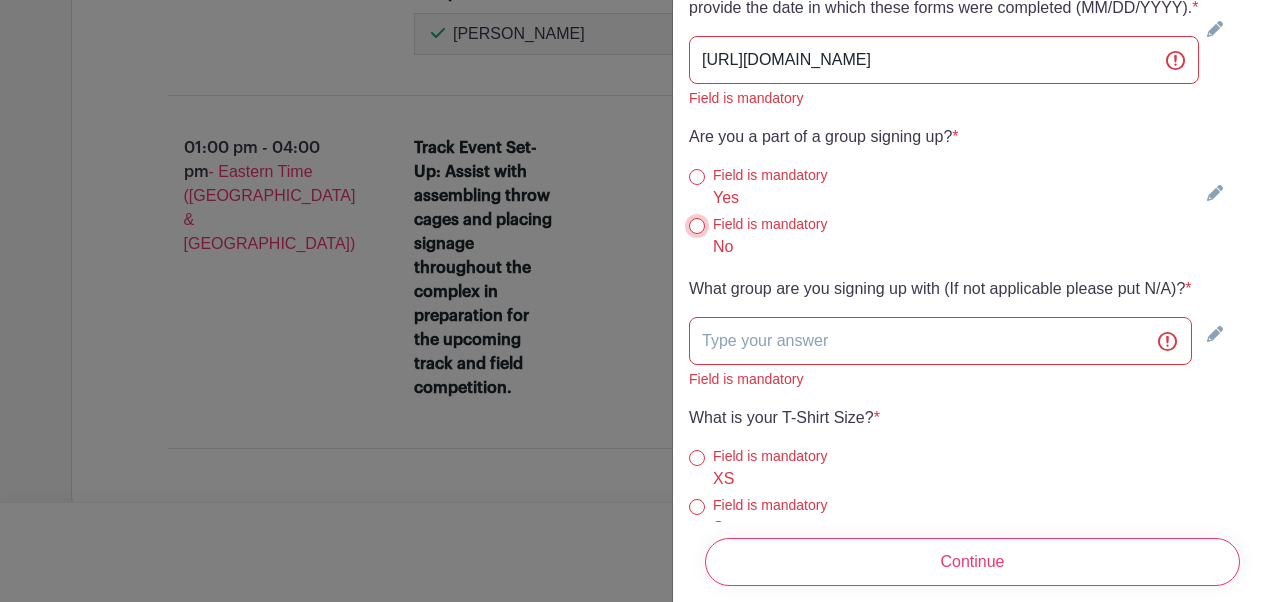 click on "No" at bounding box center (697, 226) 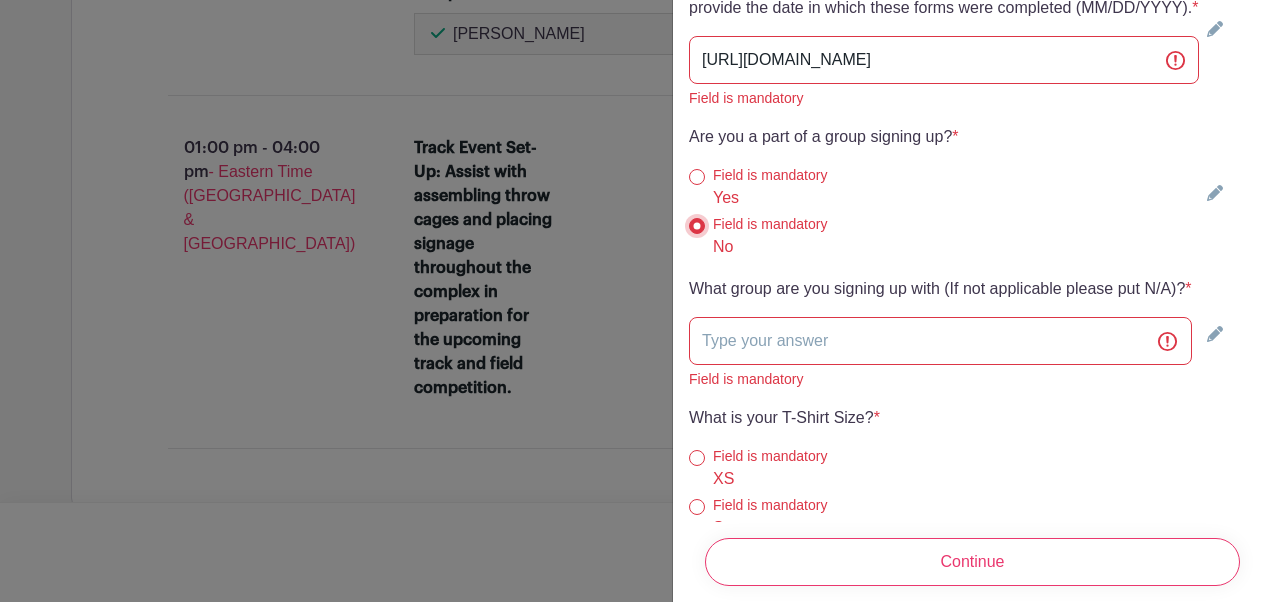 scroll, scrollTop: 6157, scrollLeft: 0, axis: vertical 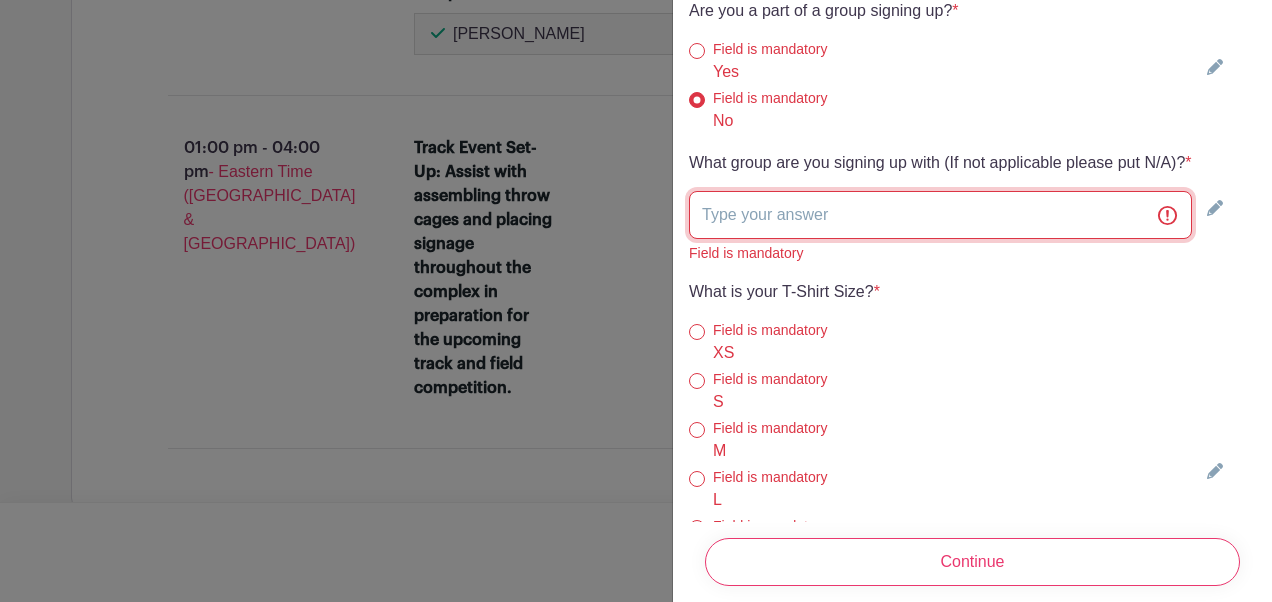 click at bounding box center [940, 215] 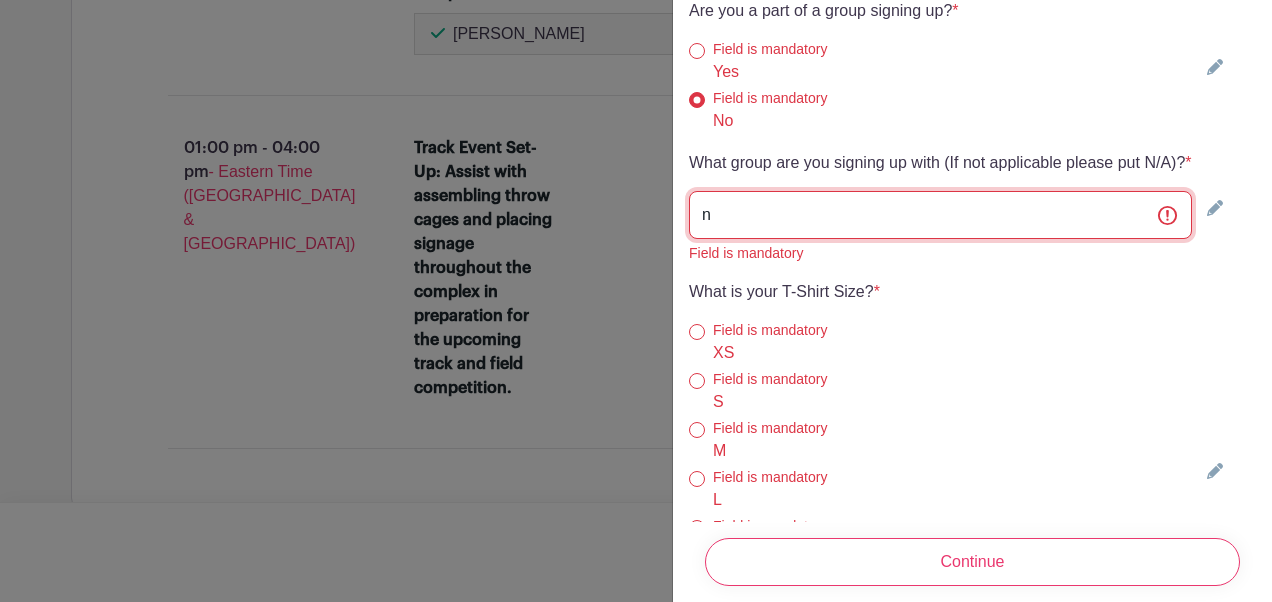 click on "n" at bounding box center [940, 215] 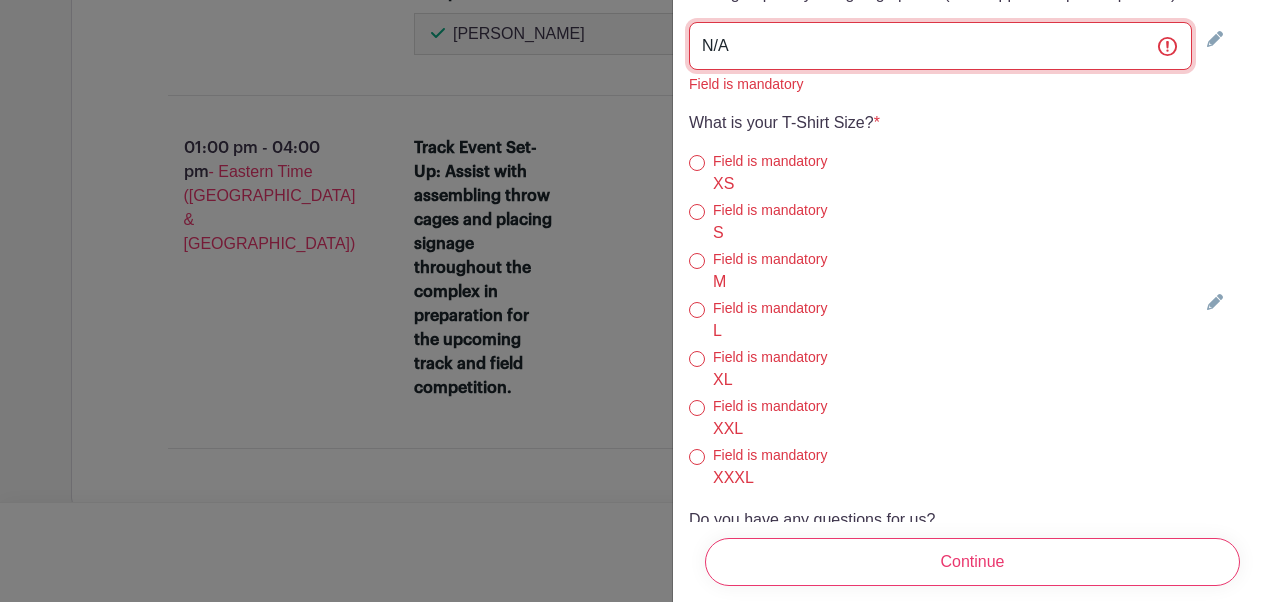 scroll, scrollTop: 6331, scrollLeft: 0, axis: vertical 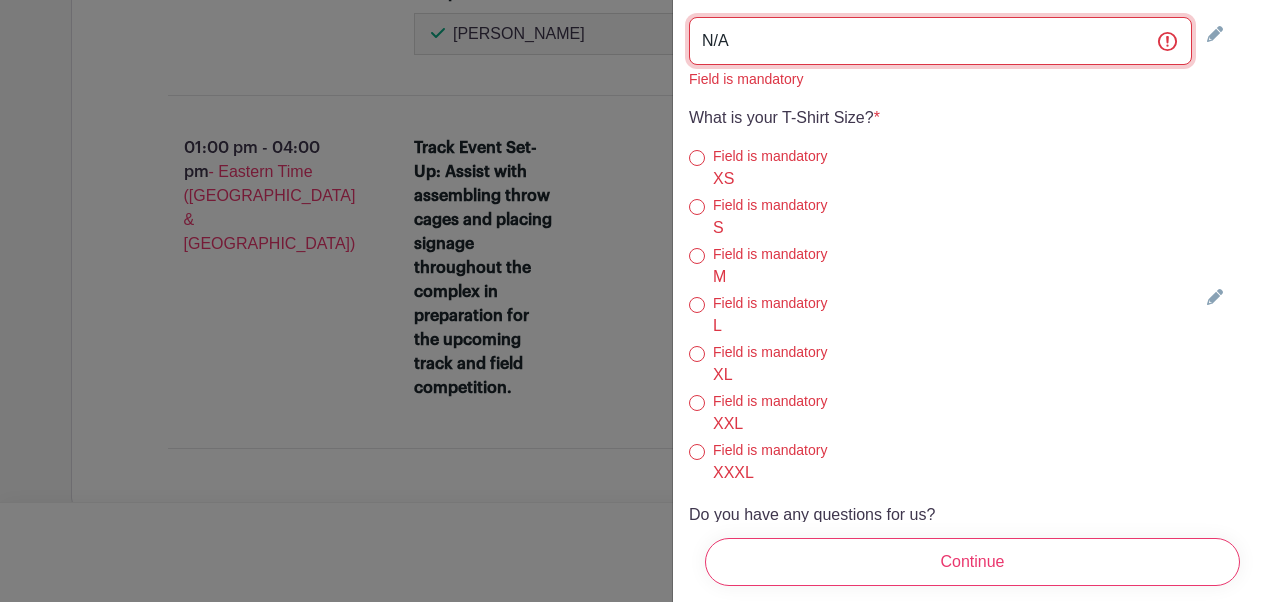 type on "N/A" 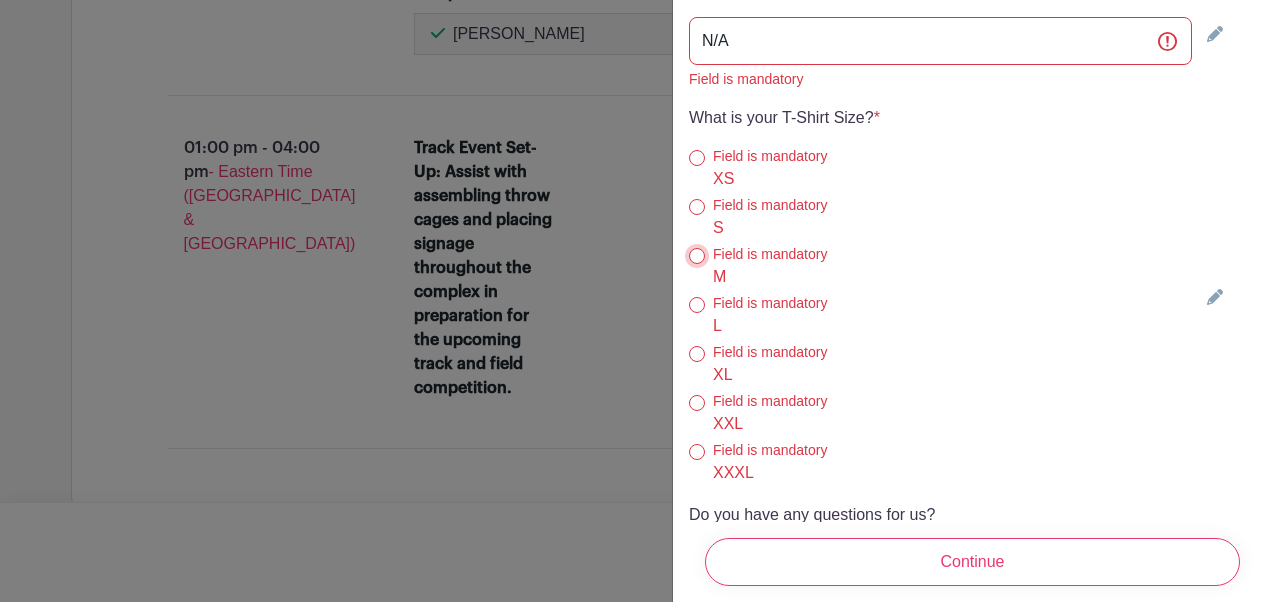 click on "M" at bounding box center (697, 256) 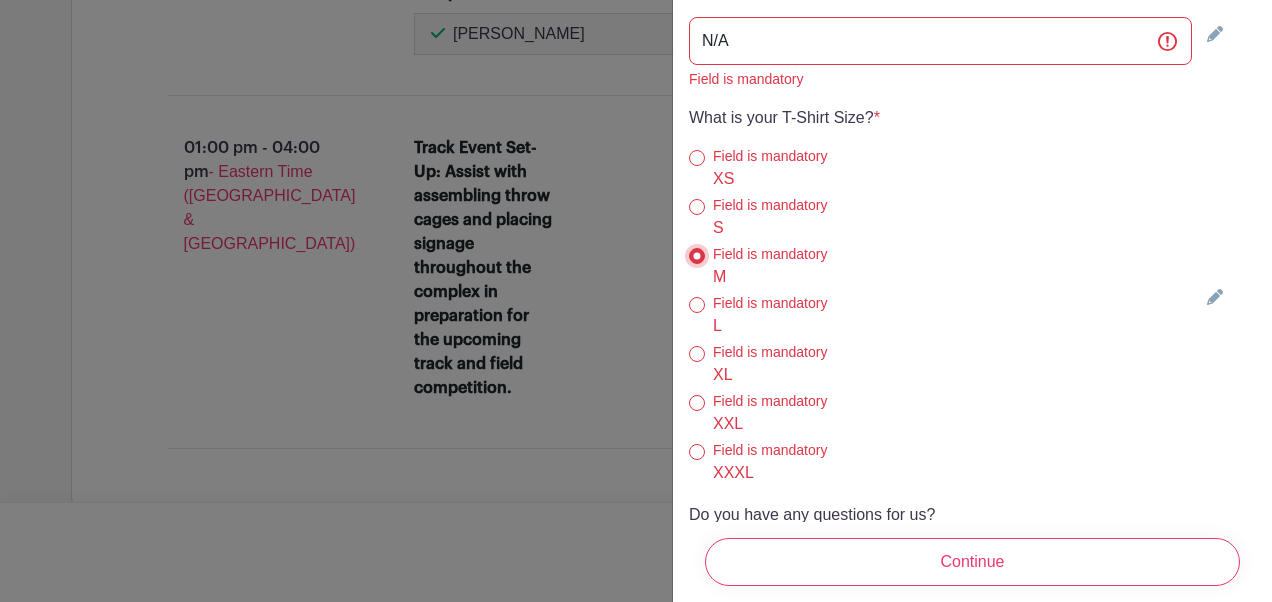 scroll, scrollTop: 6570, scrollLeft: 0, axis: vertical 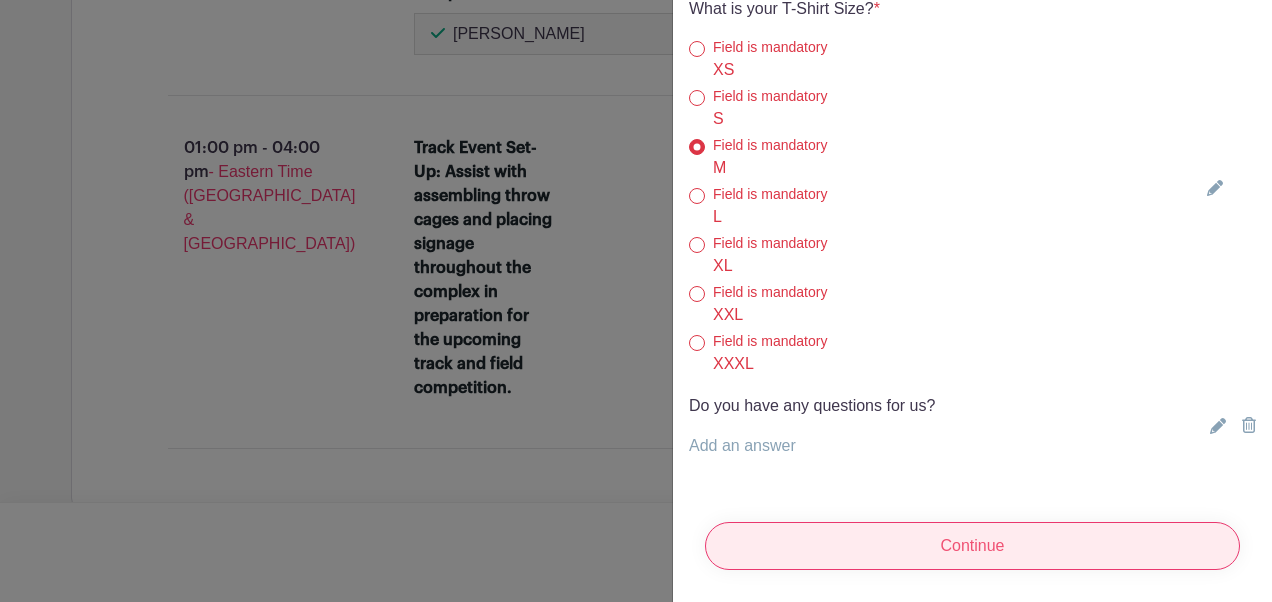 click on "Continue" at bounding box center [972, 546] 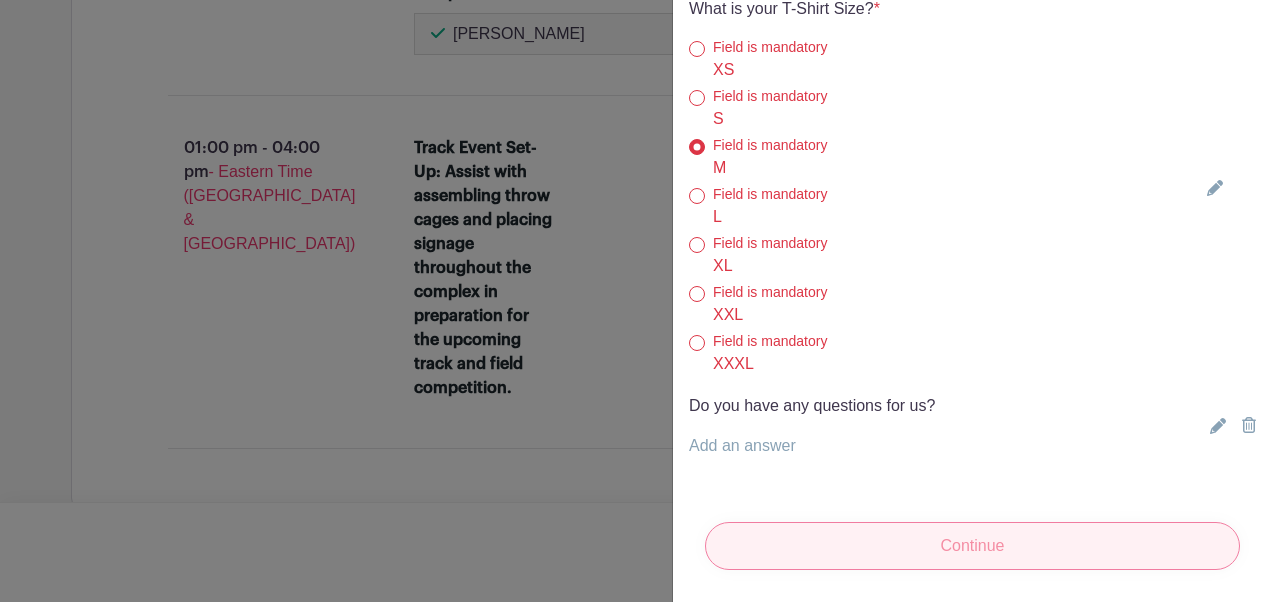 scroll, scrollTop: 5820, scrollLeft: 0, axis: vertical 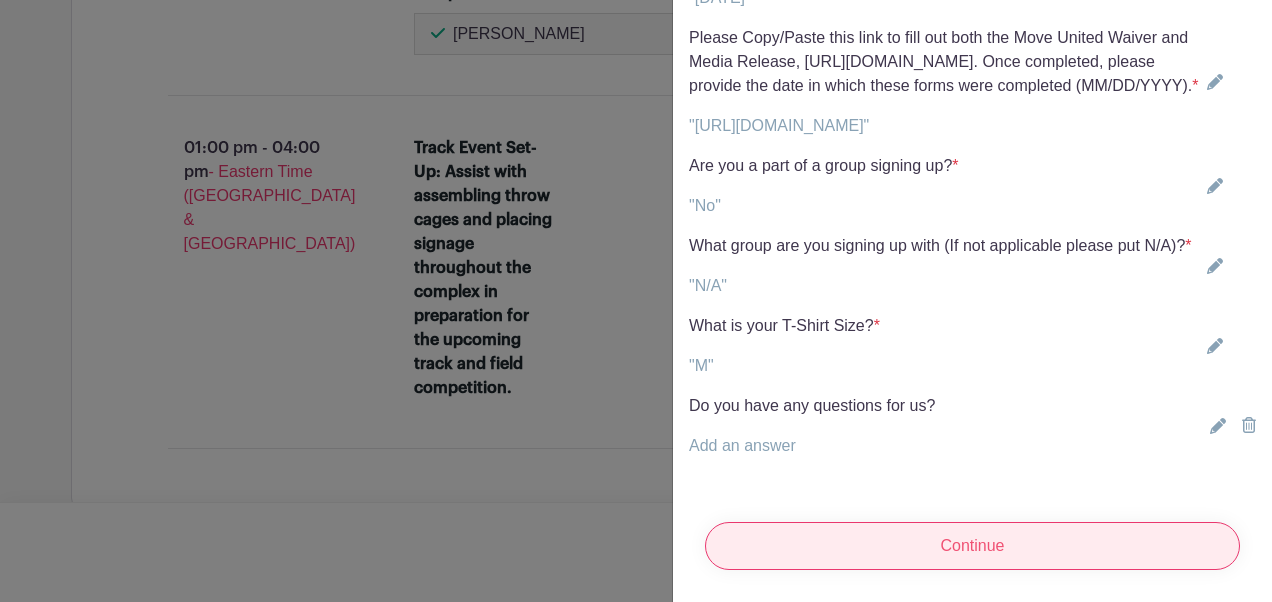 click on "Continue" at bounding box center (972, 546) 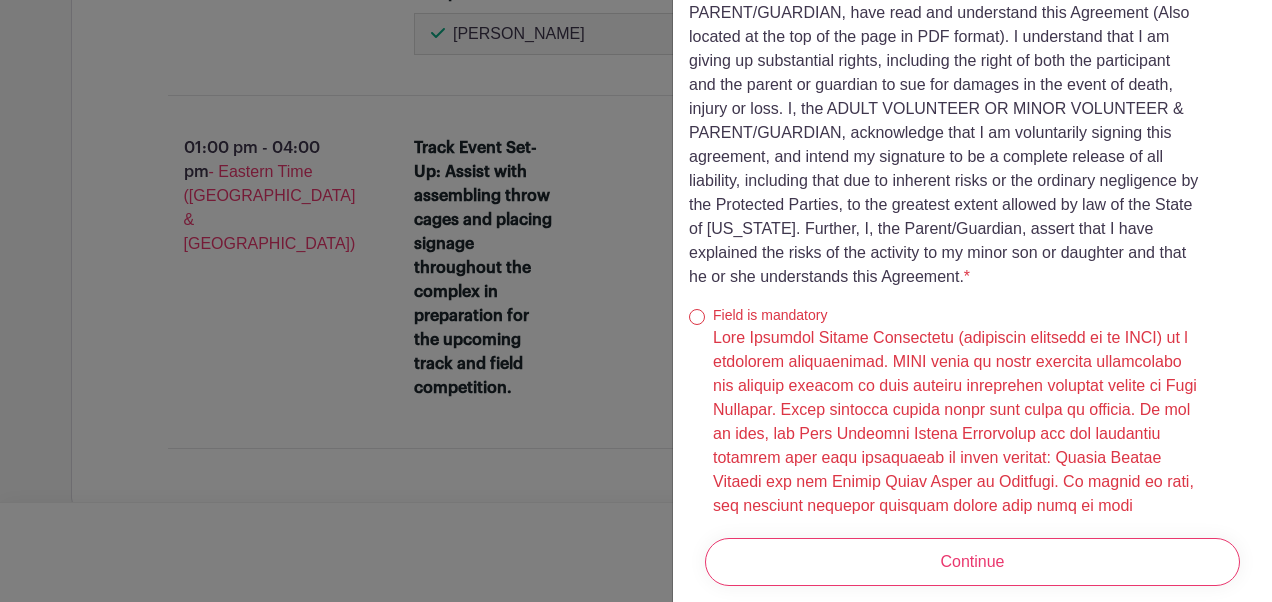 scroll, scrollTop: 764, scrollLeft: 0, axis: vertical 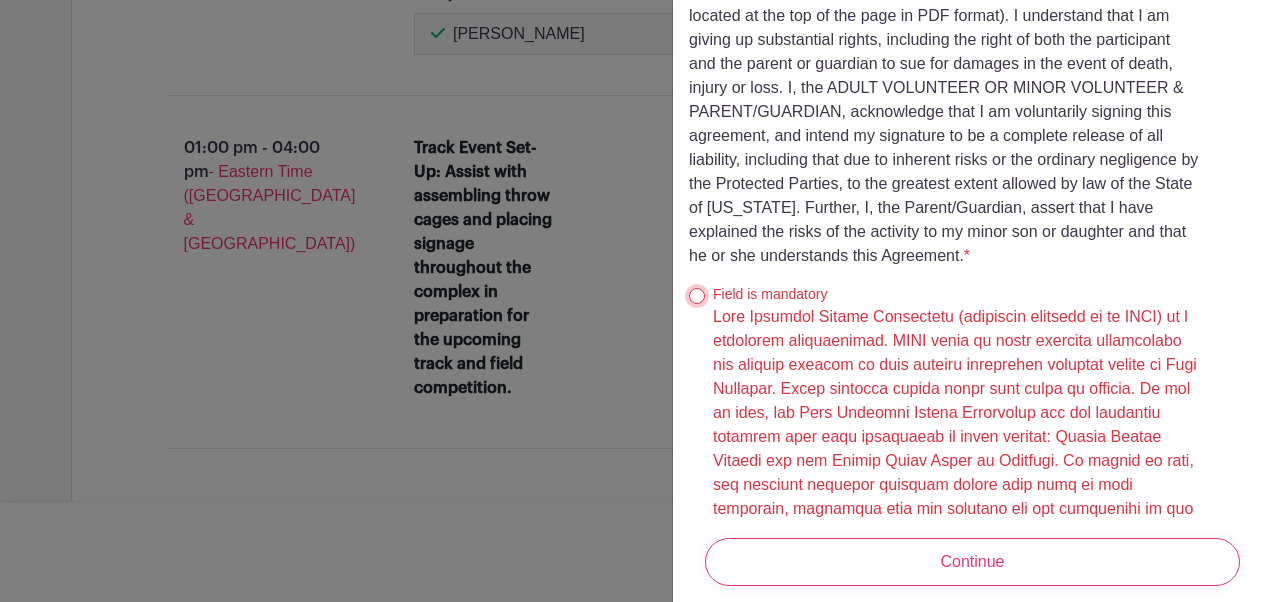 click at bounding box center (697, 296) 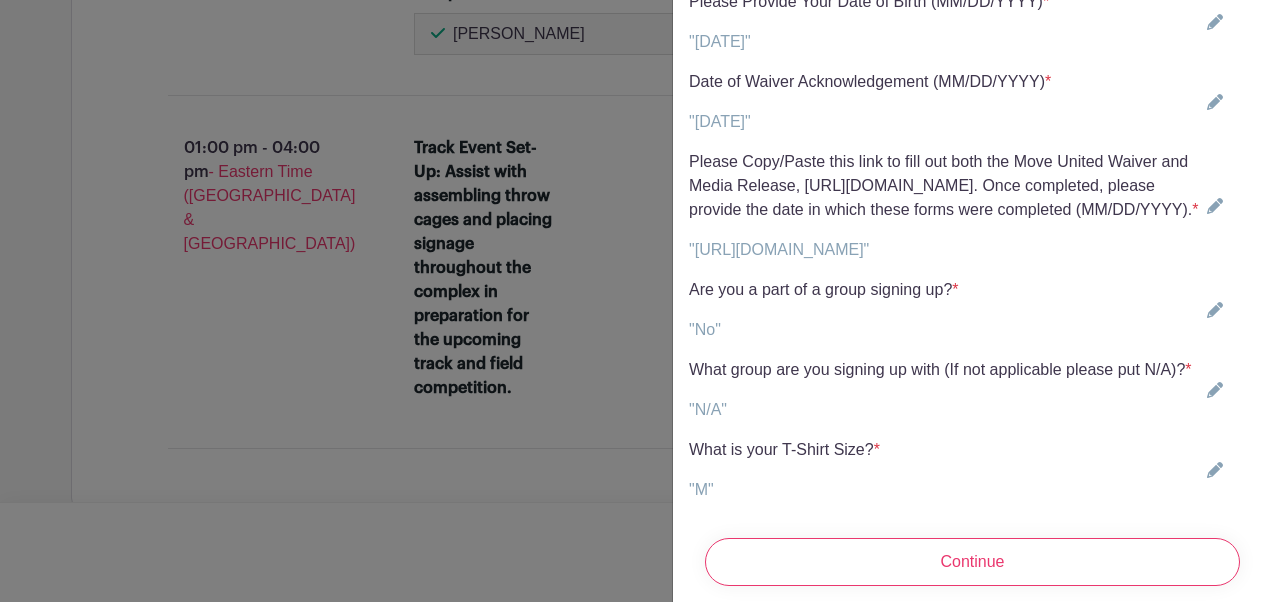 scroll, scrollTop: 5820, scrollLeft: 0, axis: vertical 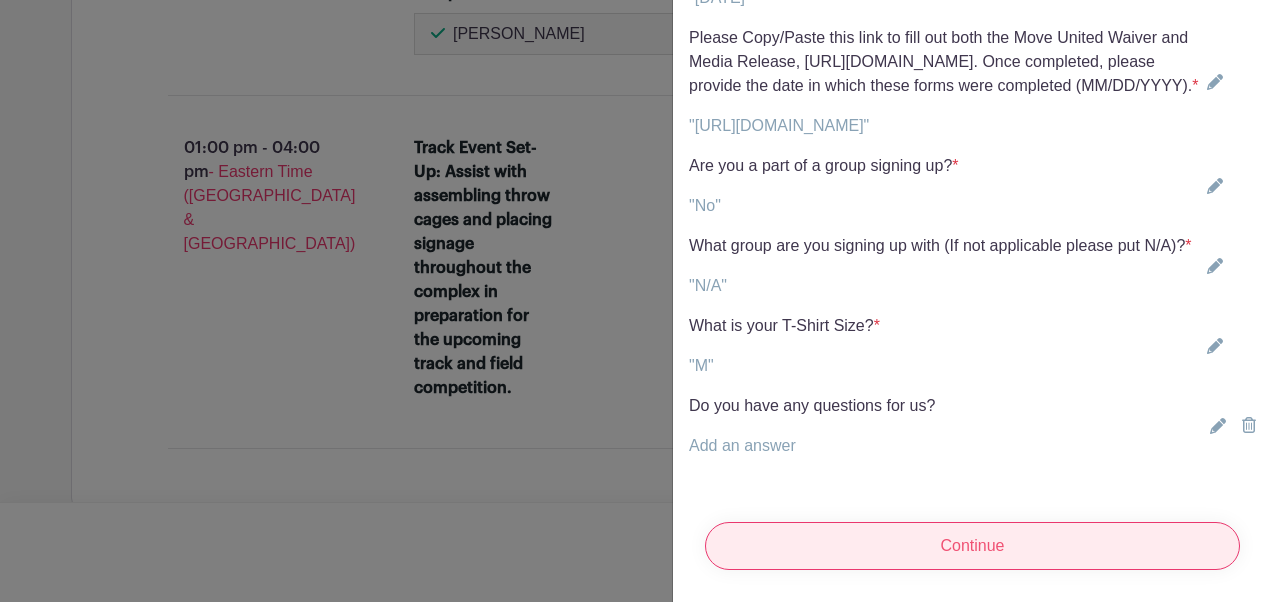 click on "Continue" at bounding box center (972, 546) 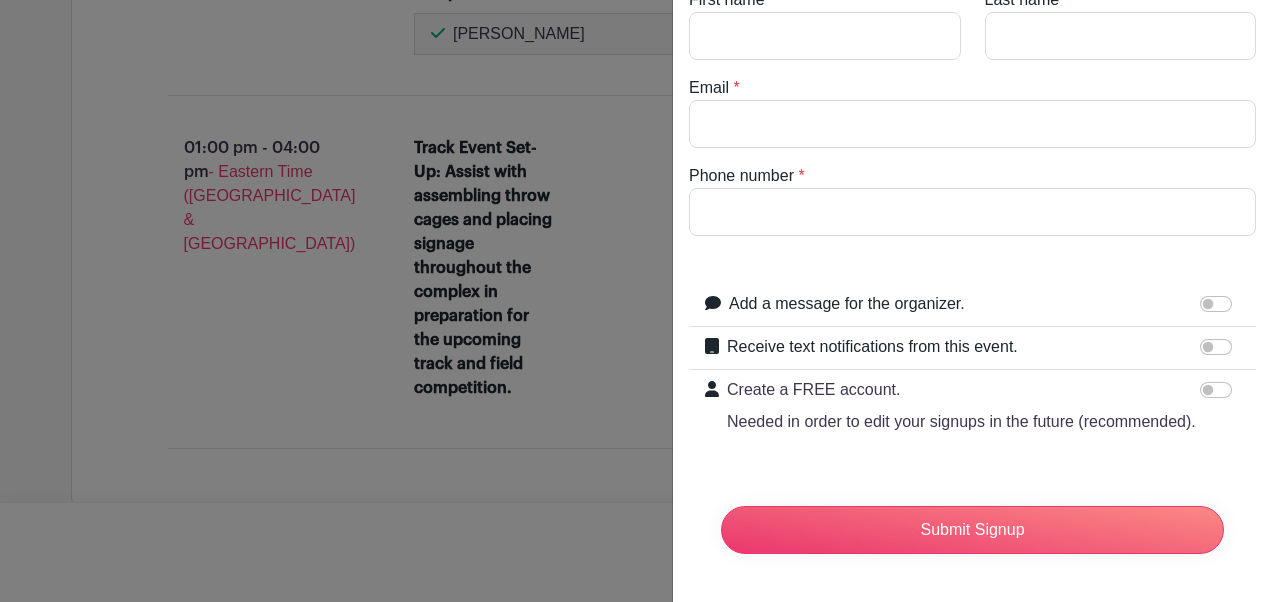 scroll, scrollTop: 0, scrollLeft: 0, axis: both 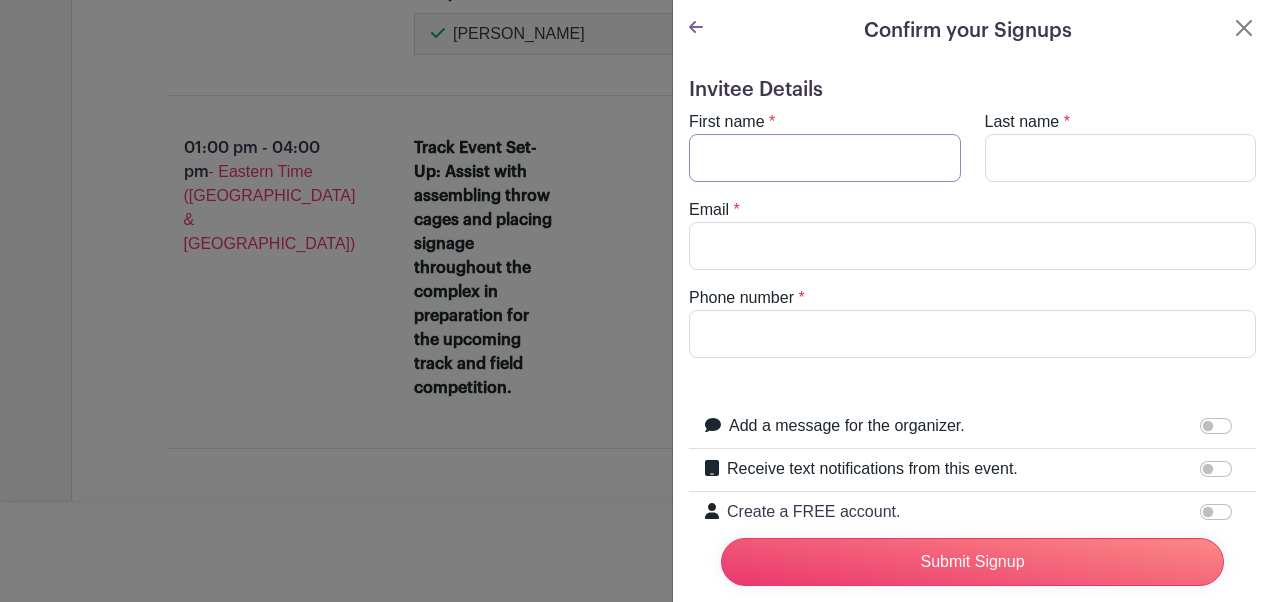 click on "First name" at bounding box center [825, 158] 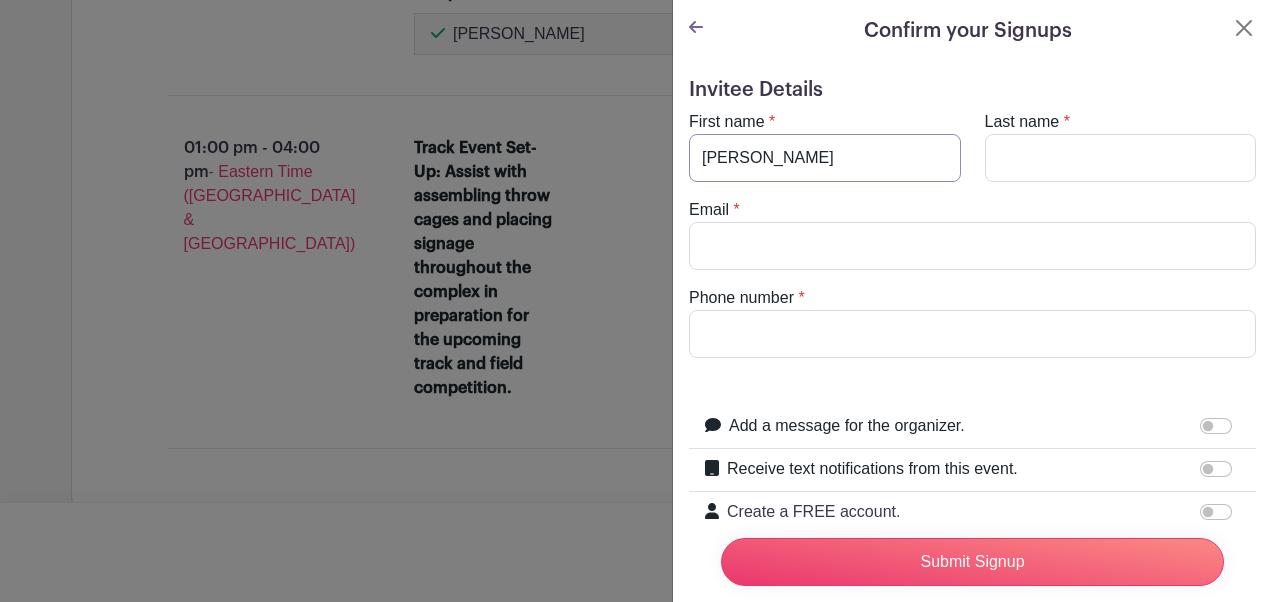 type on "[PERSON_NAME]" 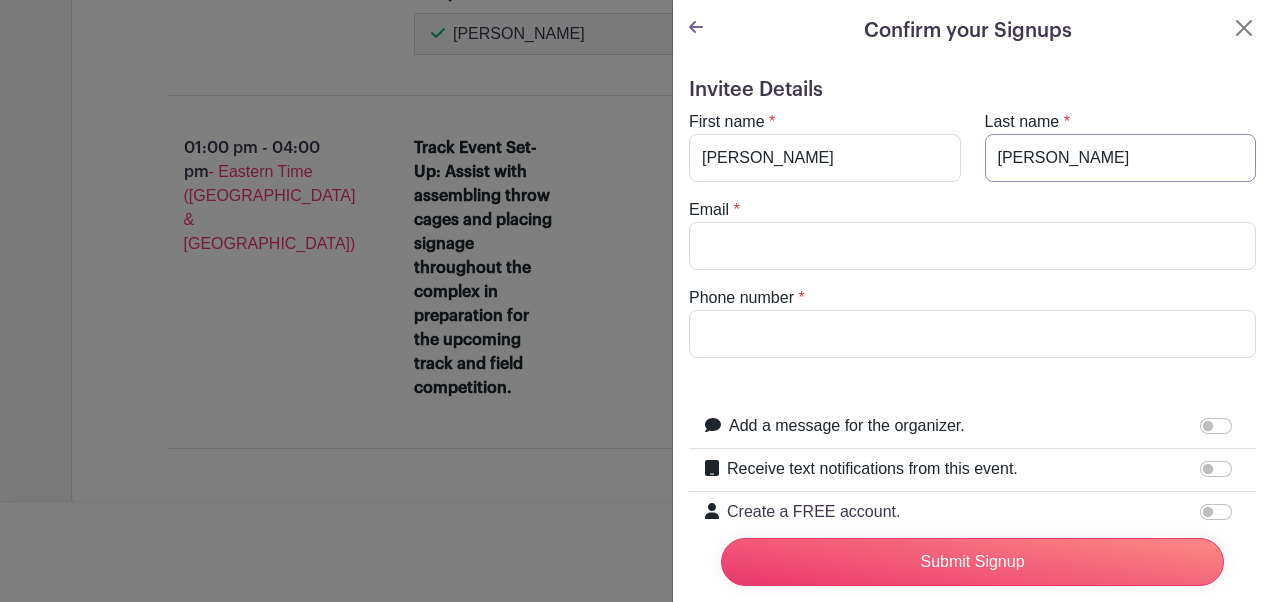 type on "[PERSON_NAME]" 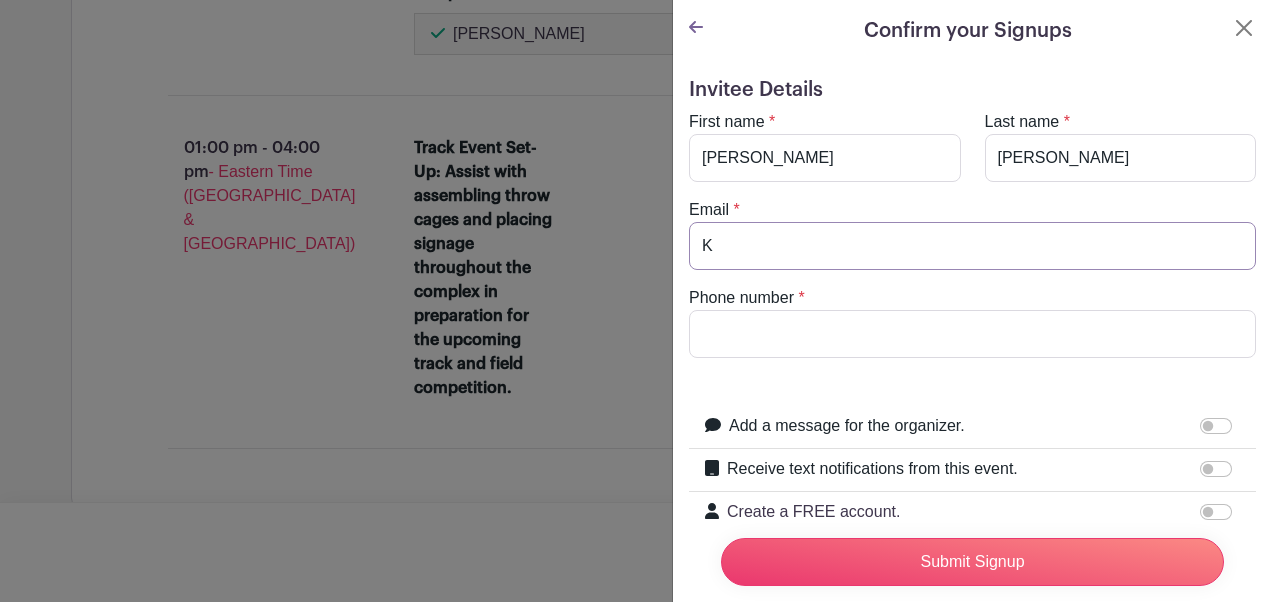 type on "[PERSON_NAME][EMAIL_ADDRESS][PERSON_NAME][DOMAIN_NAME]" 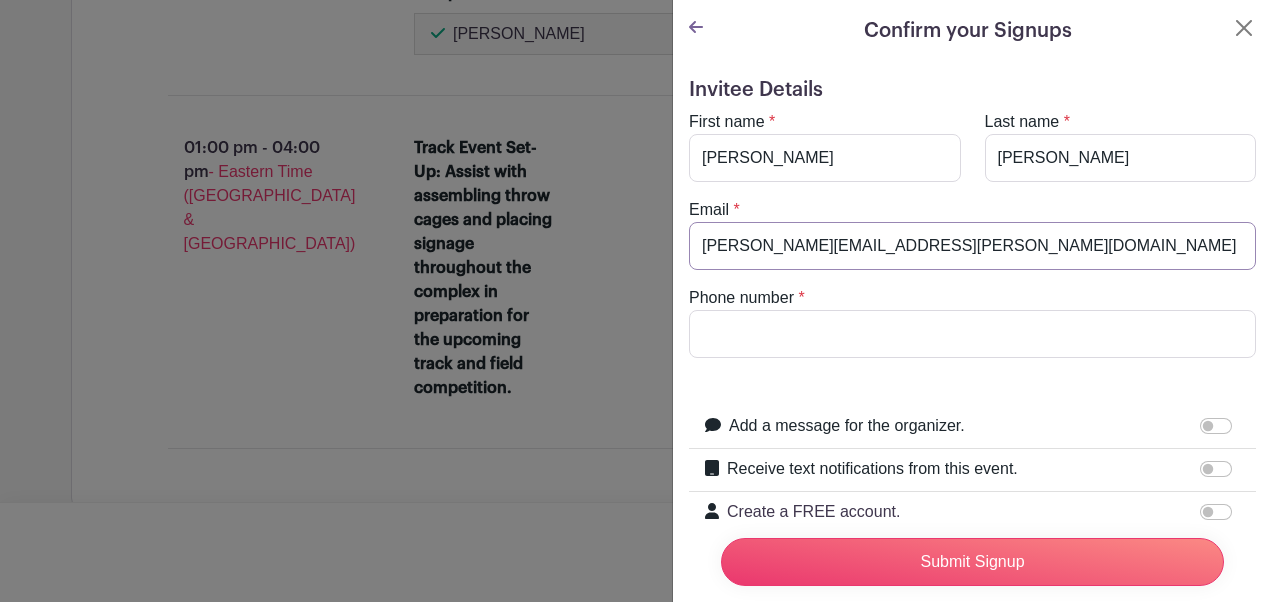 type on "2315192088" 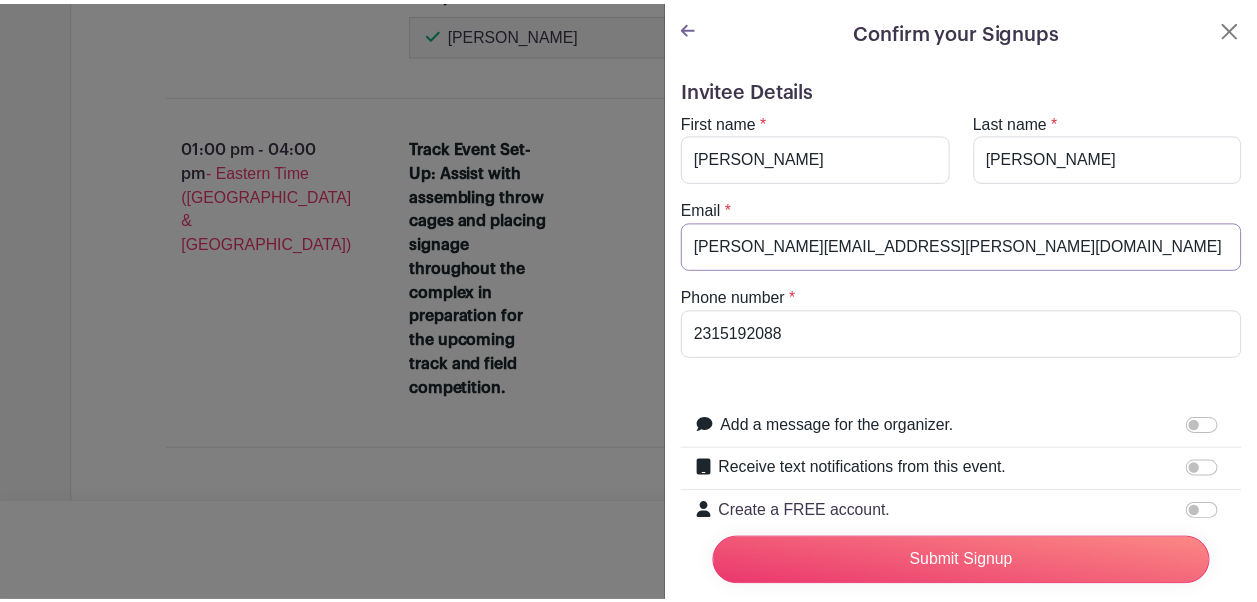 scroll, scrollTop: 158, scrollLeft: 0, axis: vertical 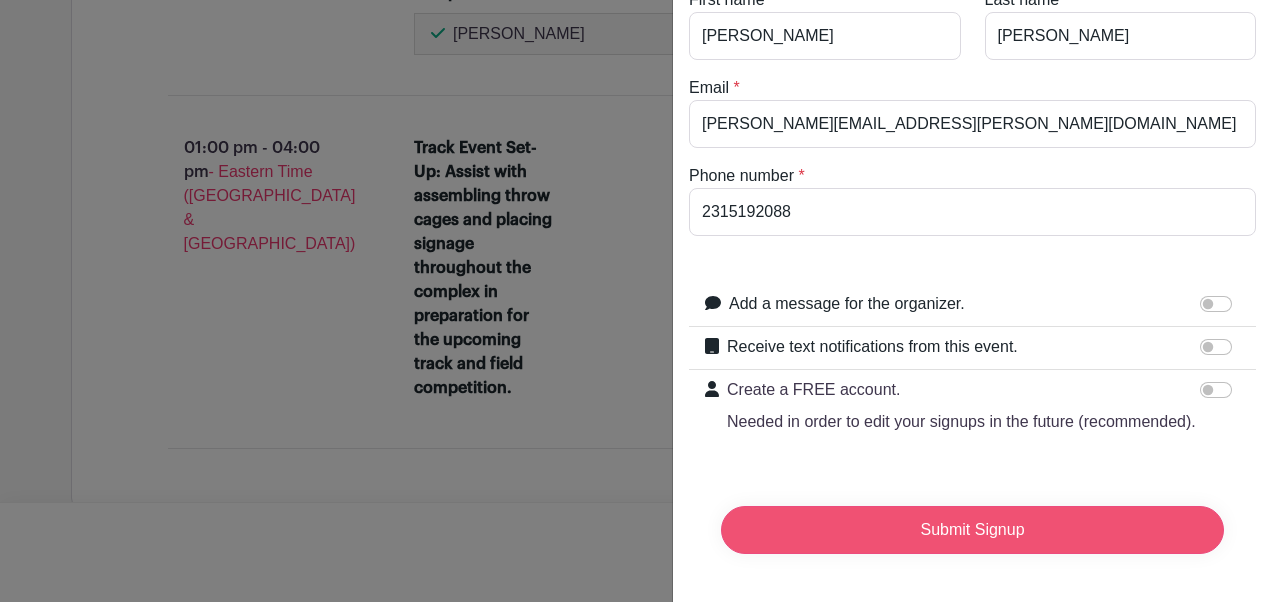 click on "Submit Signup" at bounding box center (972, 530) 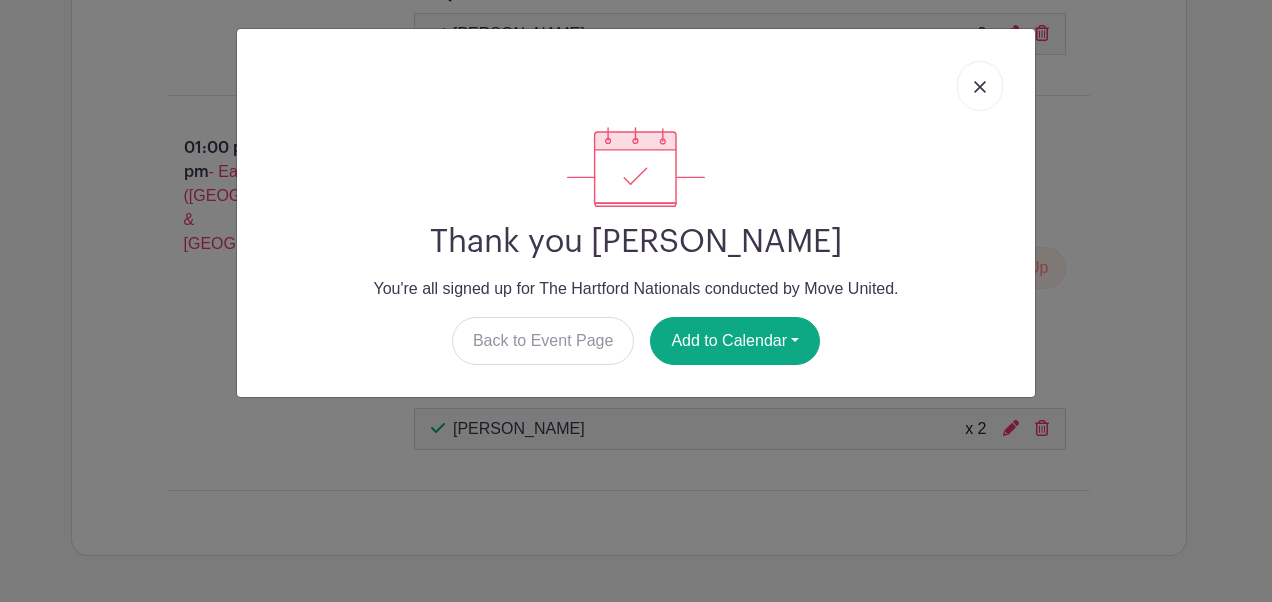 click at bounding box center [980, 86] 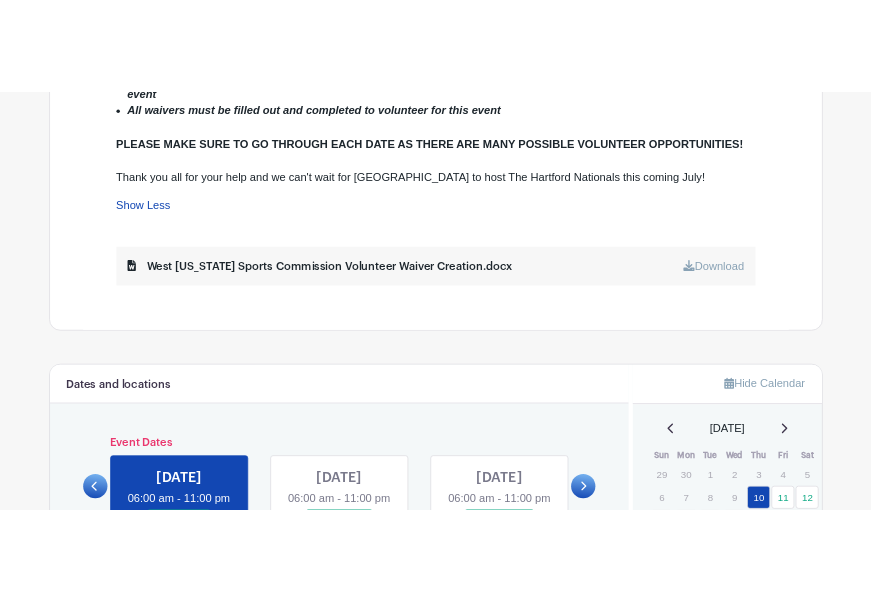 scroll, scrollTop: 1199, scrollLeft: 0, axis: vertical 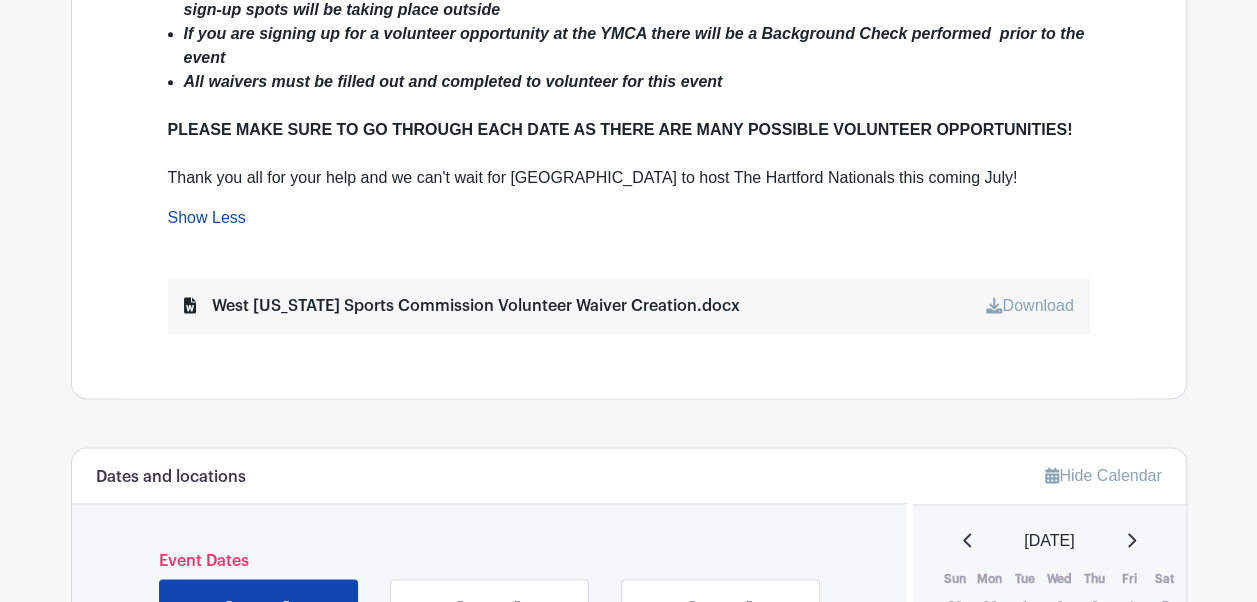 click 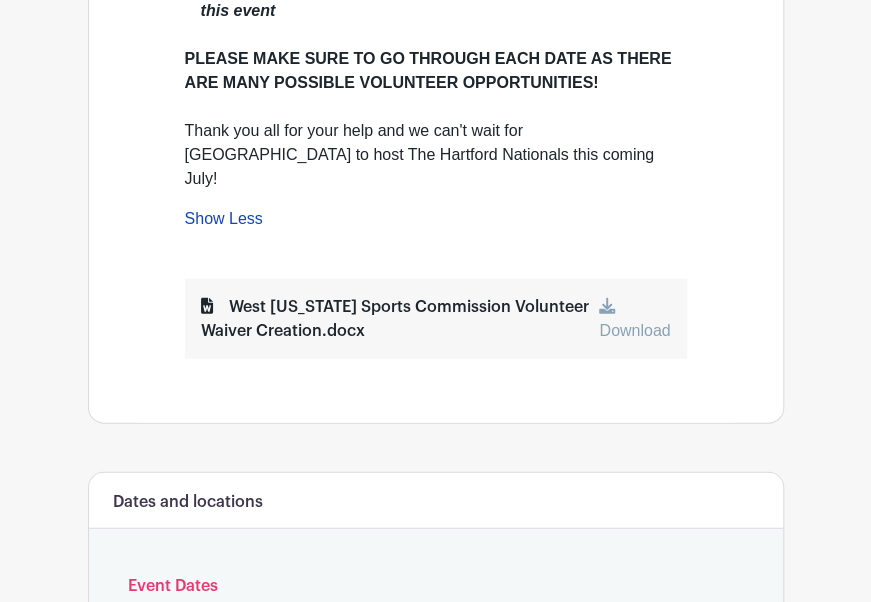 scroll, scrollTop: 1443, scrollLeft: 0, axis: vertical 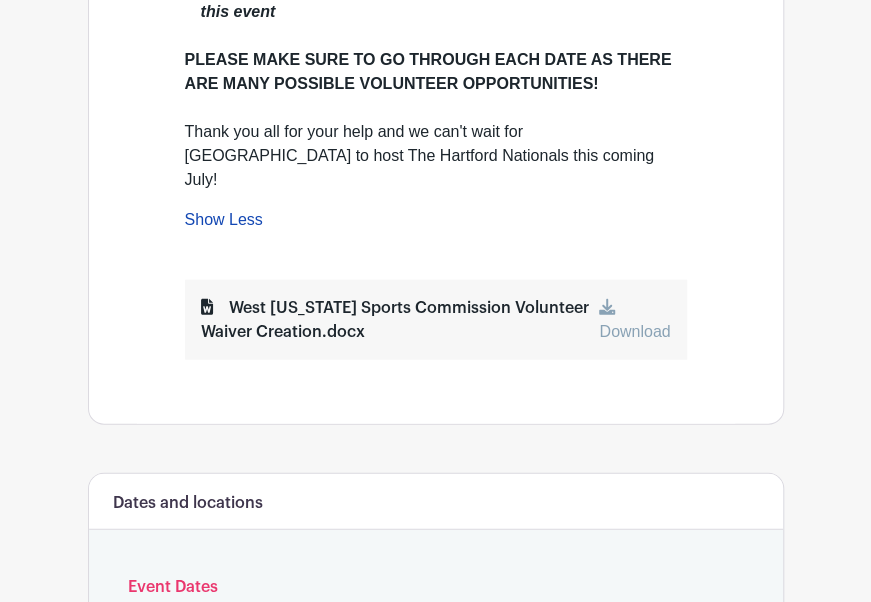click on "Download" at bounding box center [634, 320] 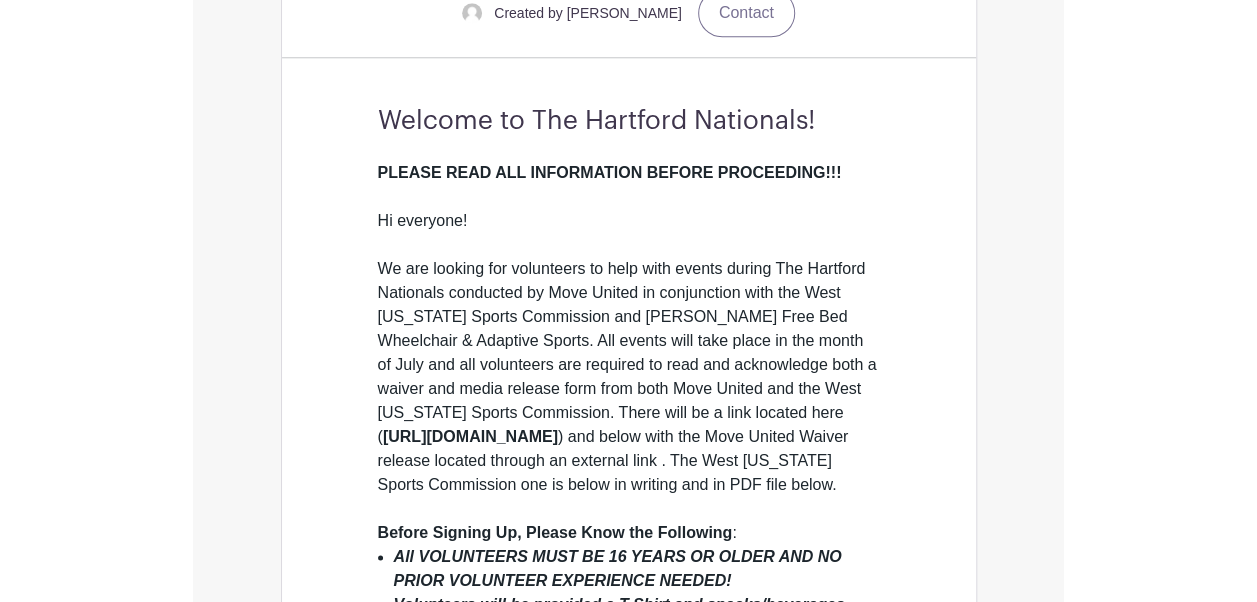 scroll, scrollTop: 628, scrollLeft: 0, axis: vertical 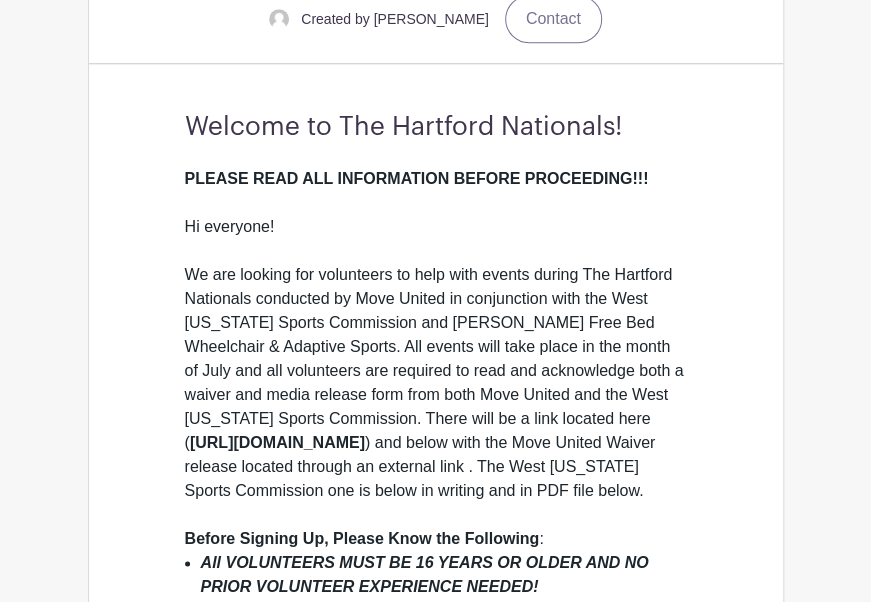 drag, startPoint x: 584, startPoint y: 438, endPoint x: 192, endPoint y: 446, distance: 392.08163 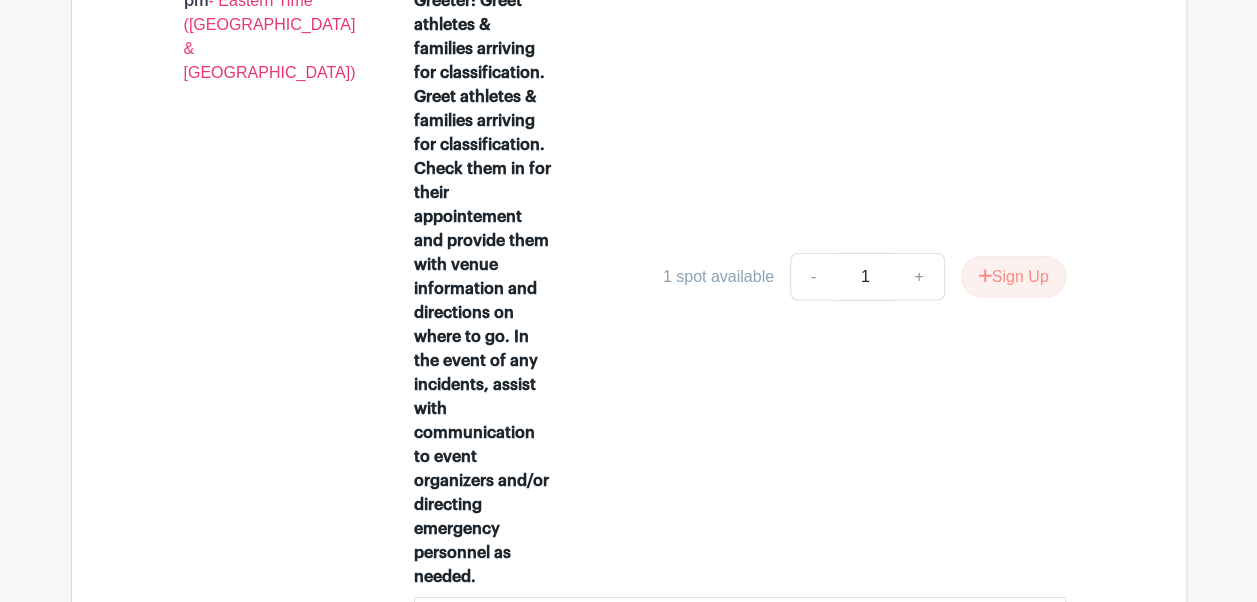 scroll, scrollTop: 2932, scrollLeft: 0, axis: vertical 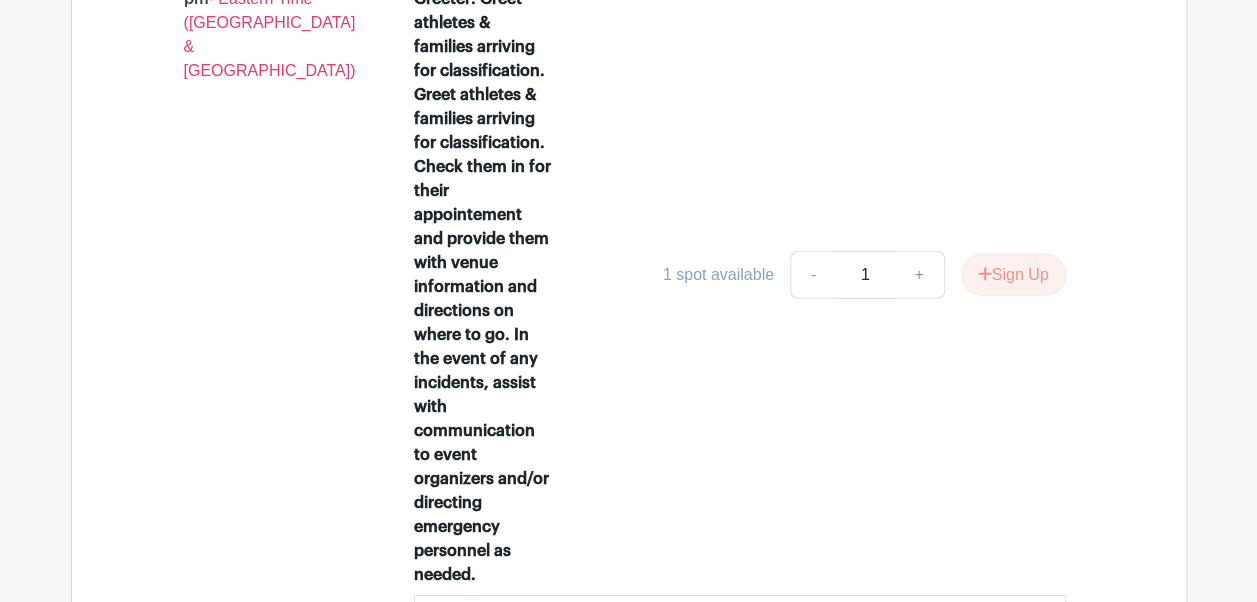 click on "Log In
Sign Up for Free
West Michigan Sports Commission Events
The Hartford Nationals conducted by Move United
Created by Sam Romero
Contact
Welcome to The Hartford Nationals!
PLEASE READ ALL INFORMATION BEFORE PROCEEDING!!! Hi everyone! Before Signing Up, Please Know the Following :" at bounding box center (628, 1933) 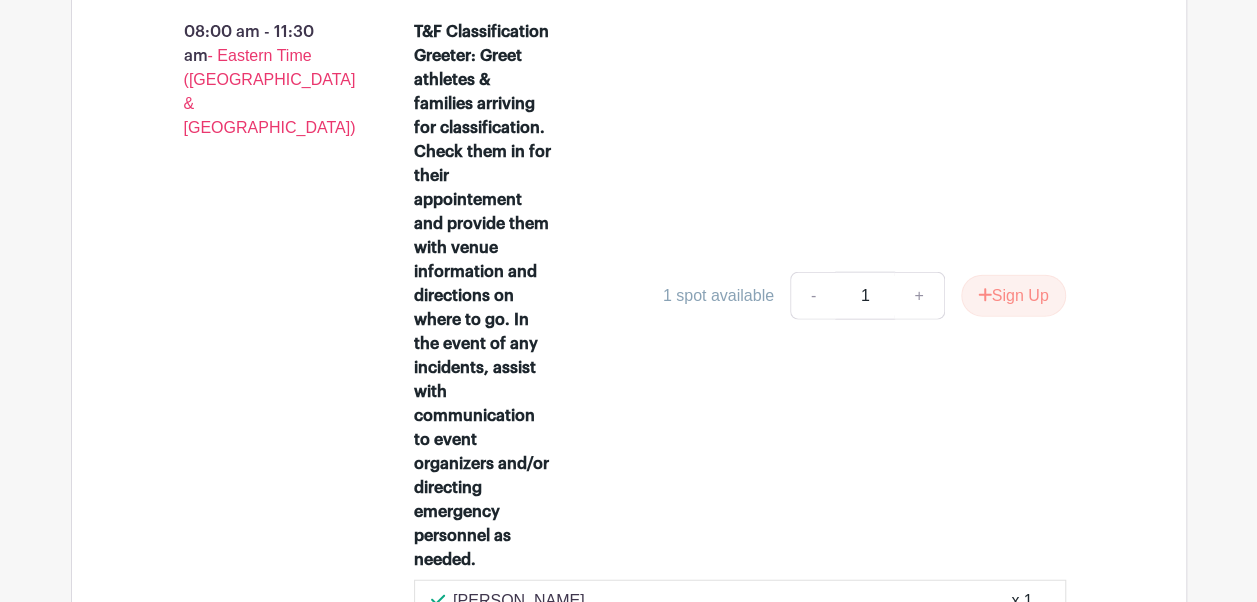 scroll, scrollTop: 2103, scrollLeft: 0, axis: vertical 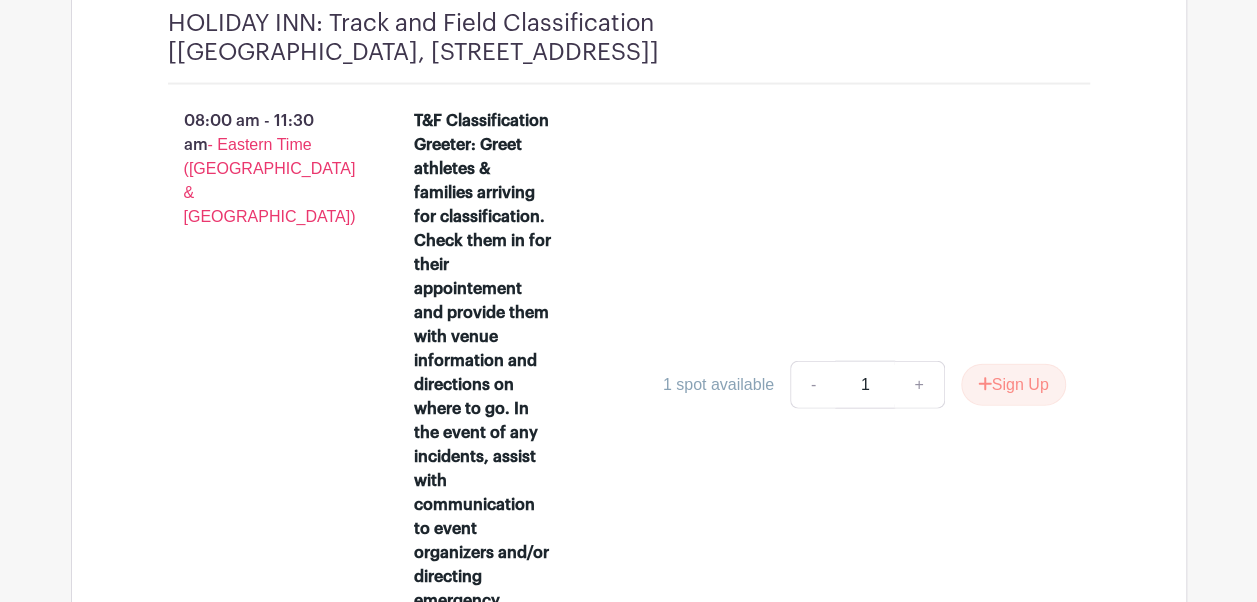 click on "T&F Classification Greeter: Greet athletes & families arriving for classification. Check them in for their appointement and provide them with venue information and directions on where to go. In the event of any incidents, assist with communication to event organizers and/or directing emergency personnel as needed.
1 spot available - 1 +  Sign Up" at bounding box center [740, 389] 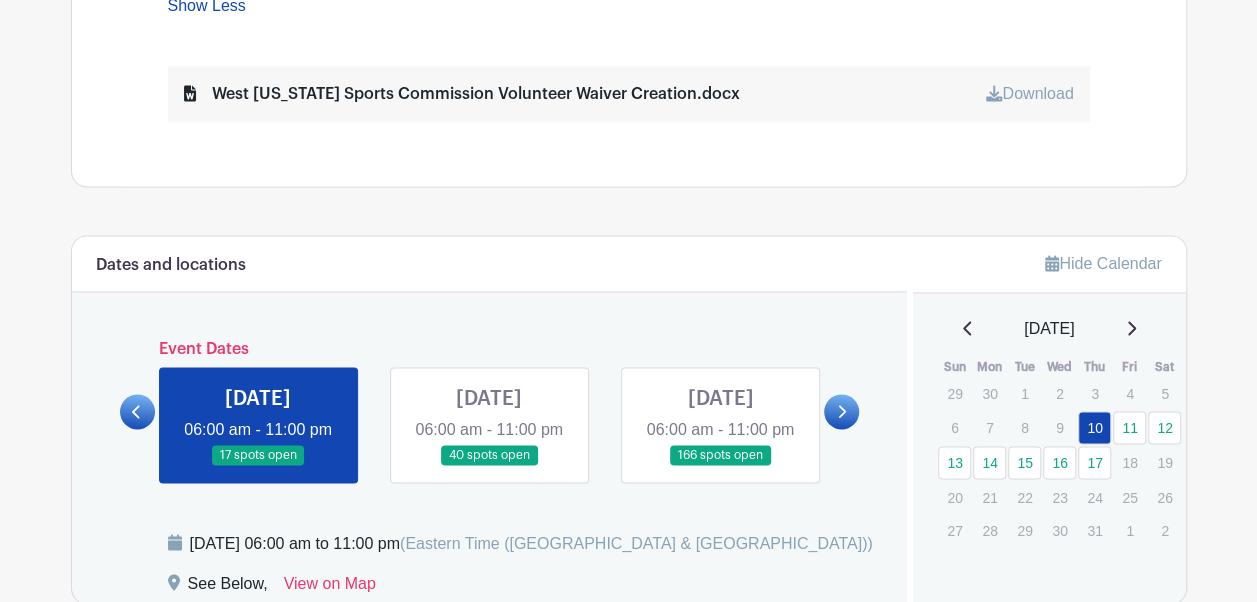 scroll, scrollTop: 1412, scrollLeft: 0, axis: vertical 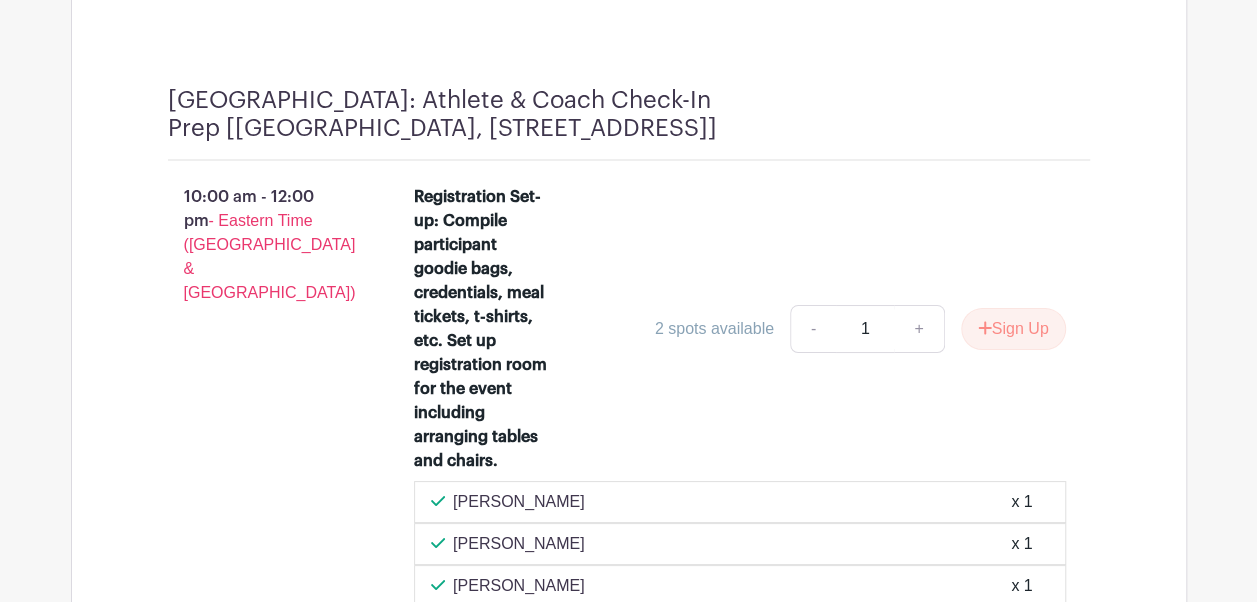 click on "Registration Set-up: Compile participant goodie bags, credentials, meal tickets, t-shirts, etc. Set up registration room for the event including arranging tables and chairs.
2 spots available - 1 +  Sign Up
Sara Miller
x 1
Deb Kay
x 1
Dan French
x 1" at bounding box center [752, 396] 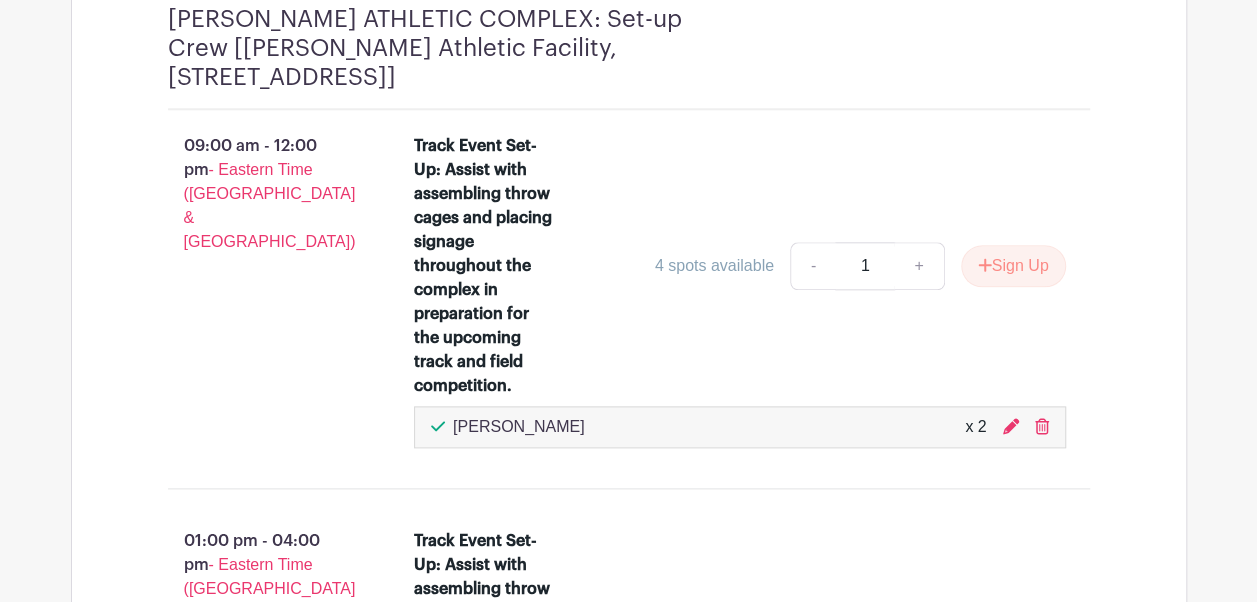scroll, scrollTop: 4794, scrollLeft: 0, axis: vertical 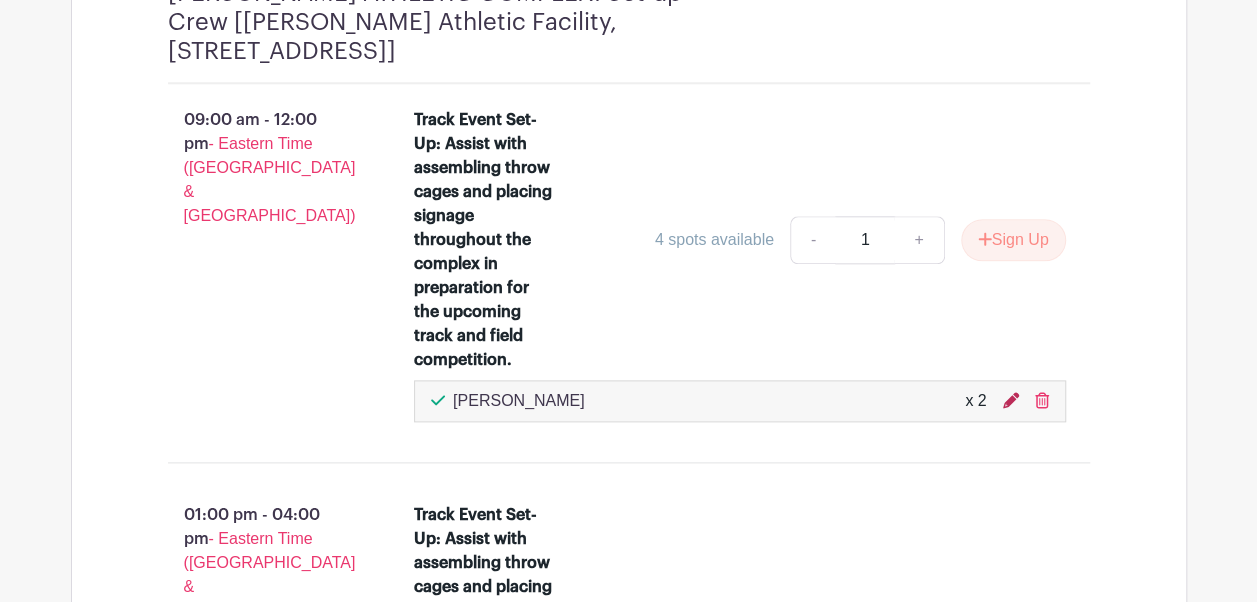 click 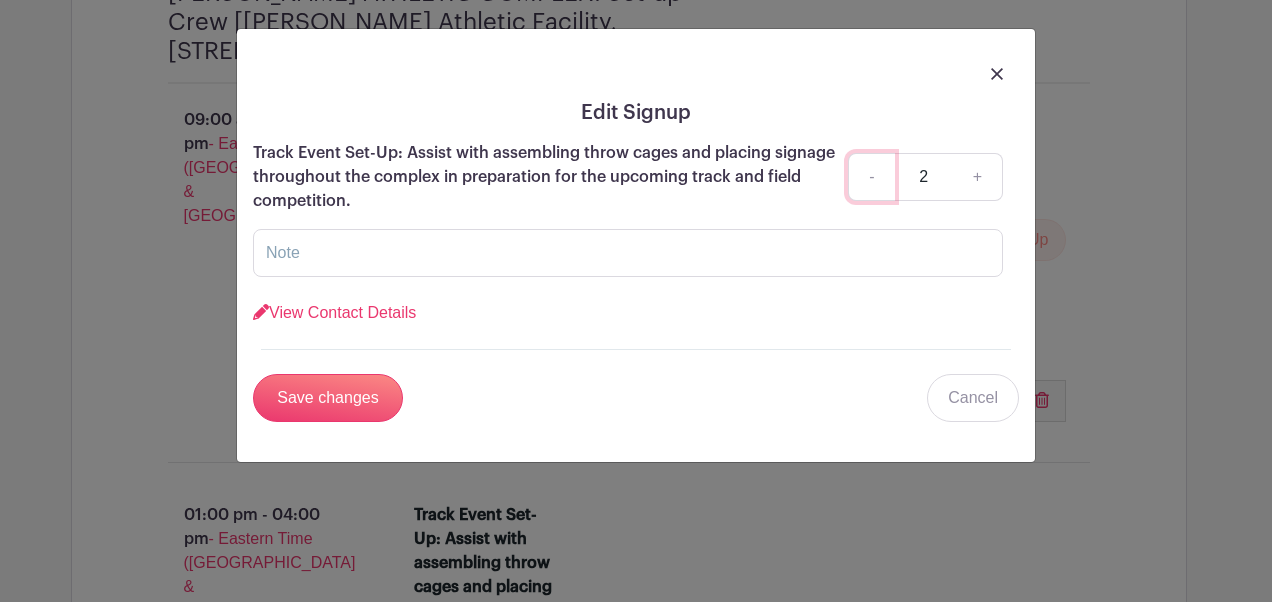 click on "-" at bounding box center (871, 177) 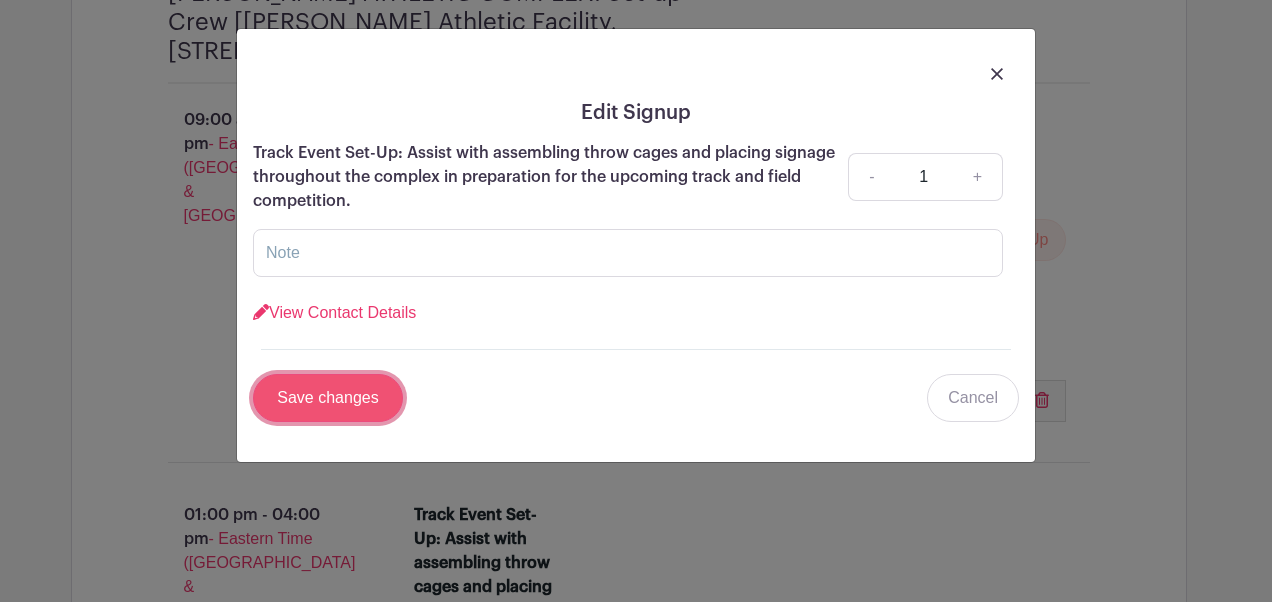click on "Save changes" at bounding box center (328, 398) 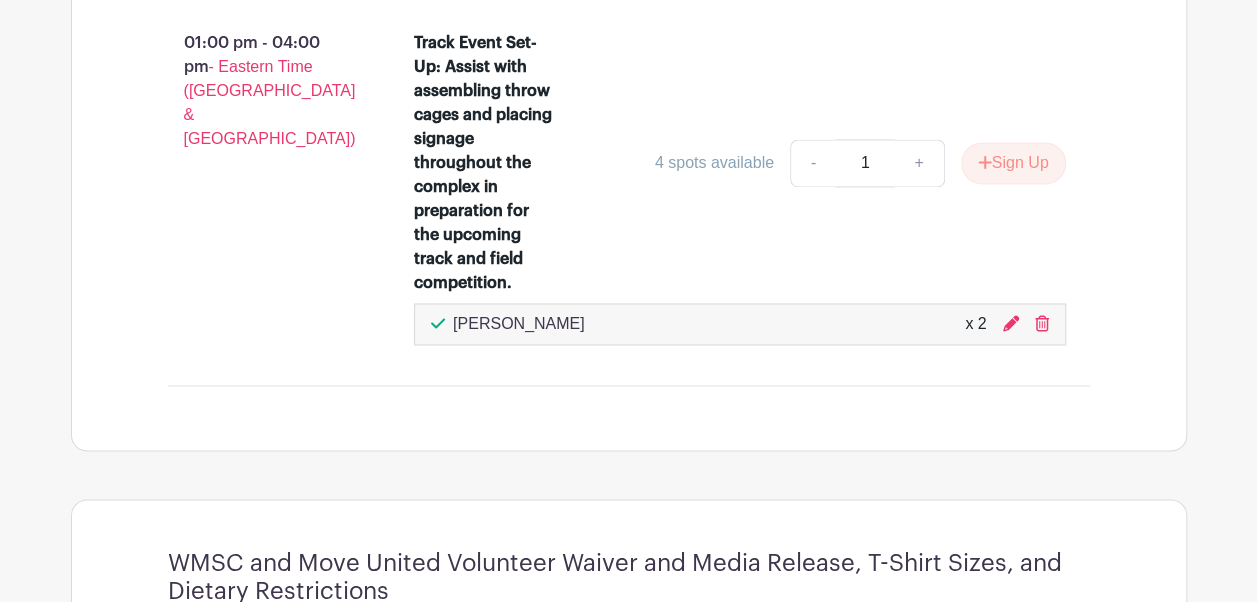 scroll, scrollTop: 5268, scrollLeft: 0, axis: vertical 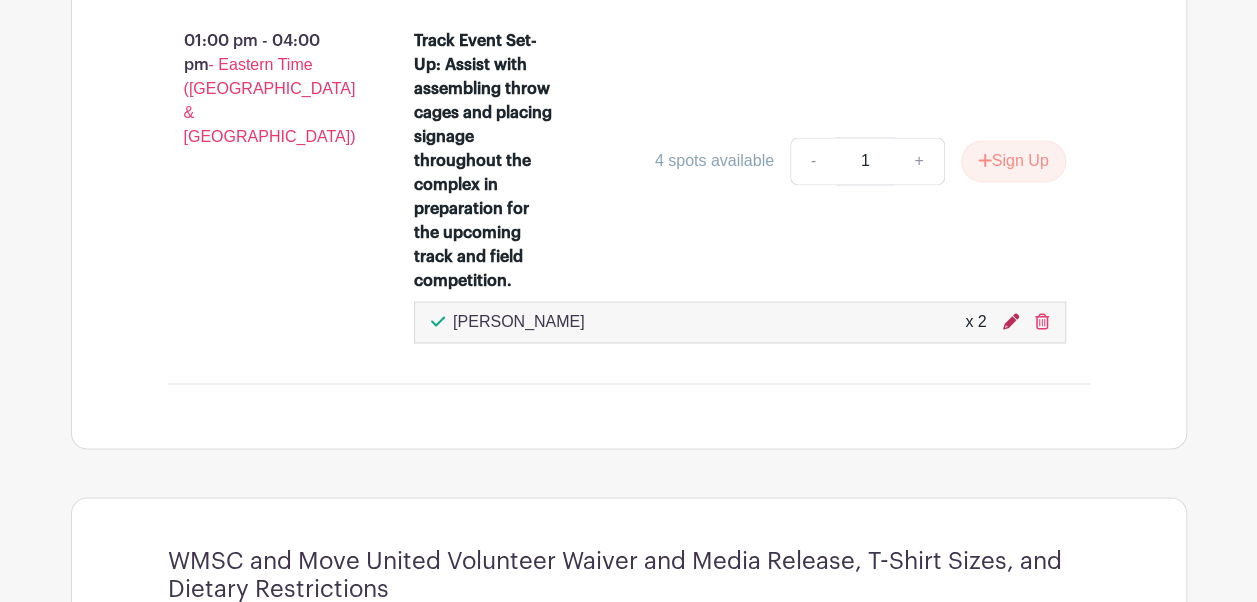 click 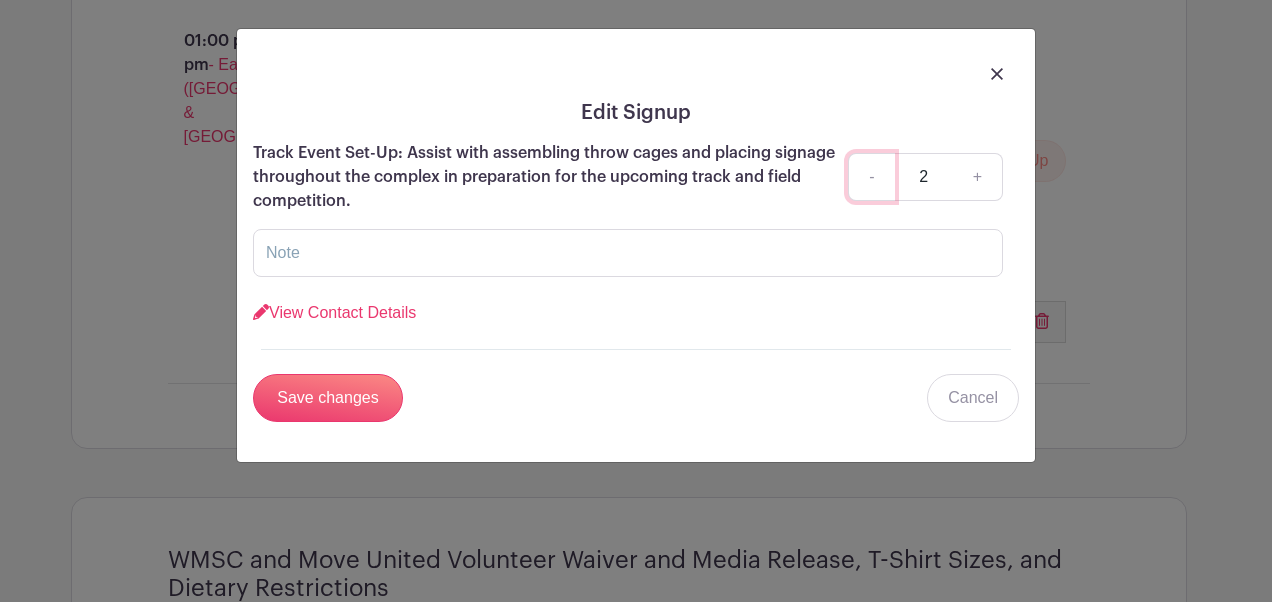 click on "-" at bounding box center [871, 177] 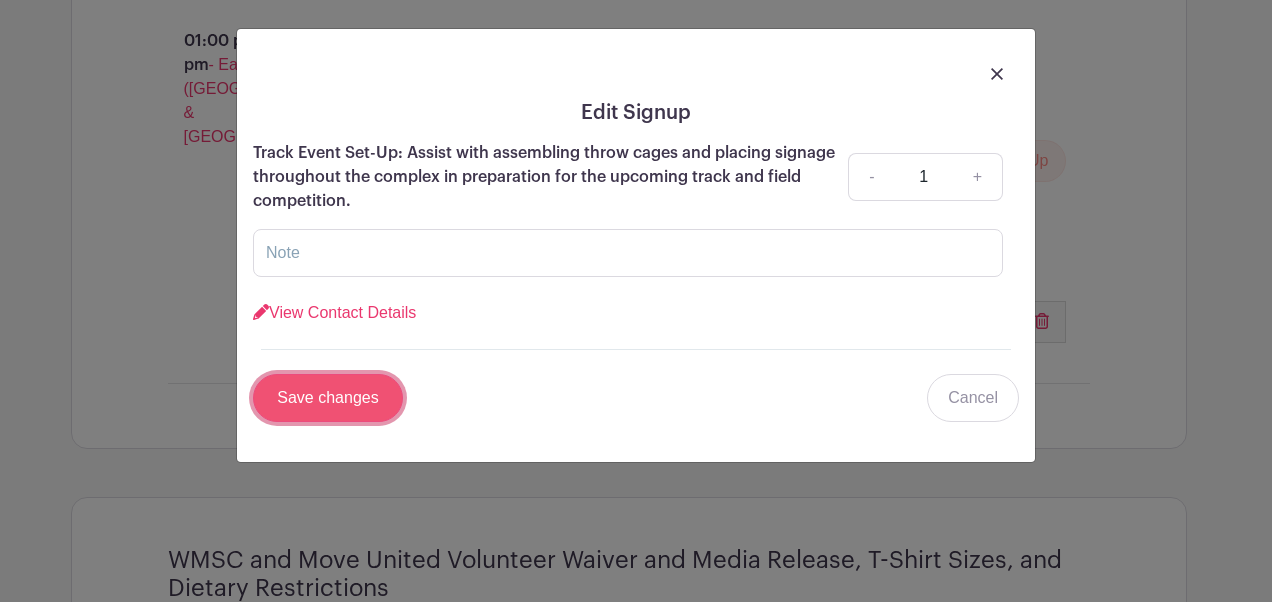 click on "Save changes" at bounding box center [328, 398] 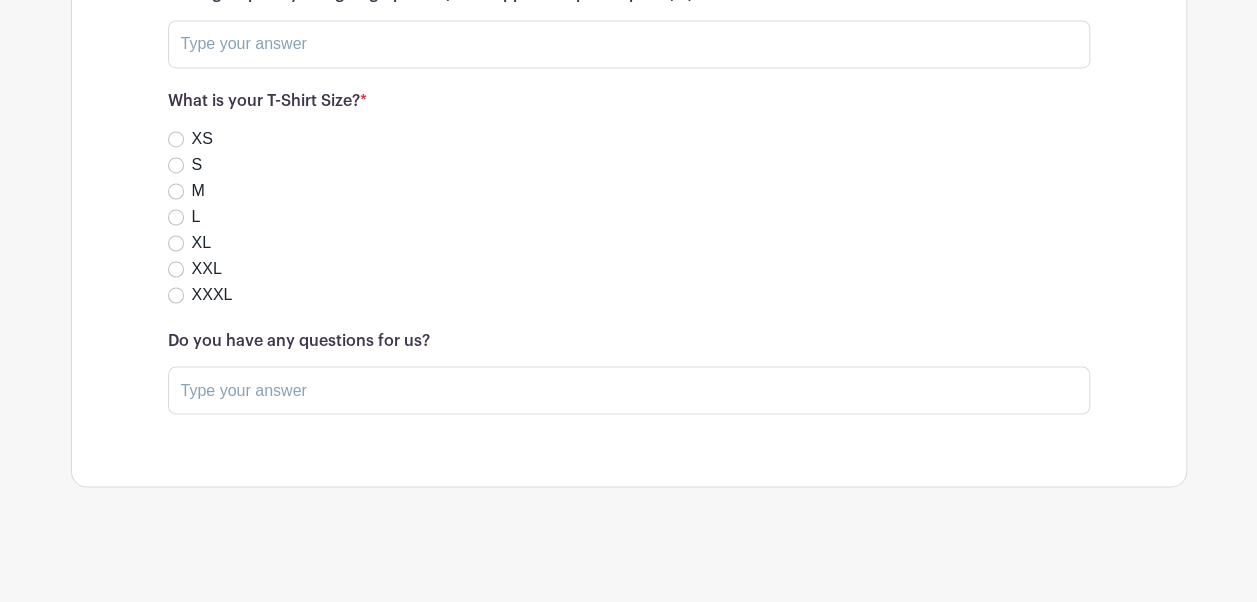 scroll, scrollTop: 9201, scrollLeft: 0, axis: vertical 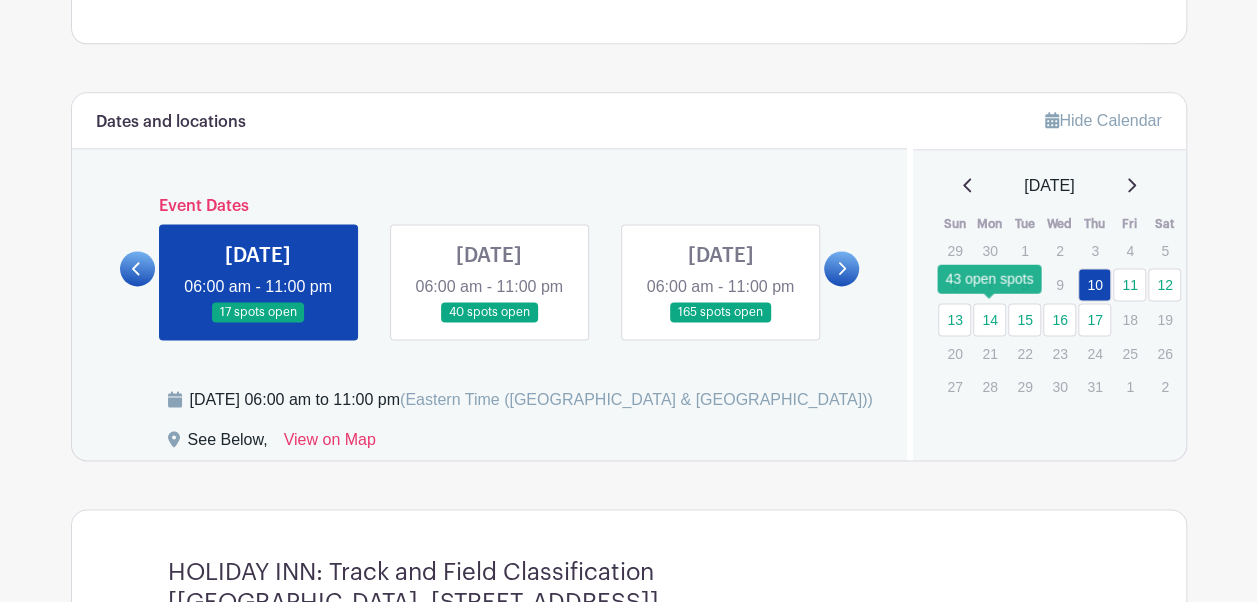 click on "14" at bounding box center [989, 319] 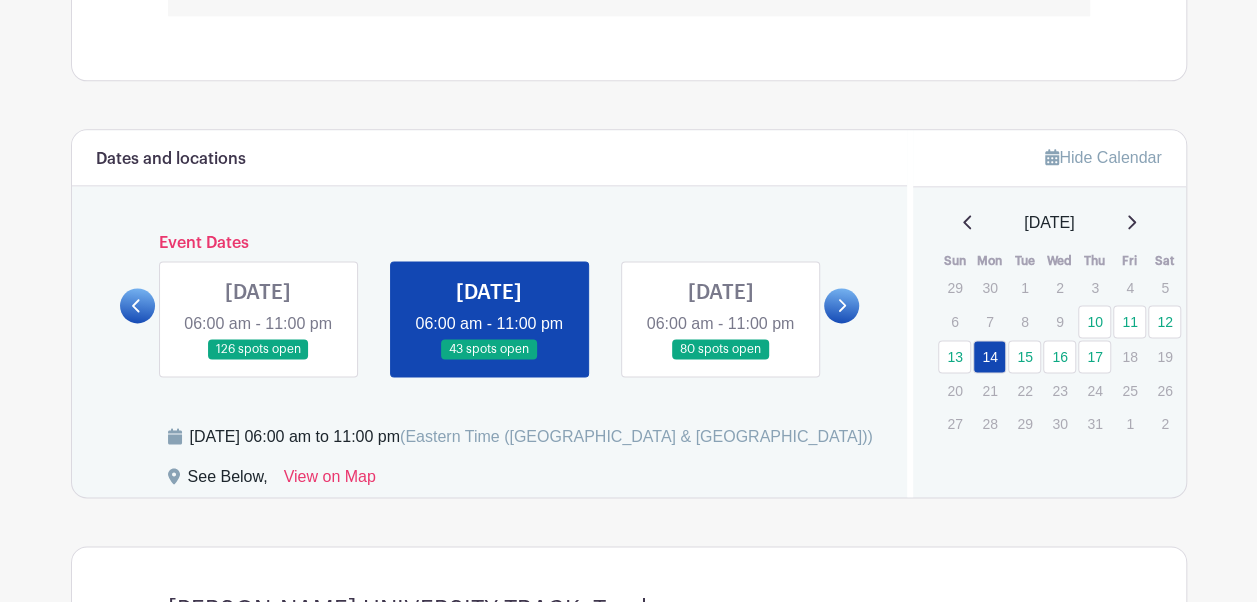 scroll, scrollTop: 1239, scrollLeft: 0, axis: vertical 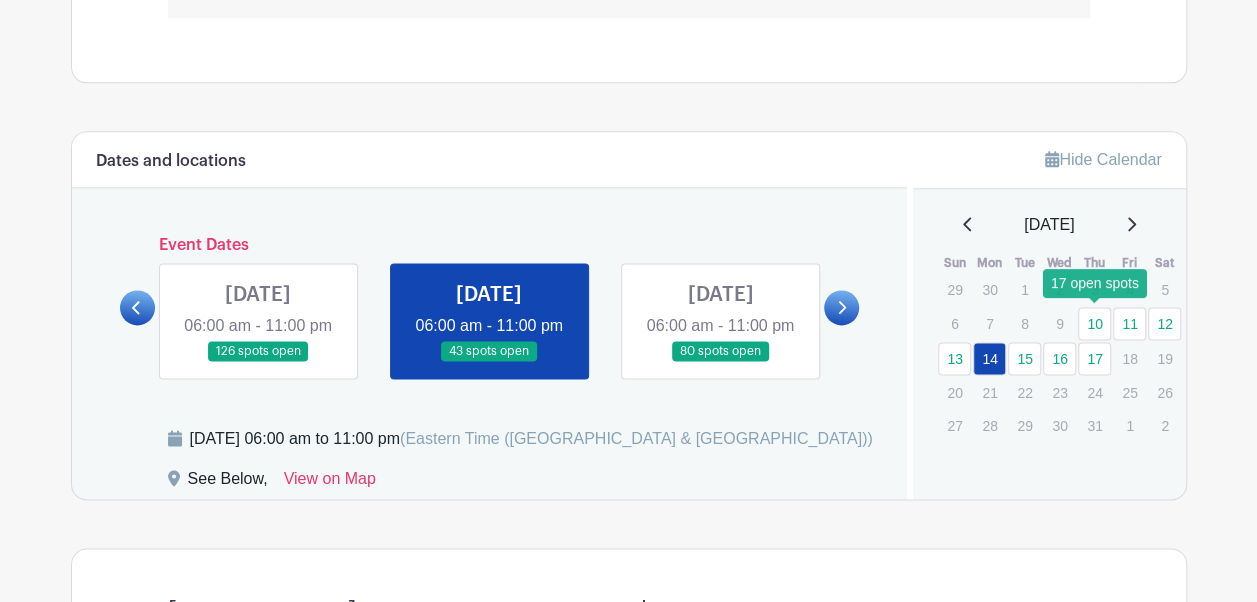 click on "10" at bounding box center (1094, 323) 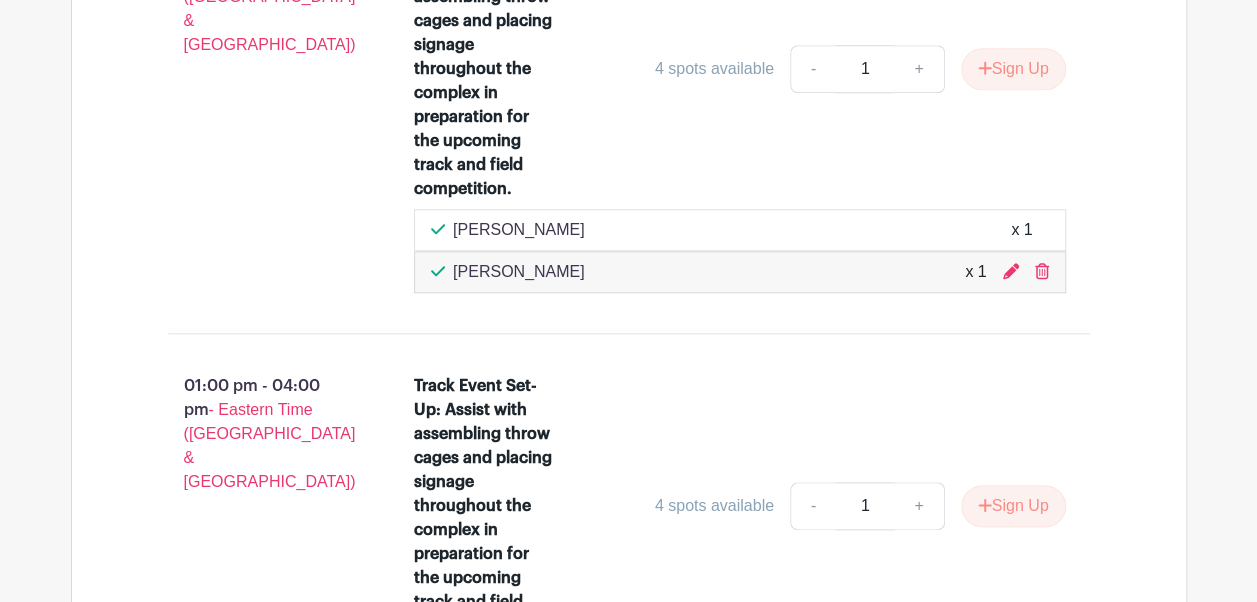 scroll, scrollTop: 4690, scrollLeft: 0, axis: vertical 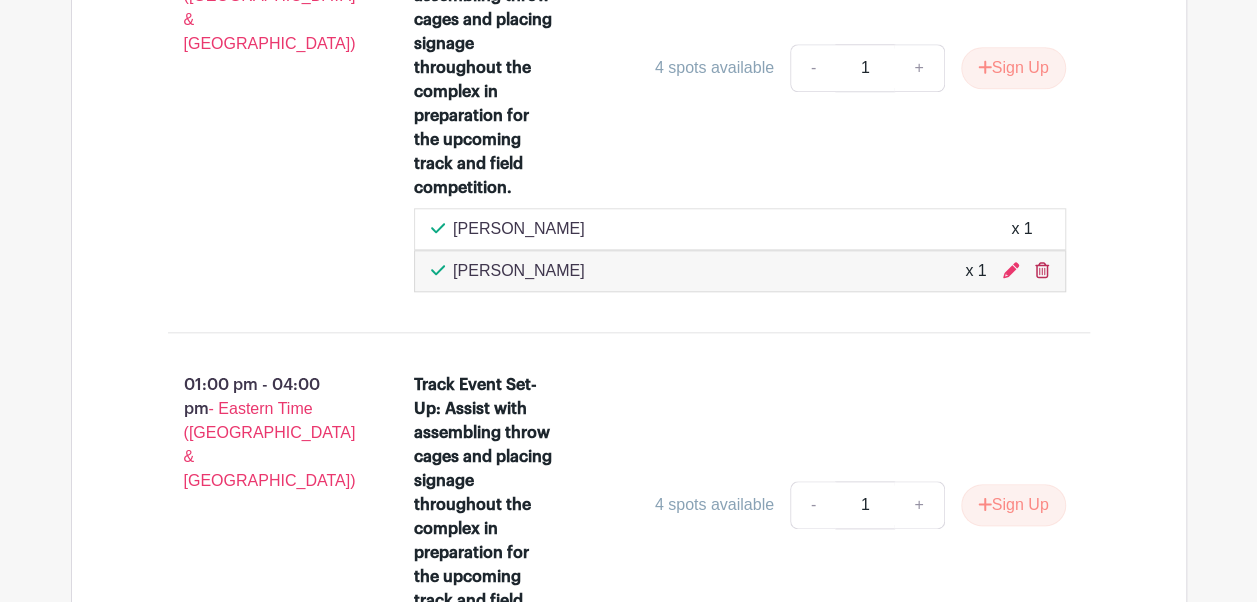 click 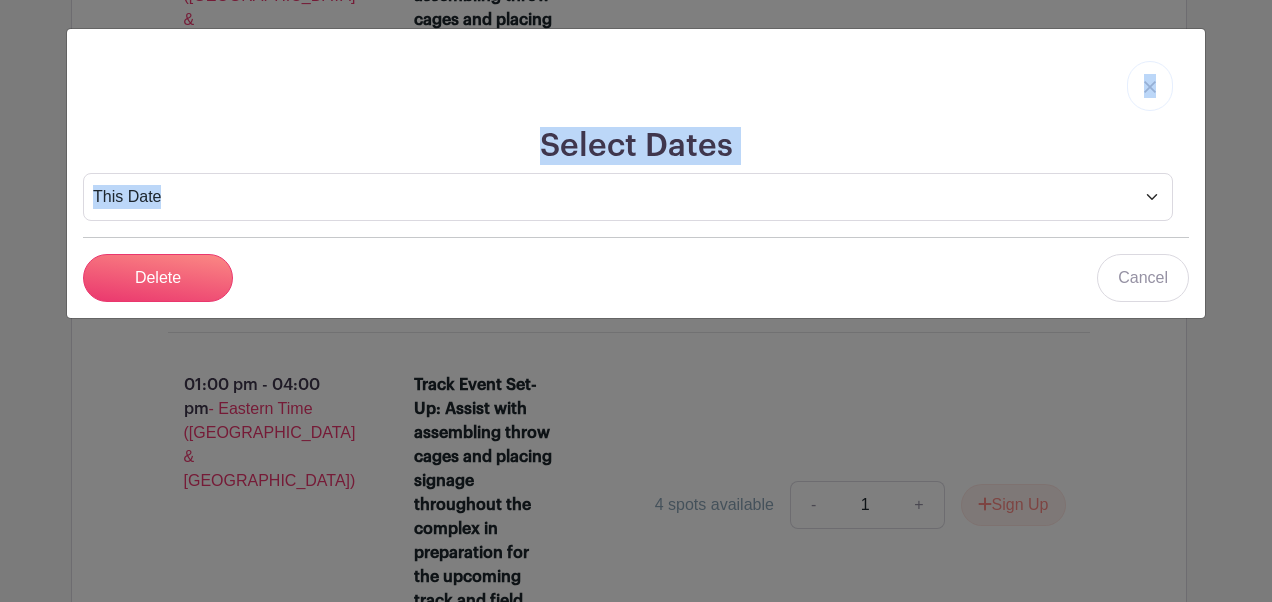 drag, startPoint x: 736, startPoint y: 92, endPoint x: 284, endPoint y: 268, distance: 485.0567 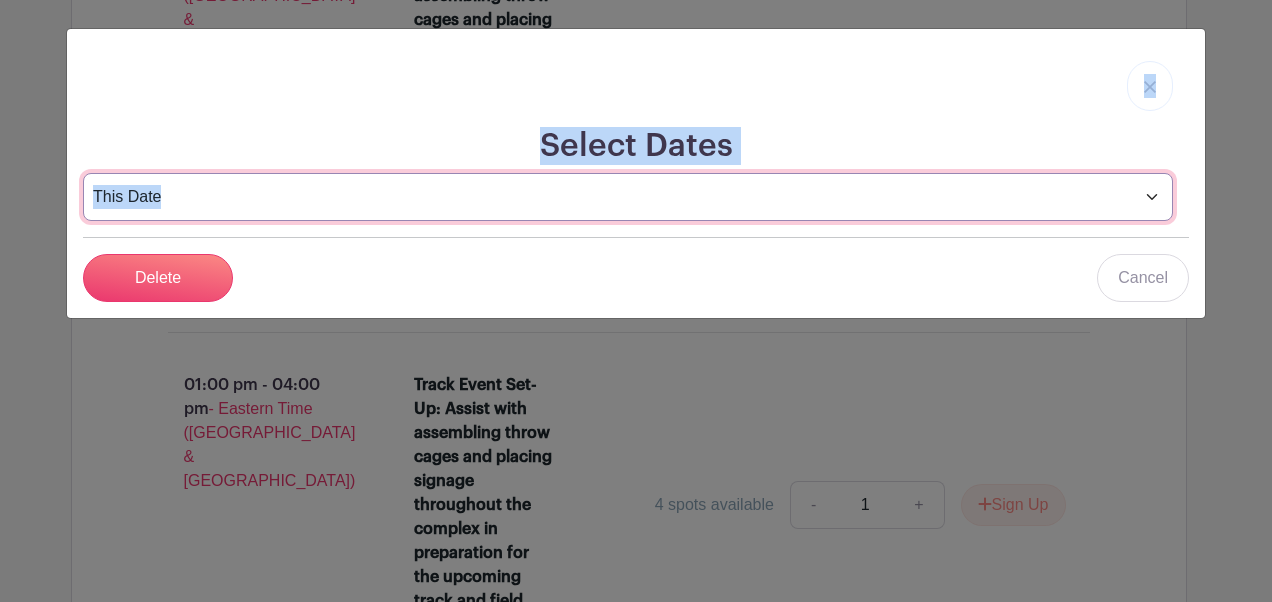click on "This Date
Select Dates" at bounding box center [628, 197] 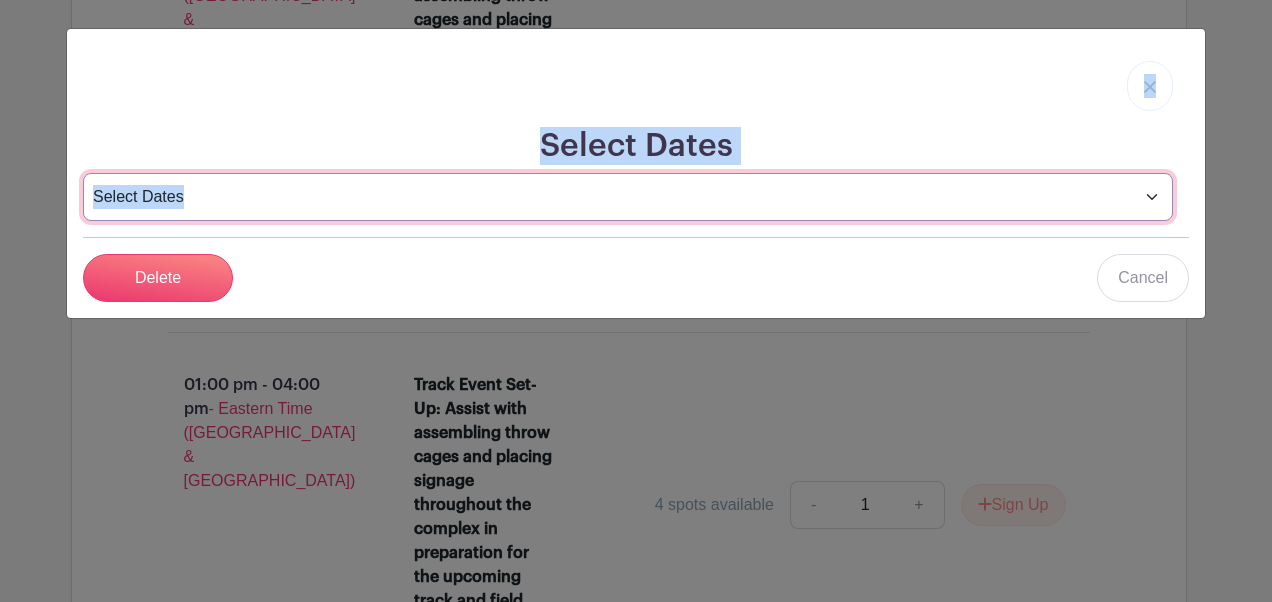 click on "This Date
Select Dates" at bounding box center (628, 197) 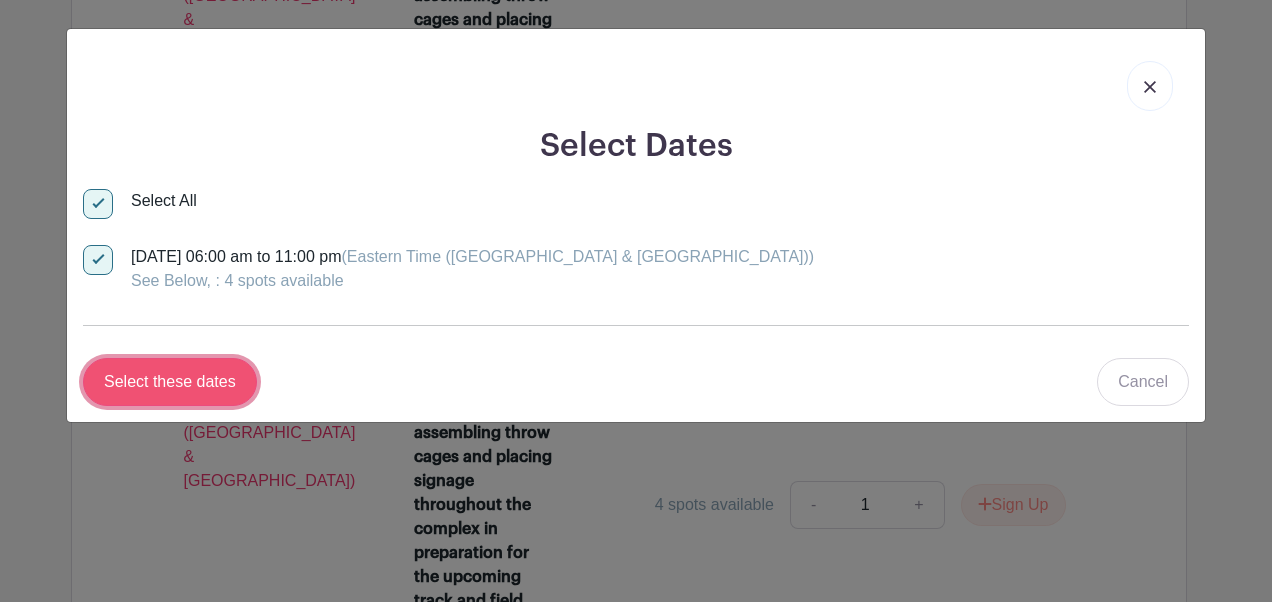 click on "Select these dates" at bounding box center [170, 382] 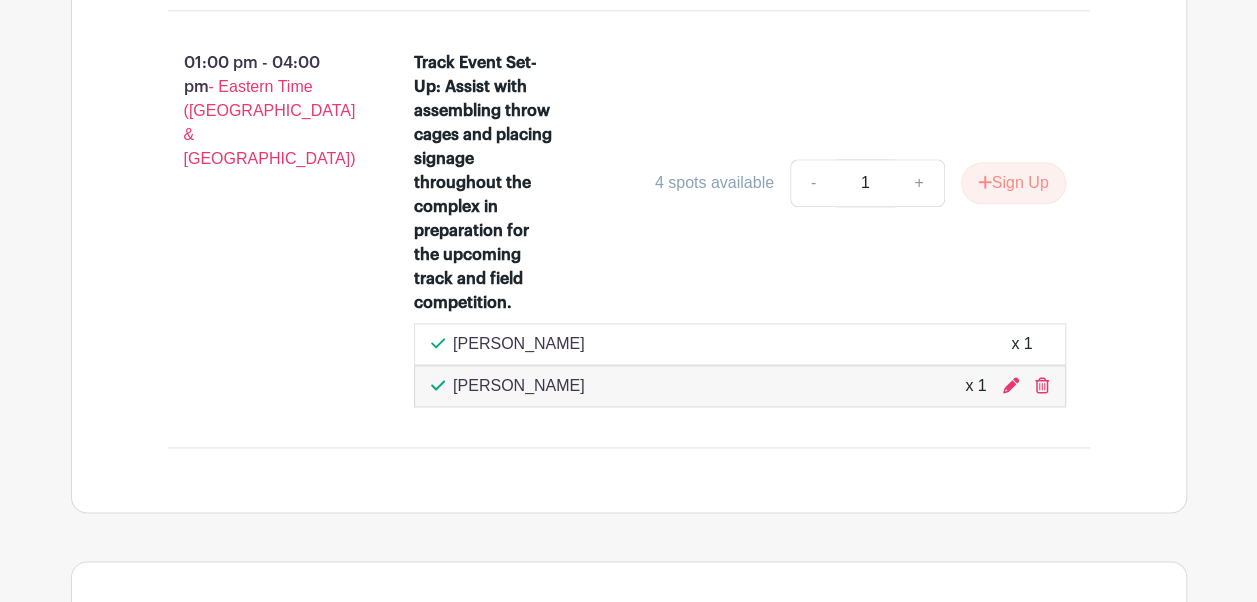 scroll, scrollTop: 4973, scrollLeft: 0, axis: vertical 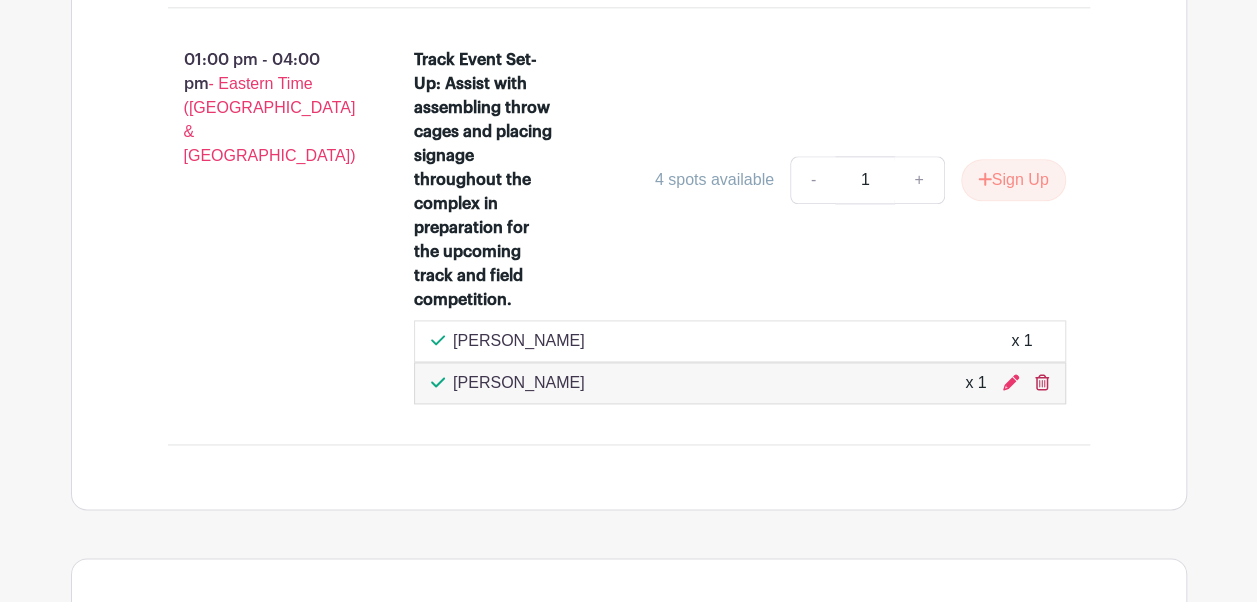 click 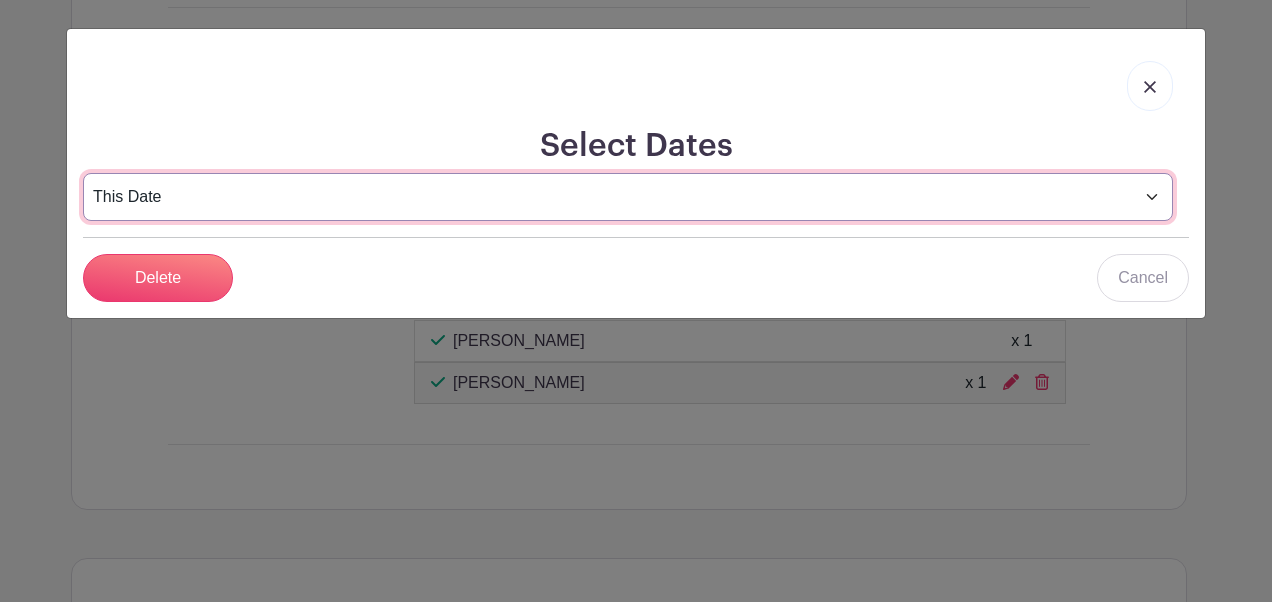 click on "This Date
Select Dates" at bounding box center [628, 197] 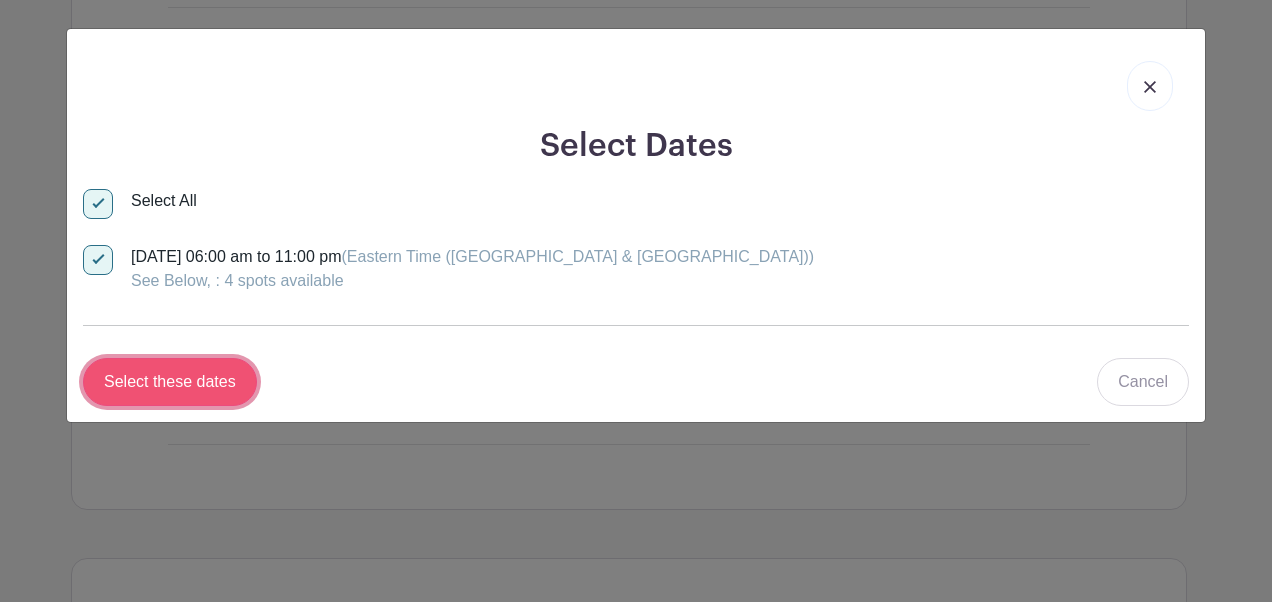 click on "Select these dates" at bounding box center (170, 382) 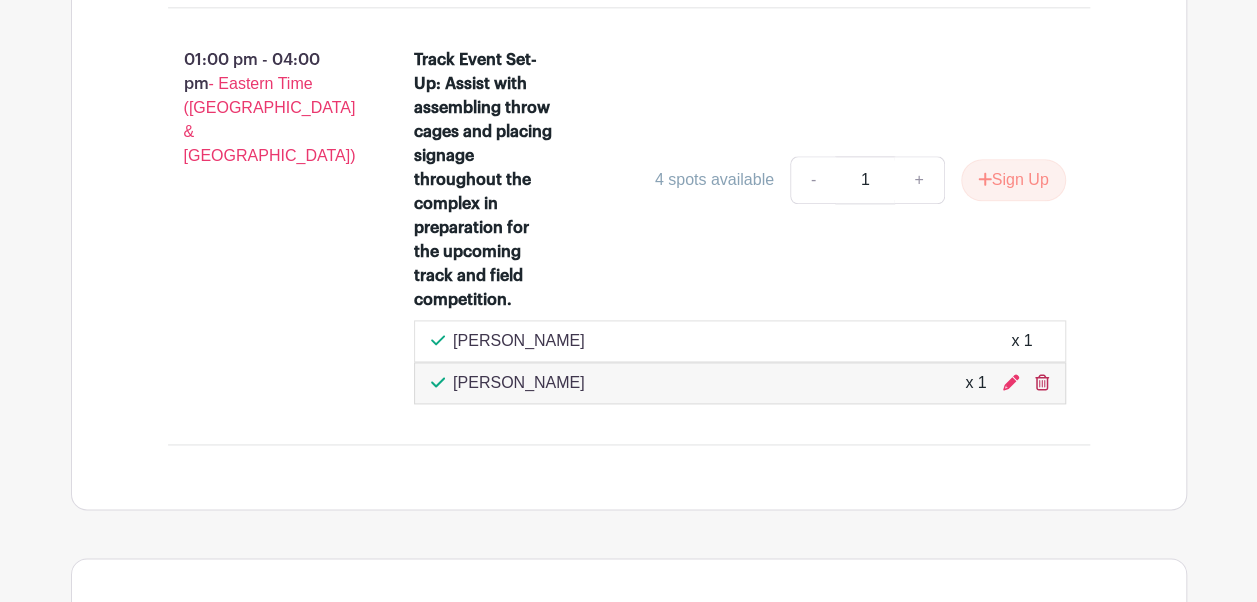 click 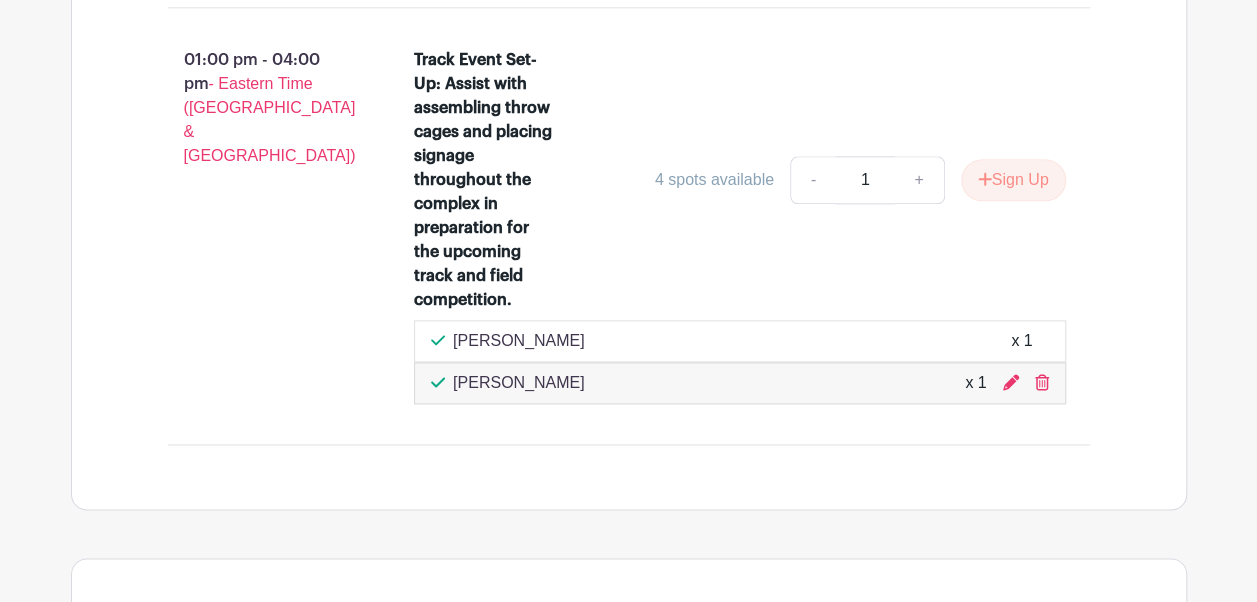click on "Track Event Set-Up: Assist with assembling throw cages and placing signage throughout the complex in preparation for the upcoming track and field competition.
4 spots available - 1 +  Sign Up
Hailey VanderRoest
x 1
Katie Harrington
x 1" at bounding box center [752, 226] 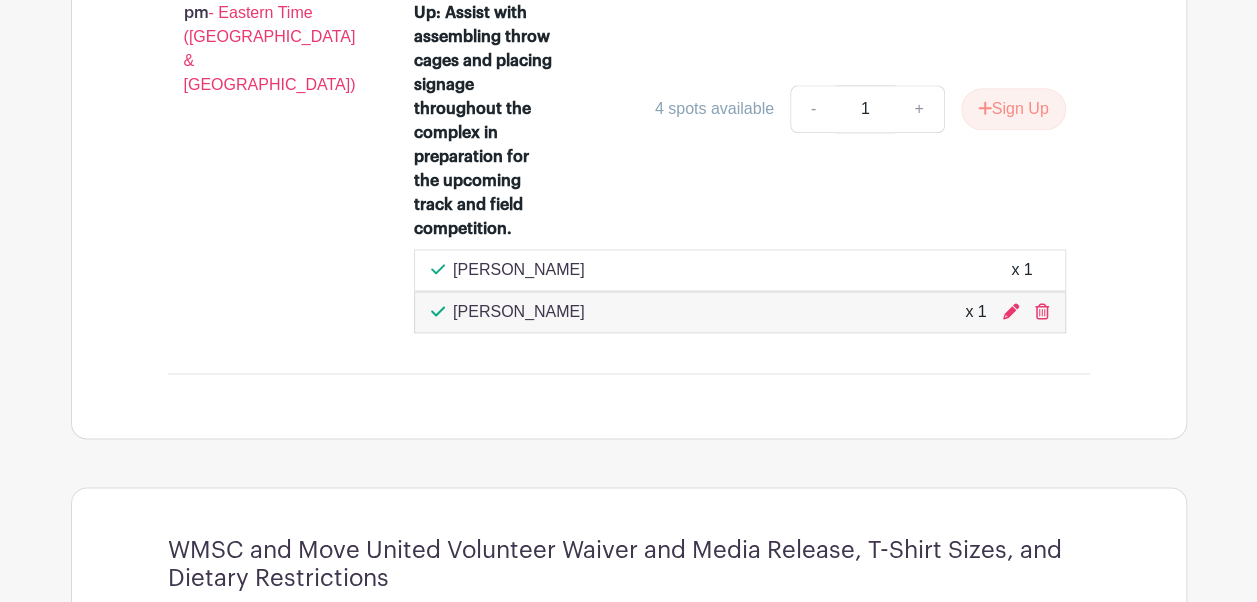 scroll, scrollTop: 5033, scrollLeft: 0, axis: vertical 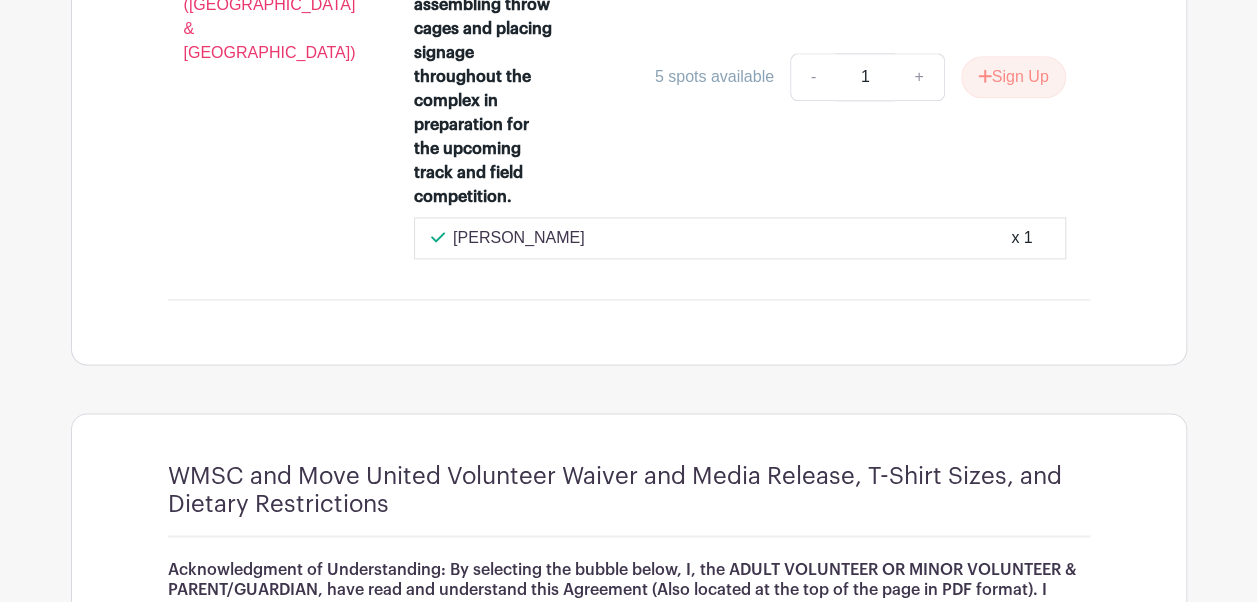 click on "x 1" at bounding box center [1021, 238] 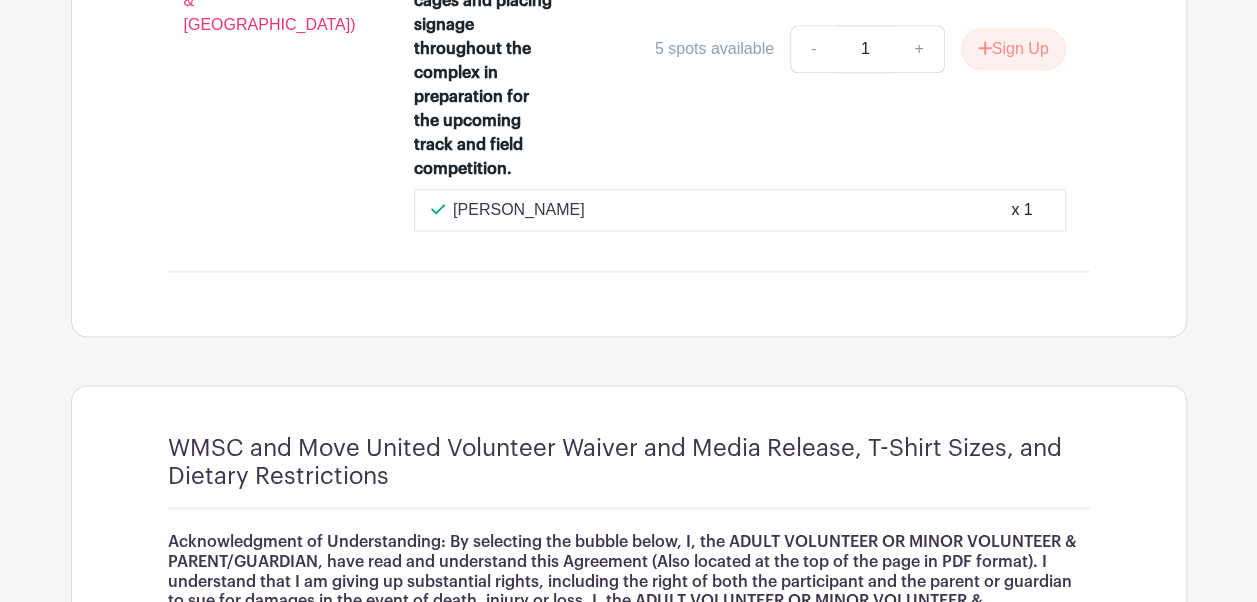 scroll, scrollTop: 5100, scrollLeft: 0, axis: vertical 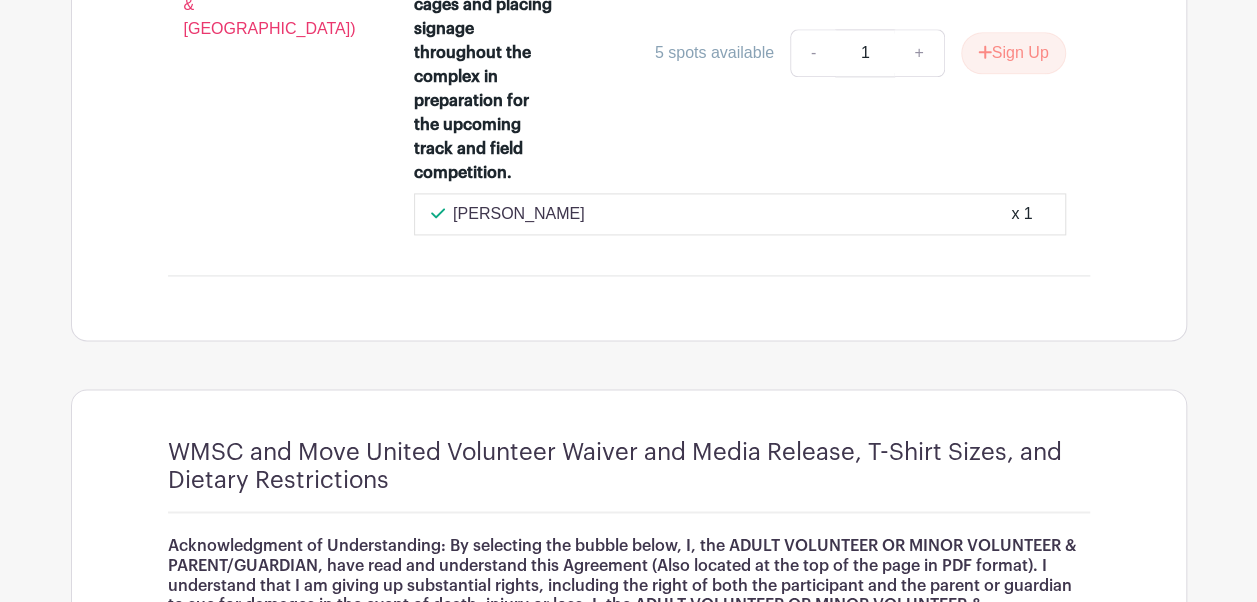 click on "[PERSON_NAME]
x 1" at bounding box center [740, 214] 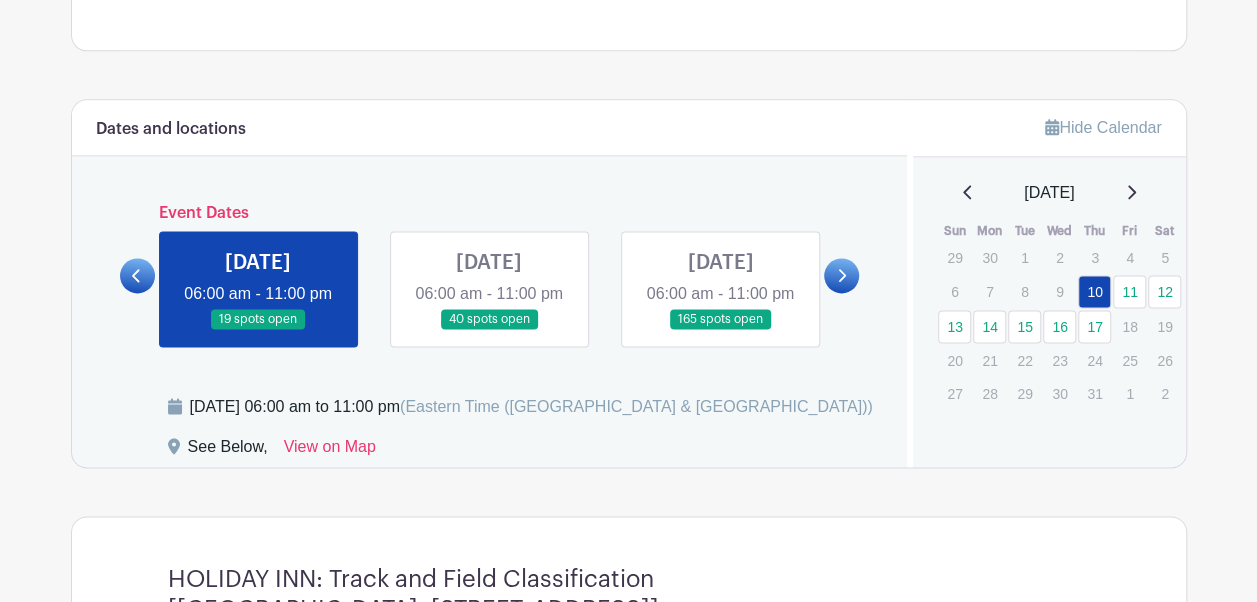 scroll, scrollTop: 1272, scrollLeft: 0, axis: vertical 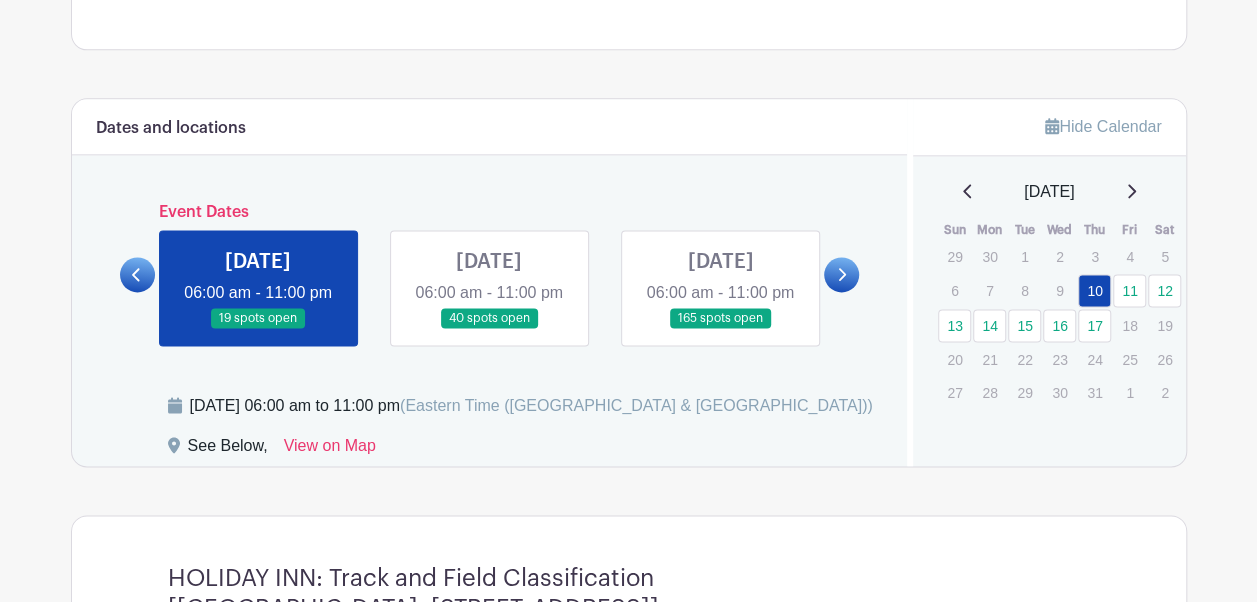 click 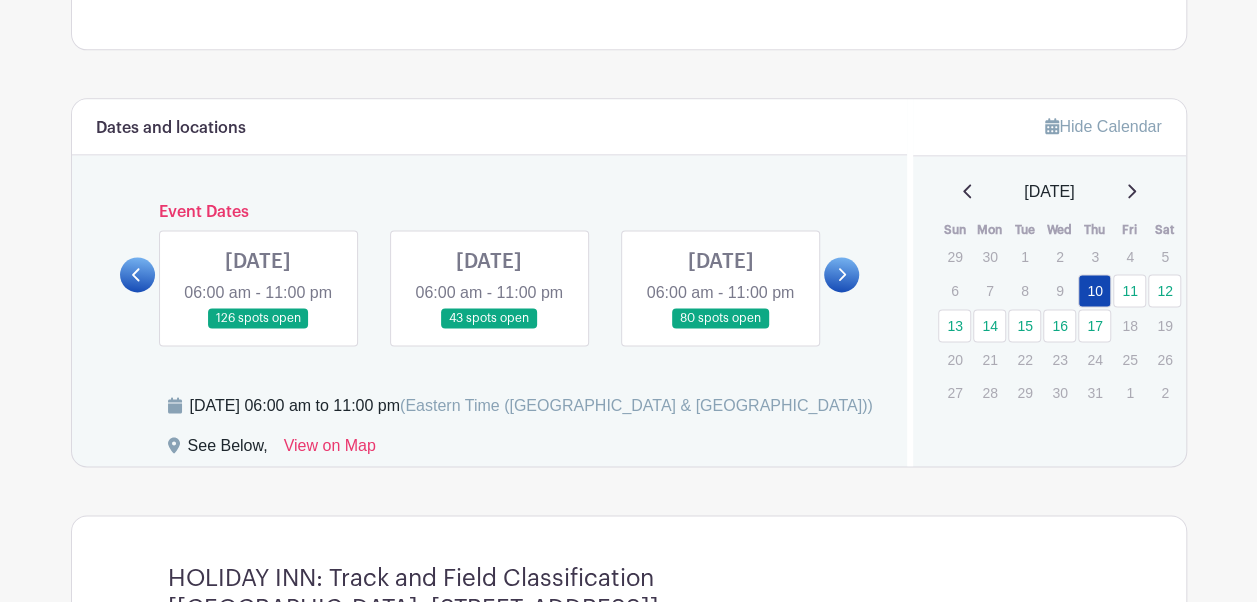 click at bounding box center (489, 329) 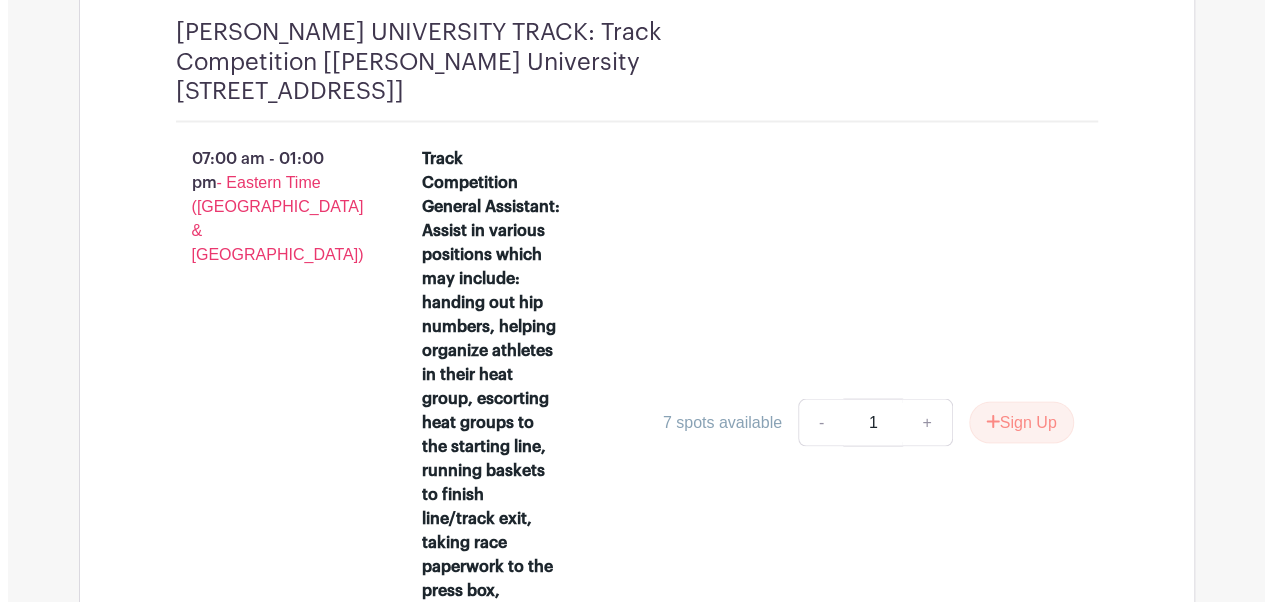 scroll, scrollTop: 1819, scrollLeft: 0, axis: vertical 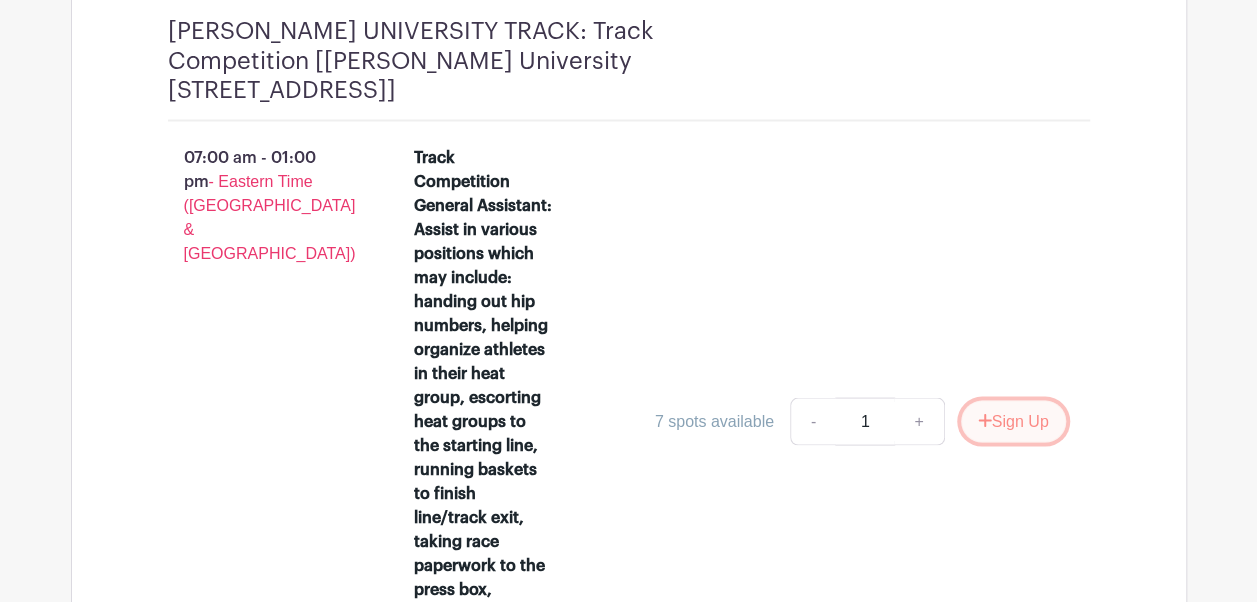 click on "Sign Up" at bounding box center [1013, 421] 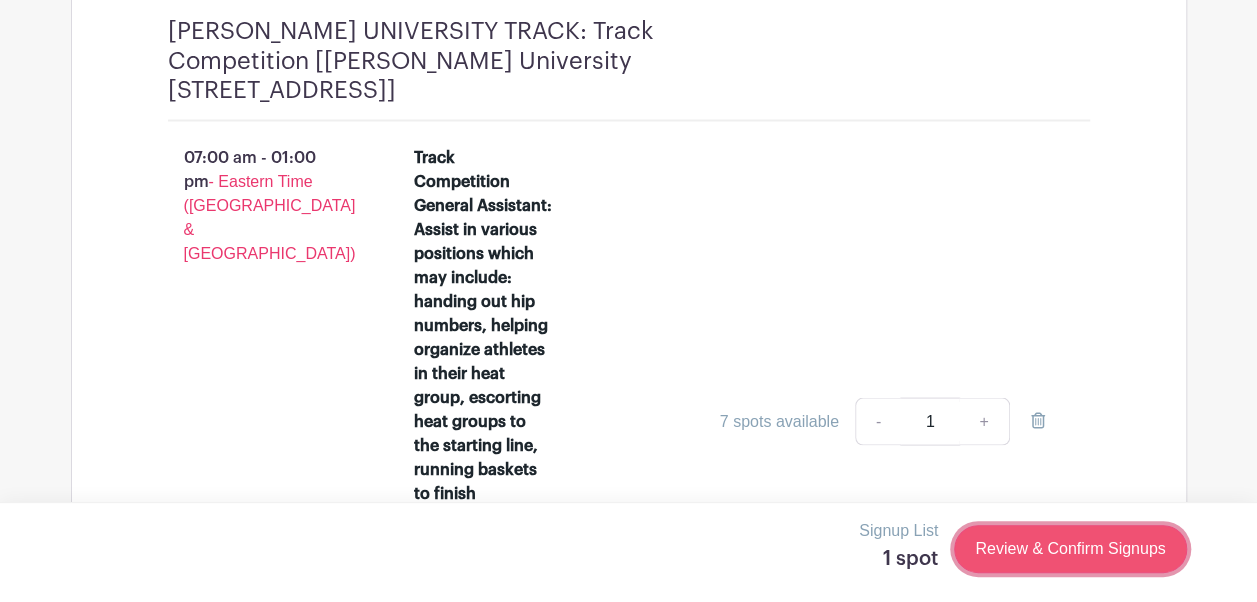 click on "Review & Confirm Signups" at bounding box center (1070, 549) 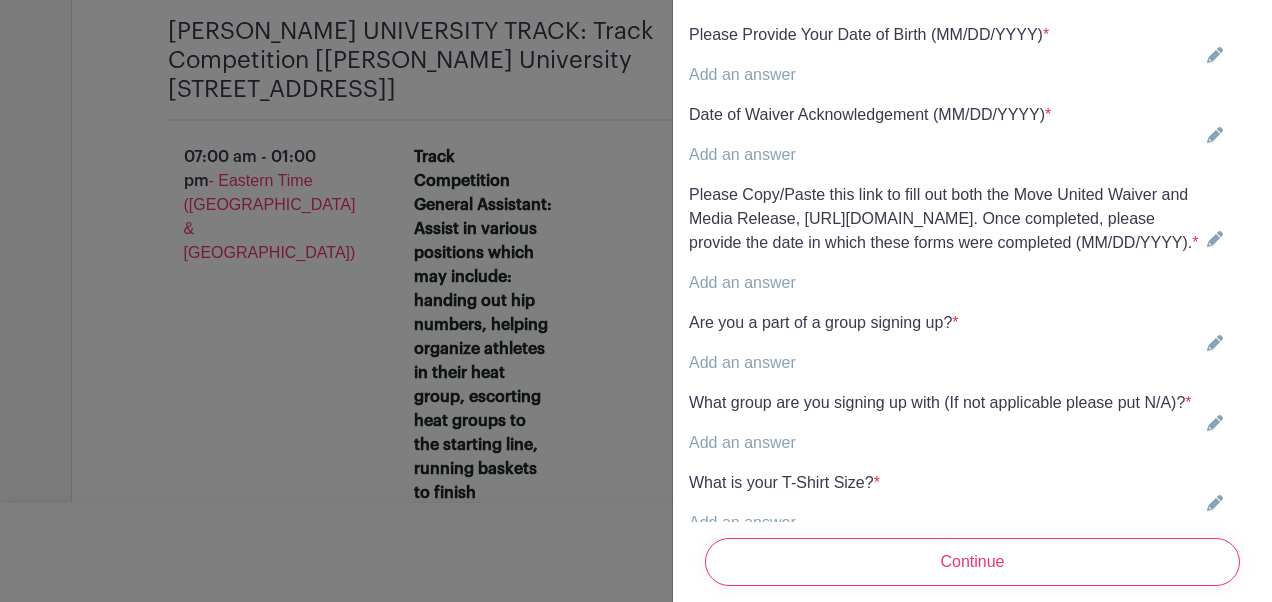 scroll, scrollTop: 1748, scrollLeft: 0, axis: vertical 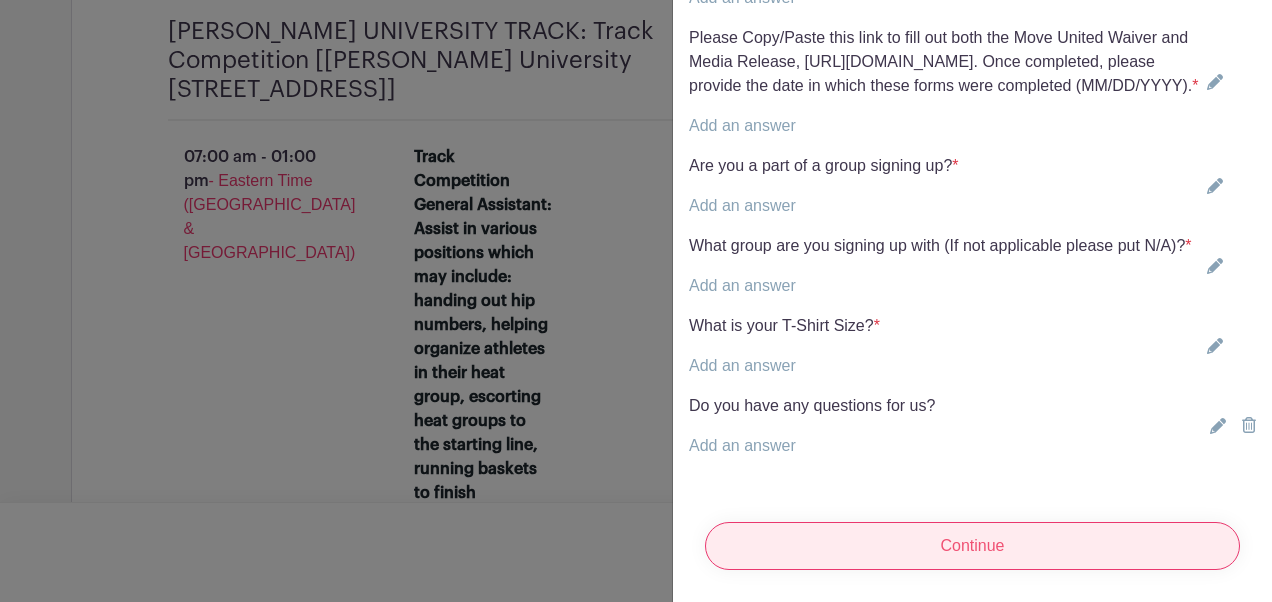 click on "Continue" at bounding box center [972, 546] 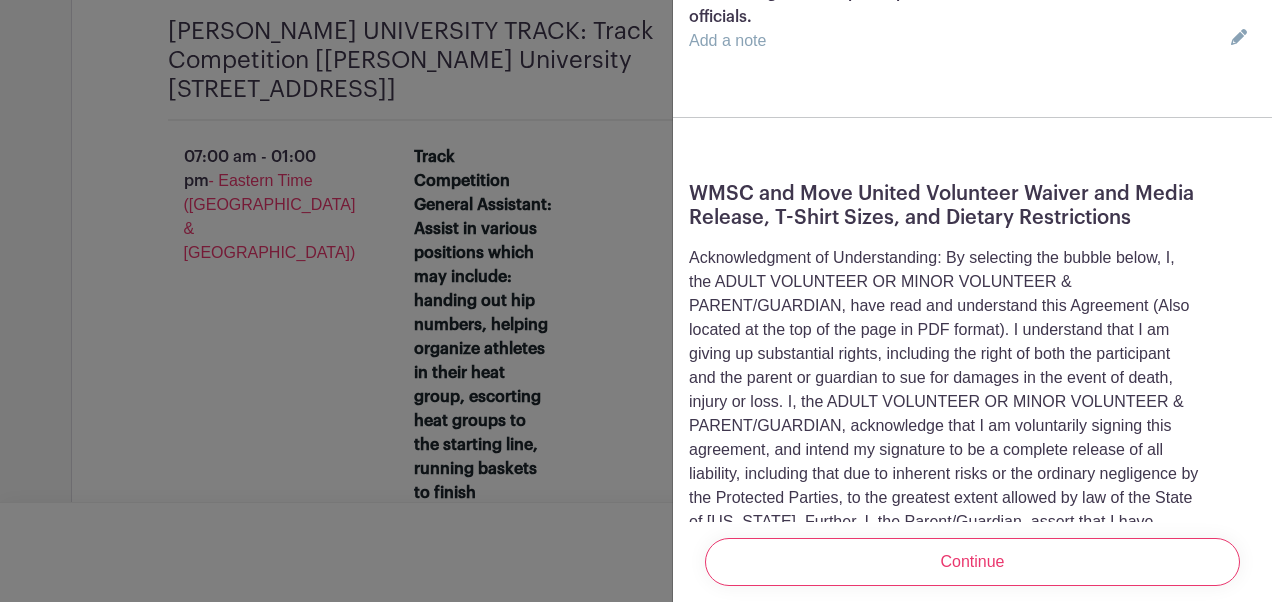 scroll, scrollTop: 818, scrollLeft: 0, axis: vertical 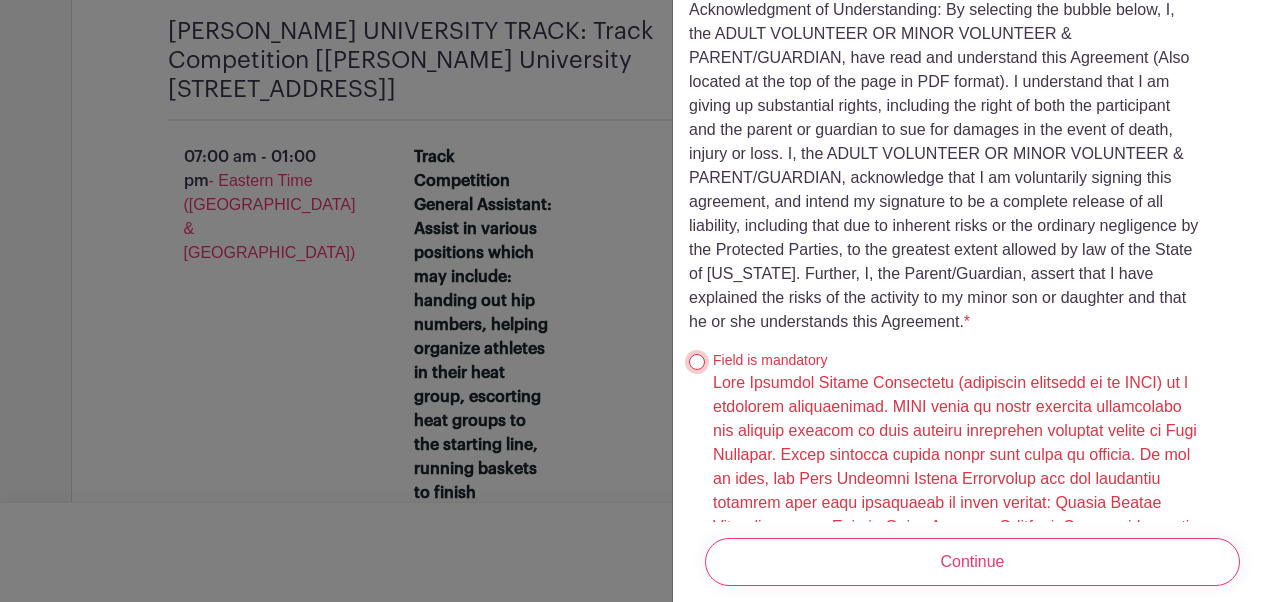 click at bounding box center (697, 362) 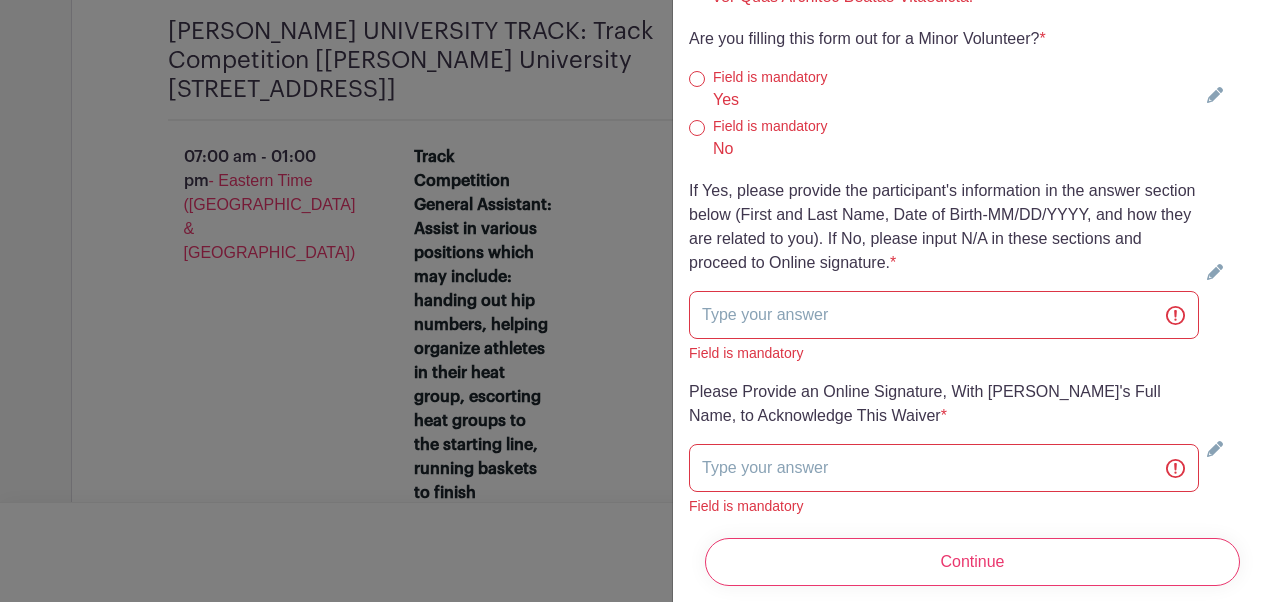 scroll, scrollTop: 5308, scrollLeft: 0, axis: vertical 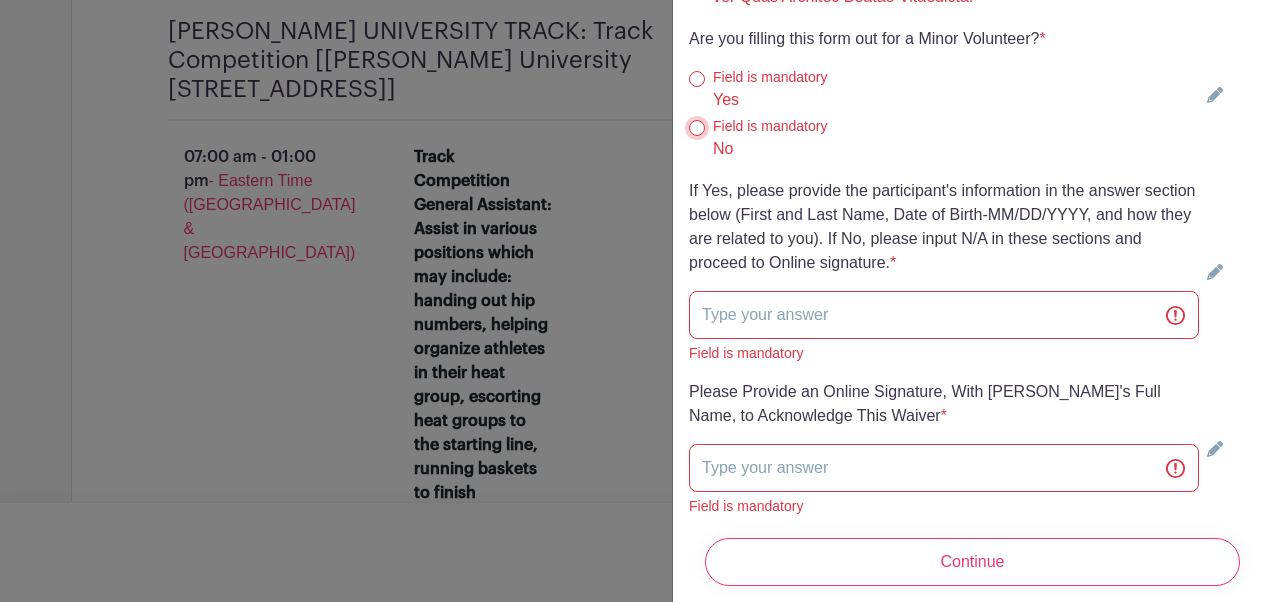 click on "No" at bounding box center (697, 128) 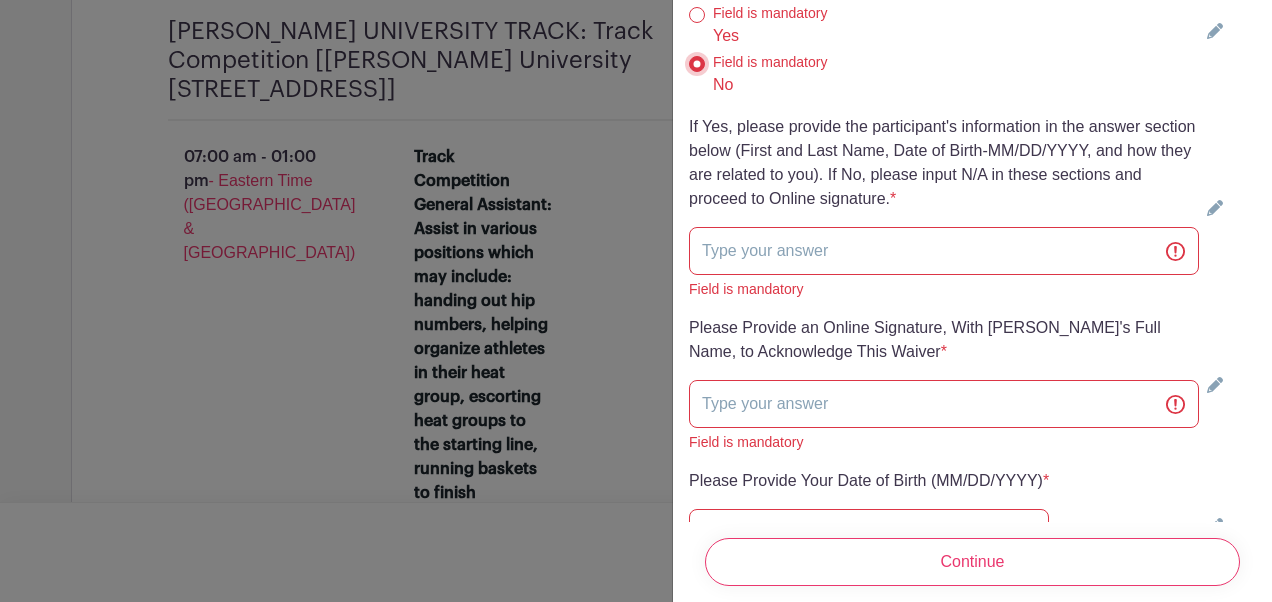 scroll, scrollTop: 5374, scrollLeft: 0, axis: vertical 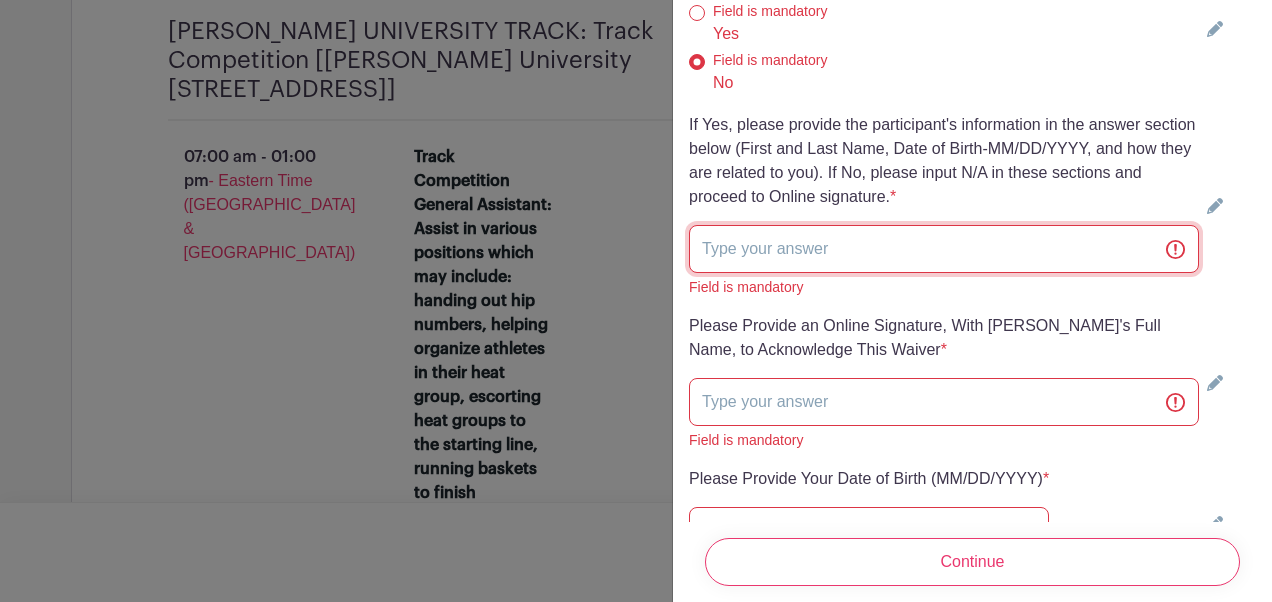 click at bounding box center (944, 249) 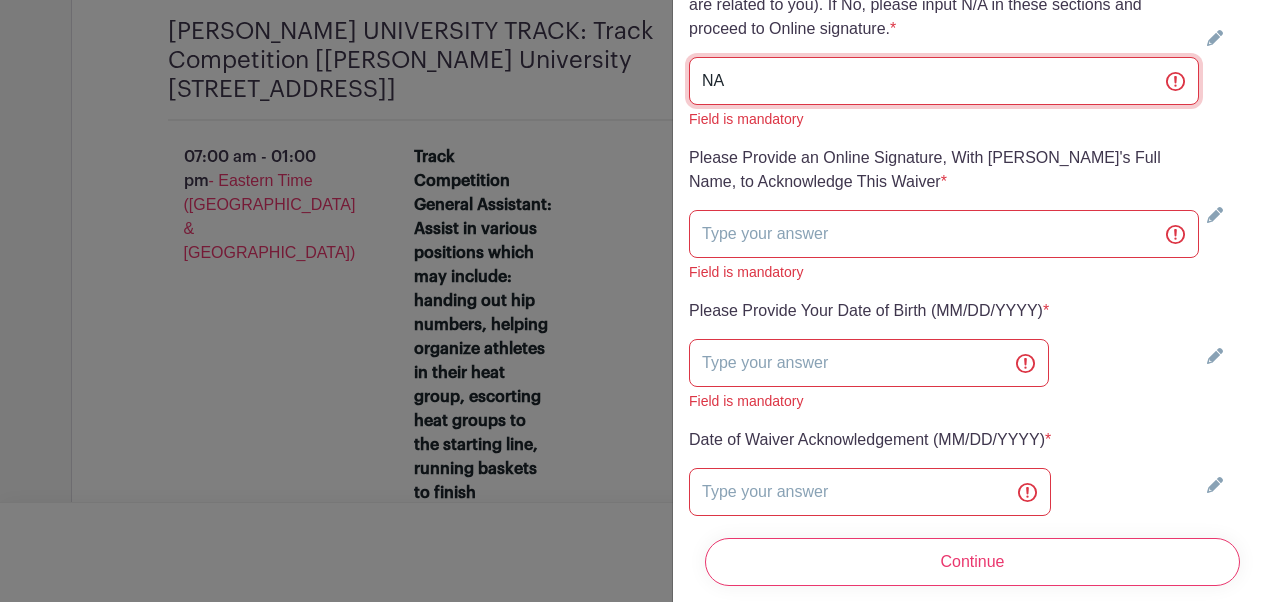 scroll, scrollTop: 5544, scrollLeft: 0, axis: vertical 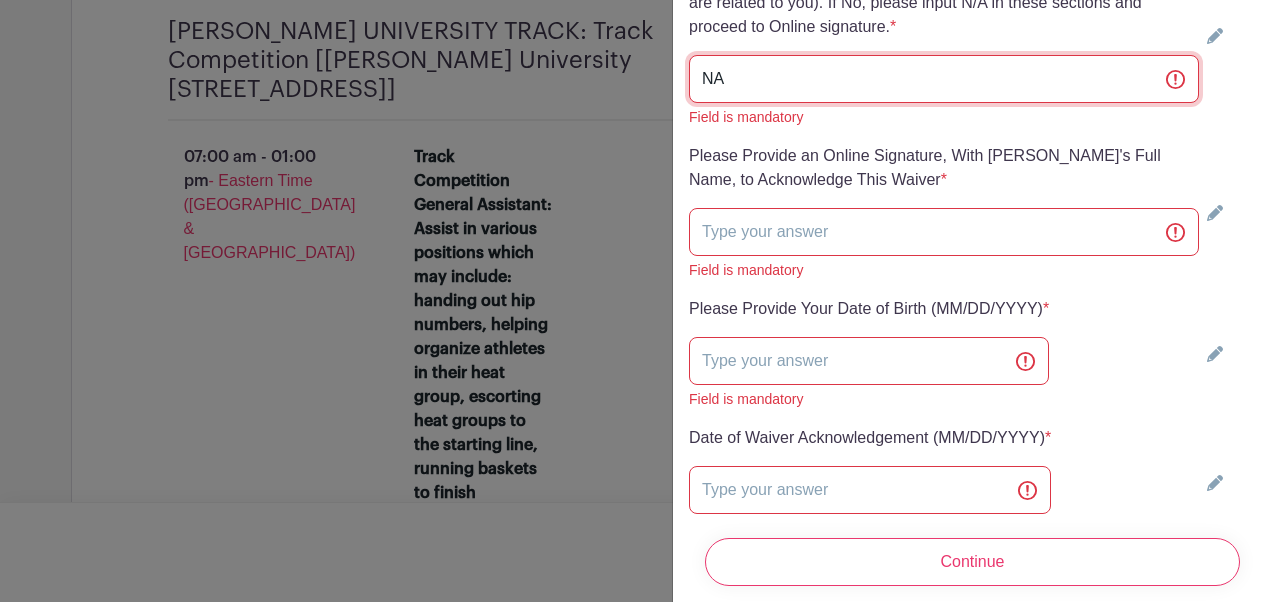 type on "NA" 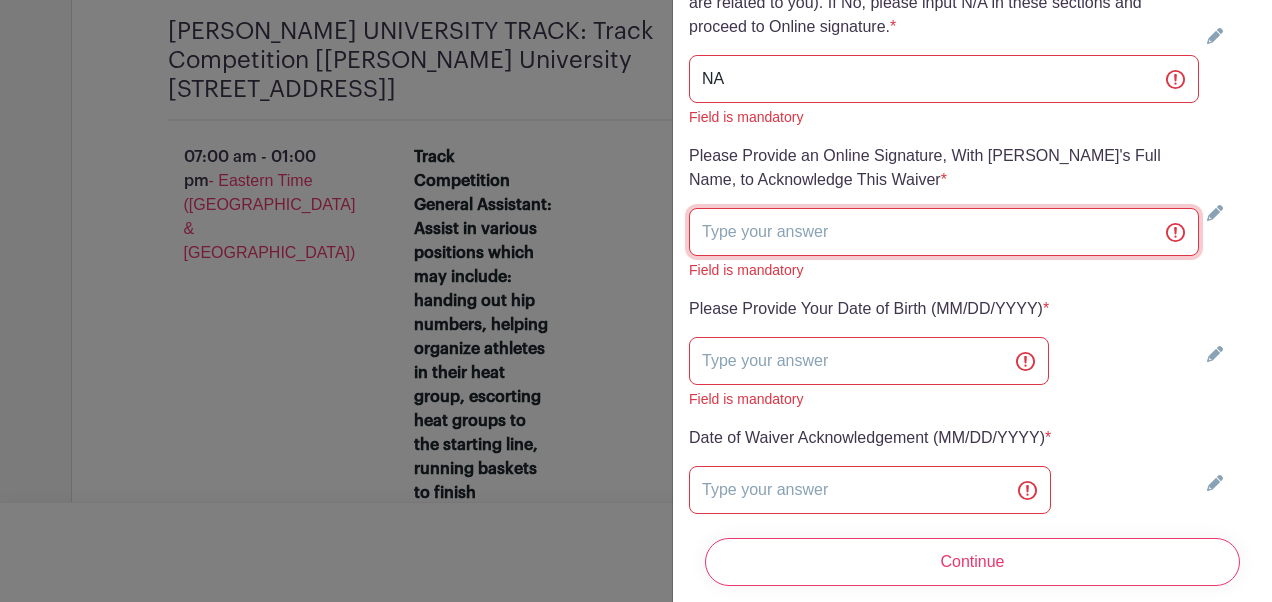 click at bounding box center [944, 232] 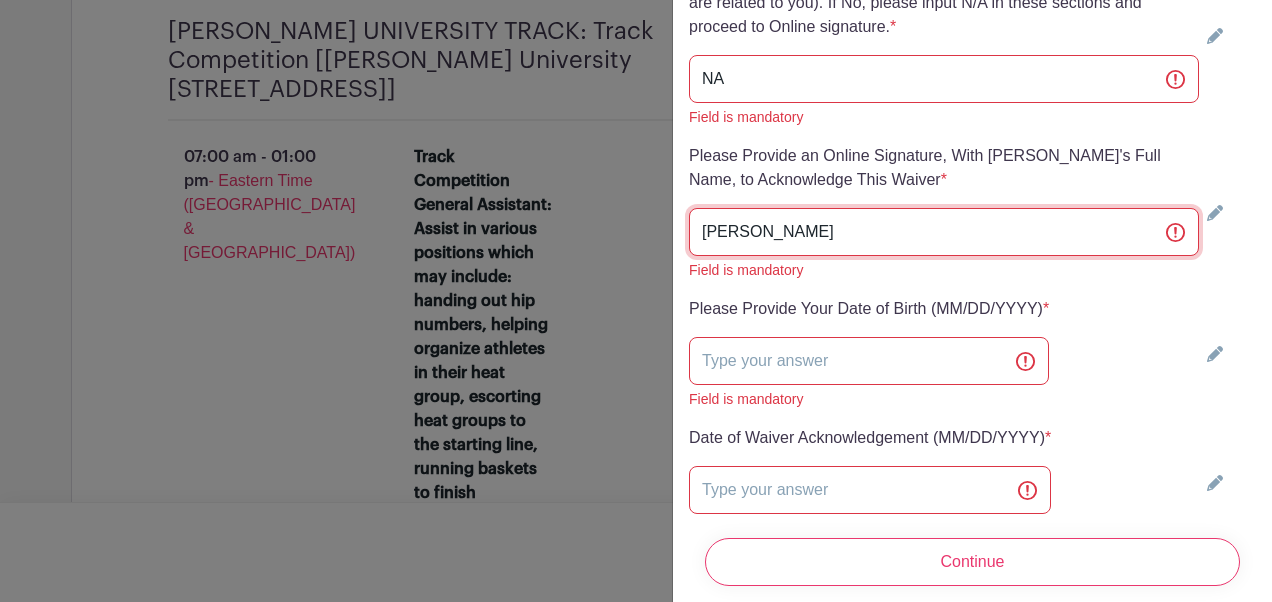 type on "[PERSON_NAME]" 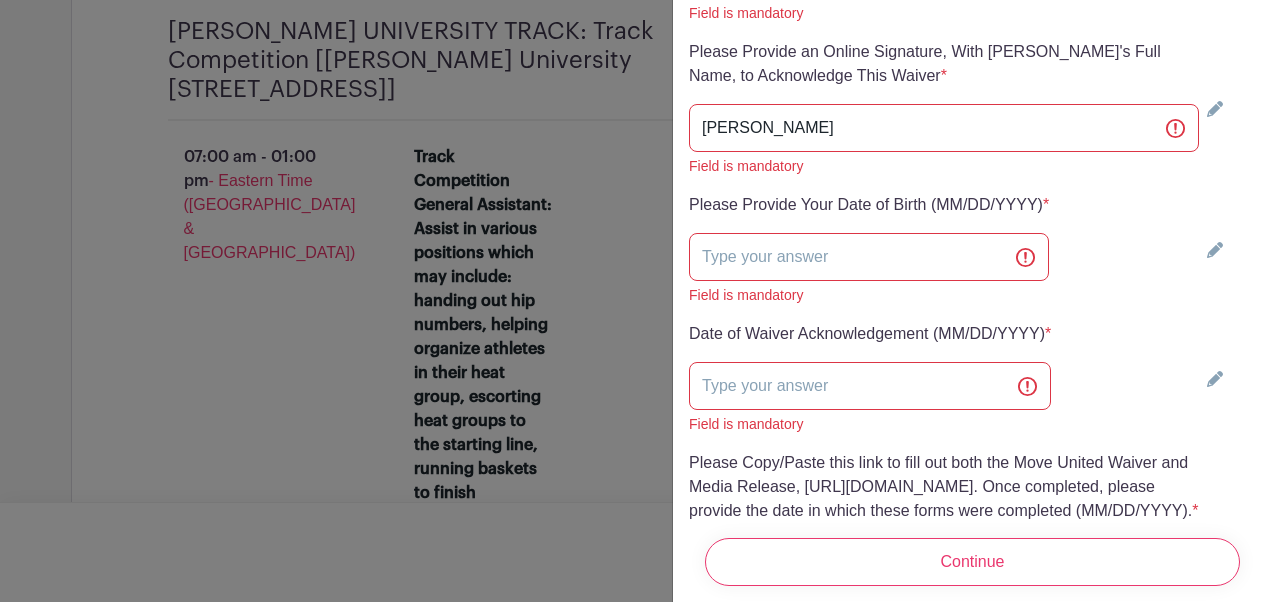 scroll, scrollTop: 5648, scrollLeft: 0, axis: vertical 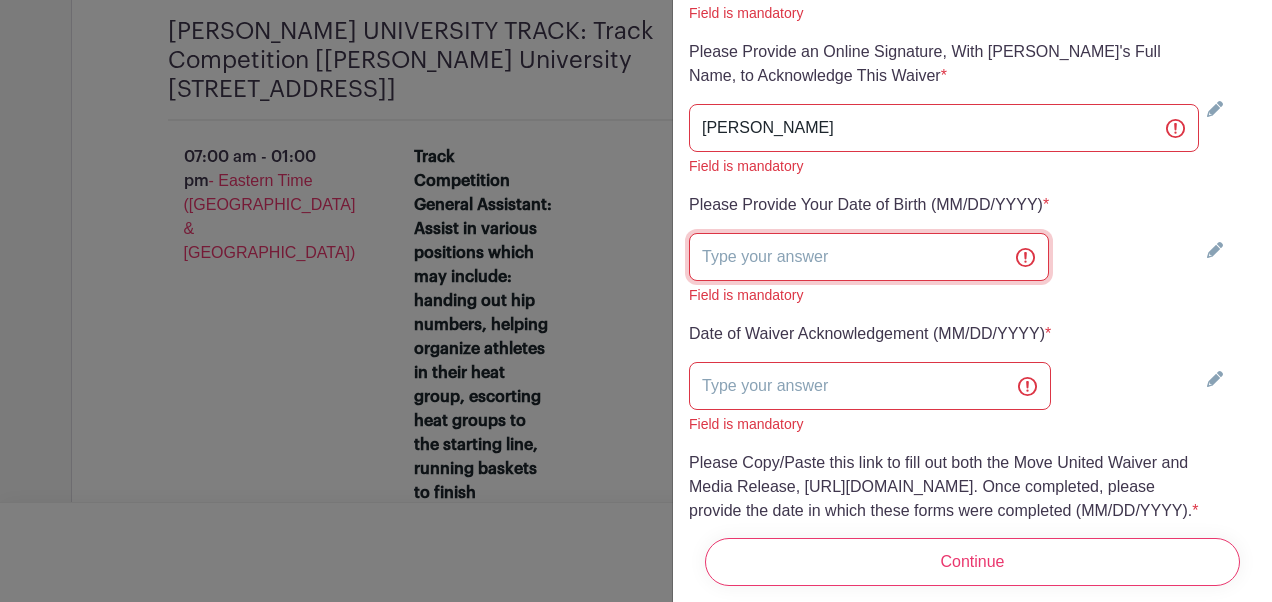 click at bounding box center [869, 257] 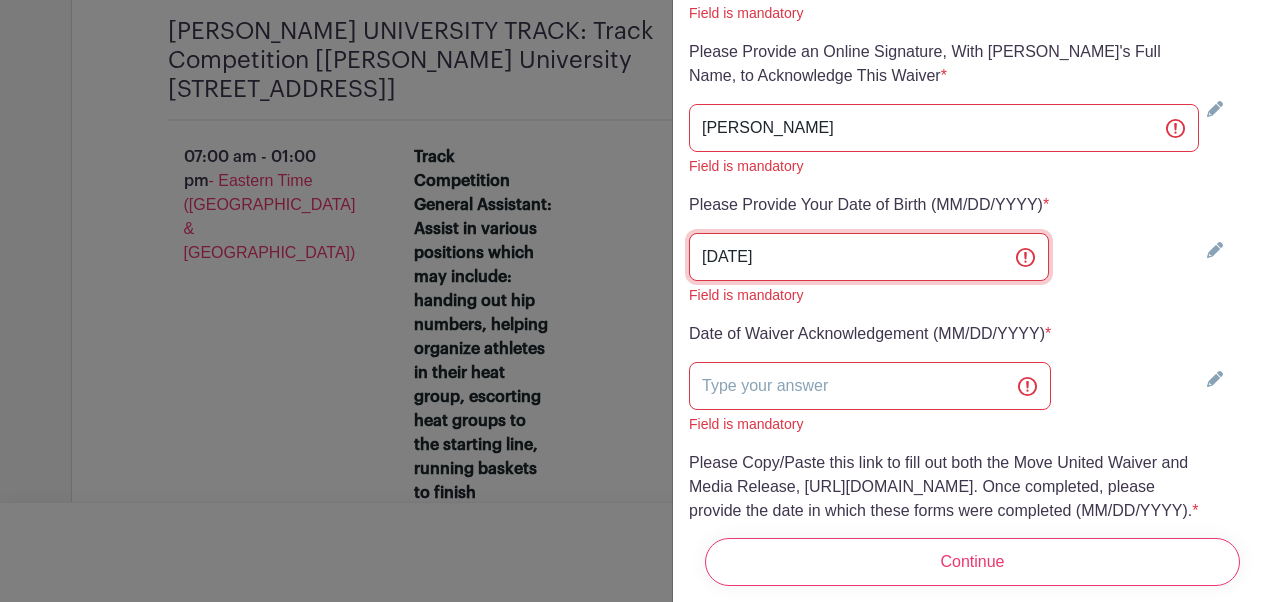 type on "[DATE]" 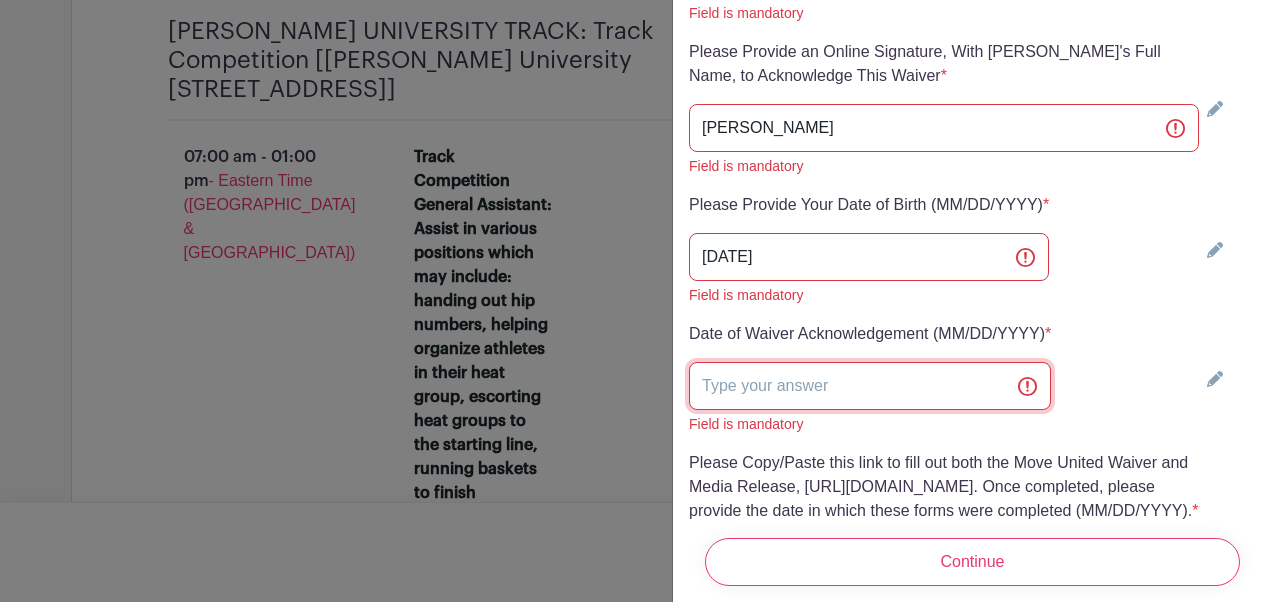 click at bounding box center (870, 386) 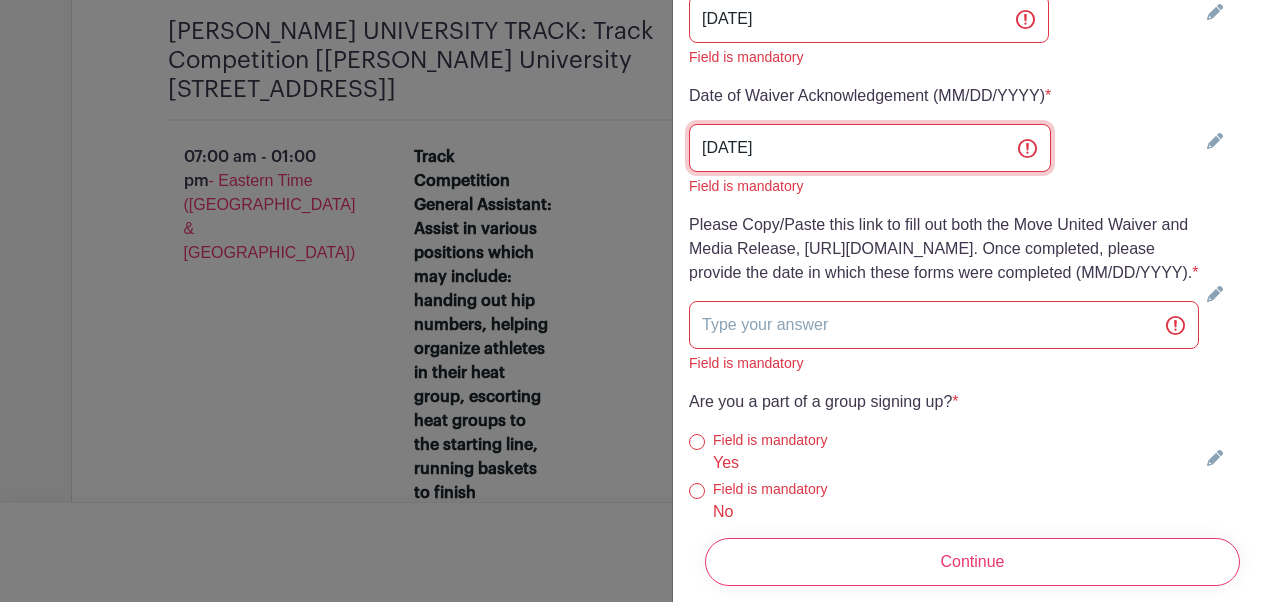 scroll, scrollTop: 5888, scrollLeft: 0, axis: vertical 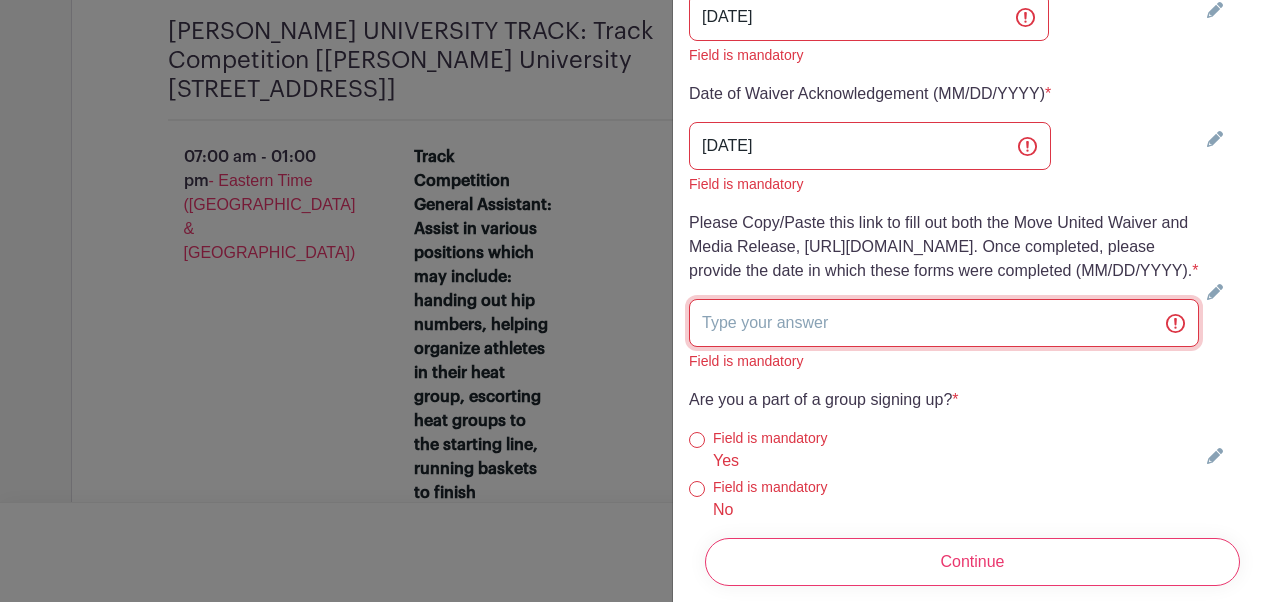 click at bounding box center (944, 323) 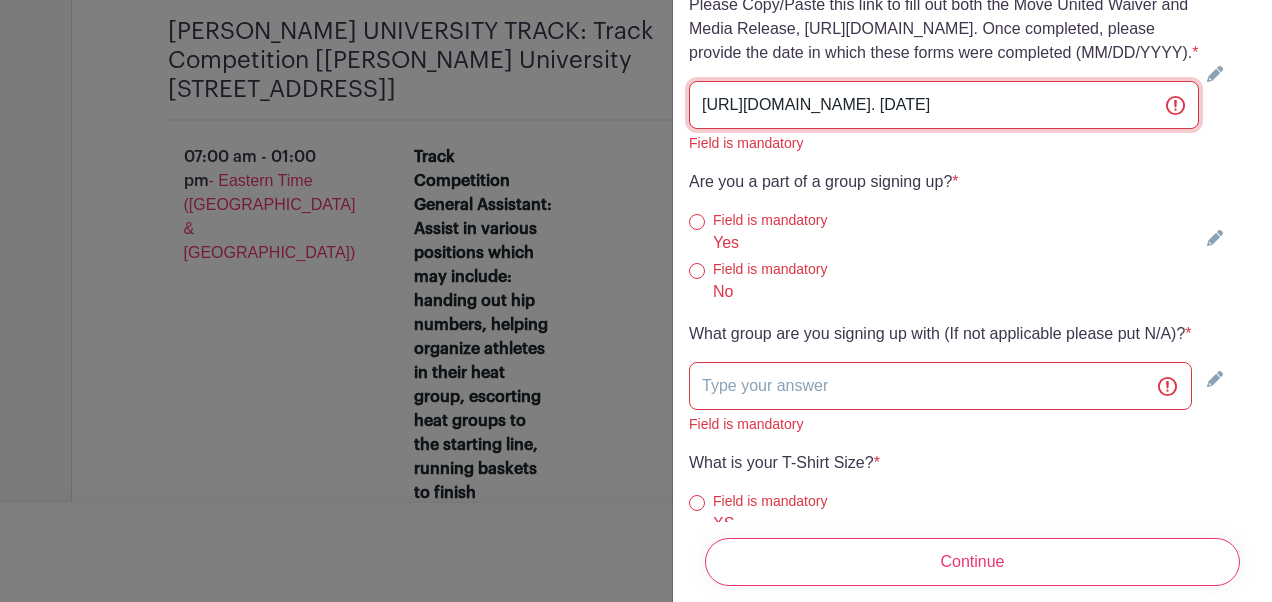 scroll, scrollTop: 6108, scrollLeft: 0, axis: vertical 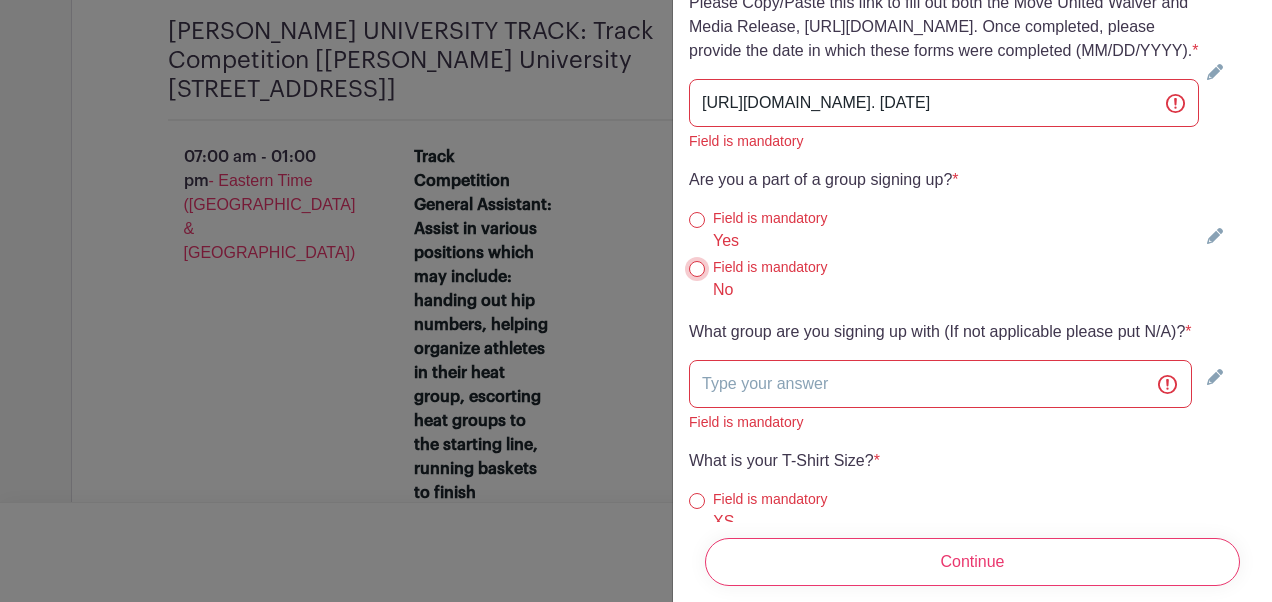click on "No" at bounding box center [697, 269] 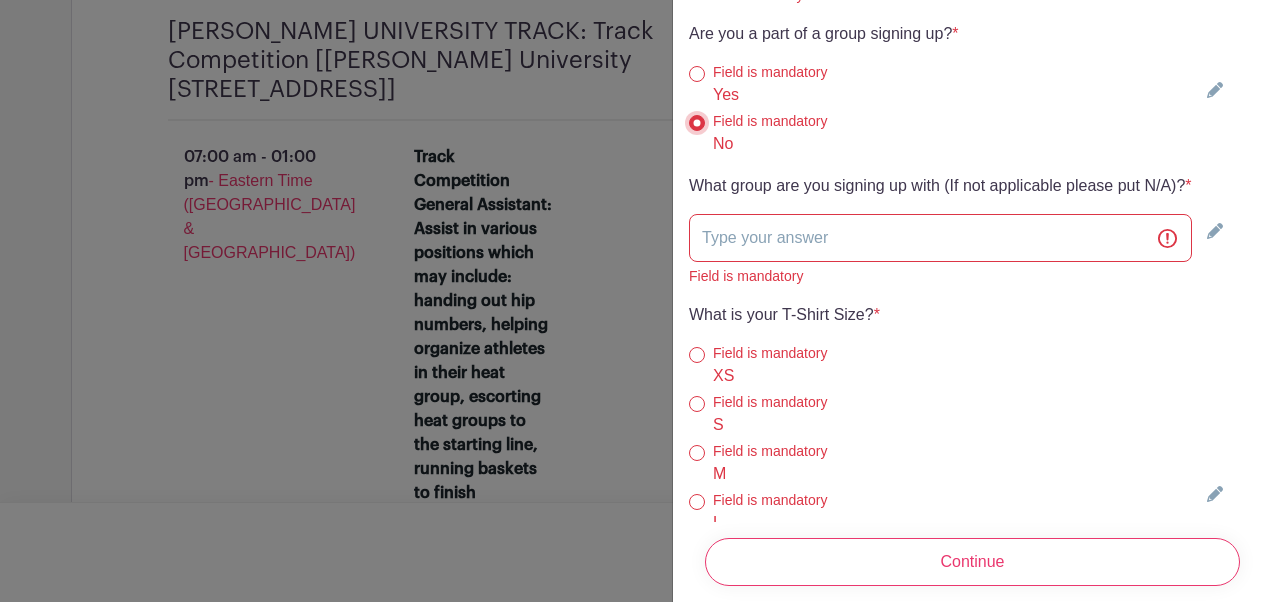 scroll, scrollTop: 6254, scrollLeft: 0, axis: vertical 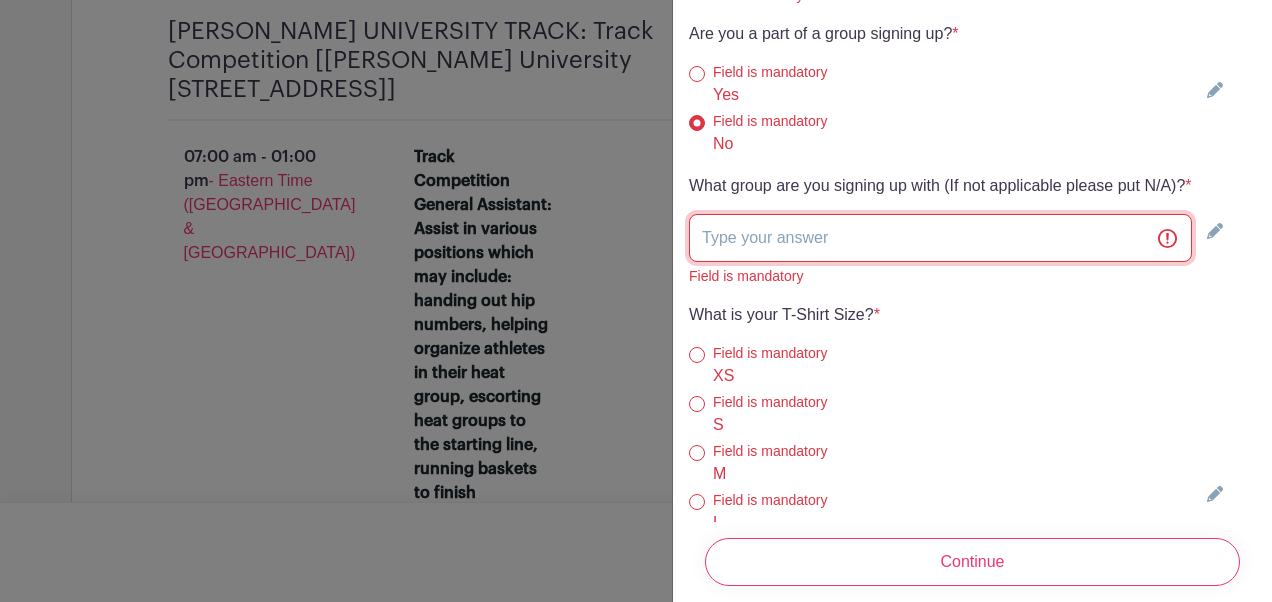 click at bounding box center (940, 238) 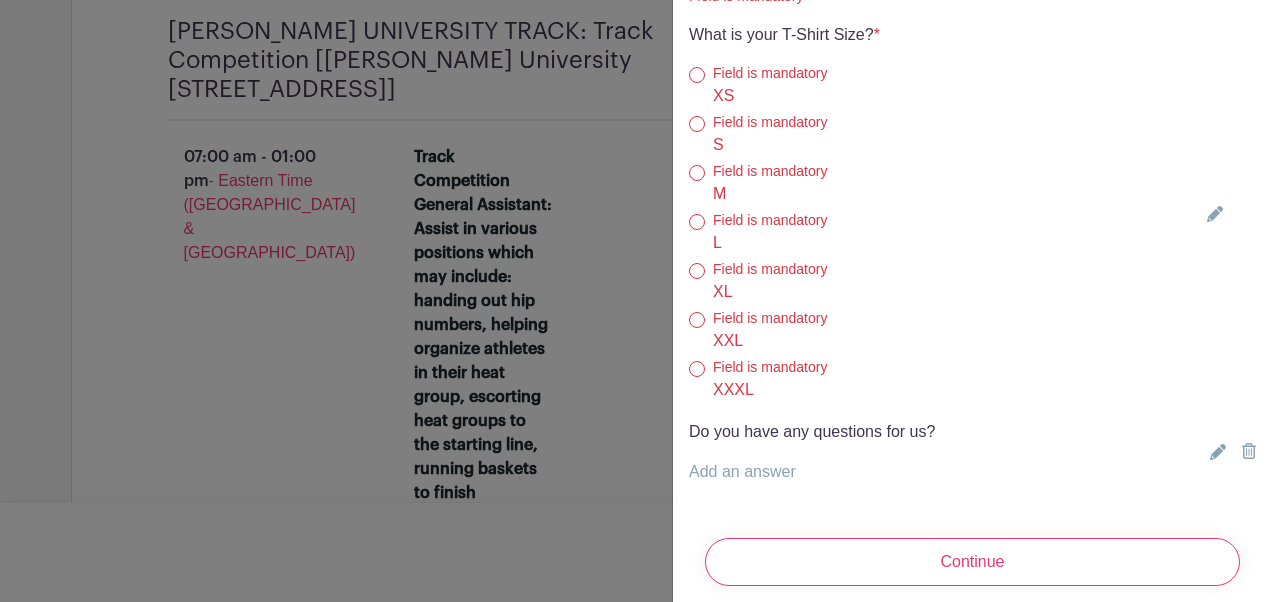 scroll, scrollTop: 6536, scrollLeft: 0, axis: vertical 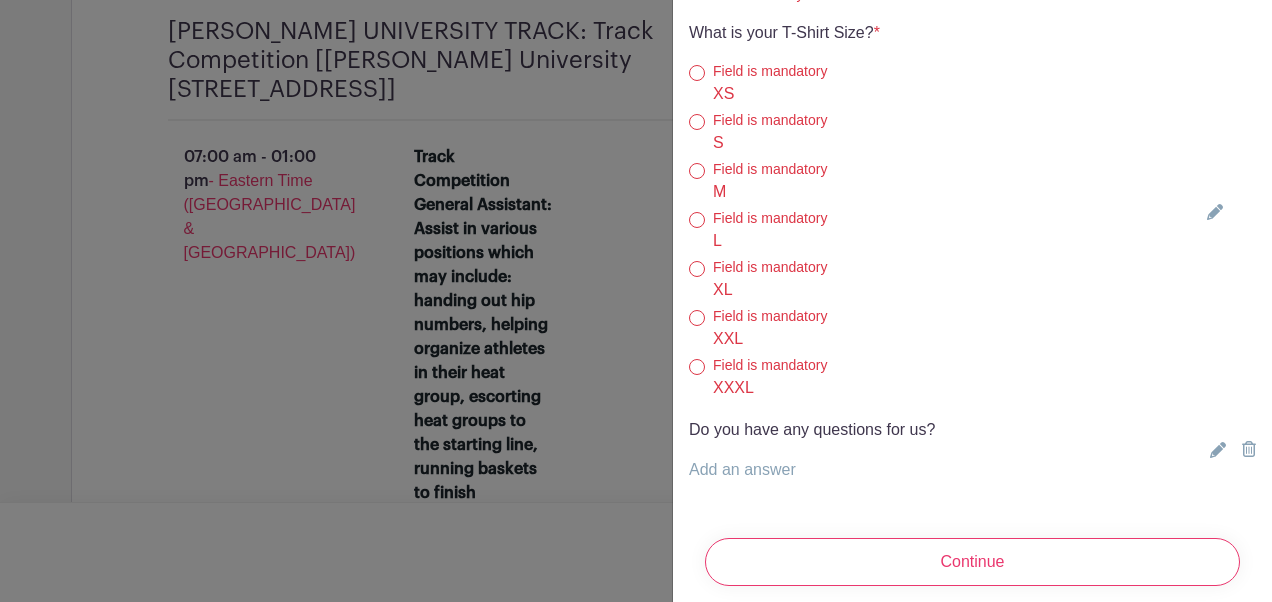 type on "NA" 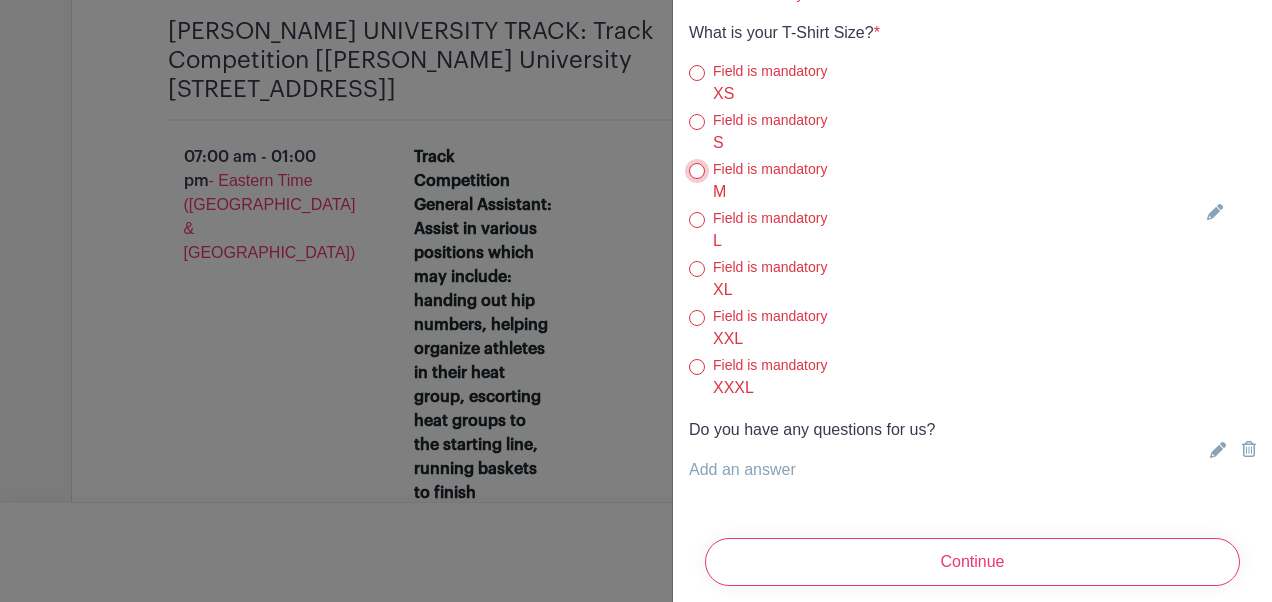 click on "M" at bounding box center (697, 171) 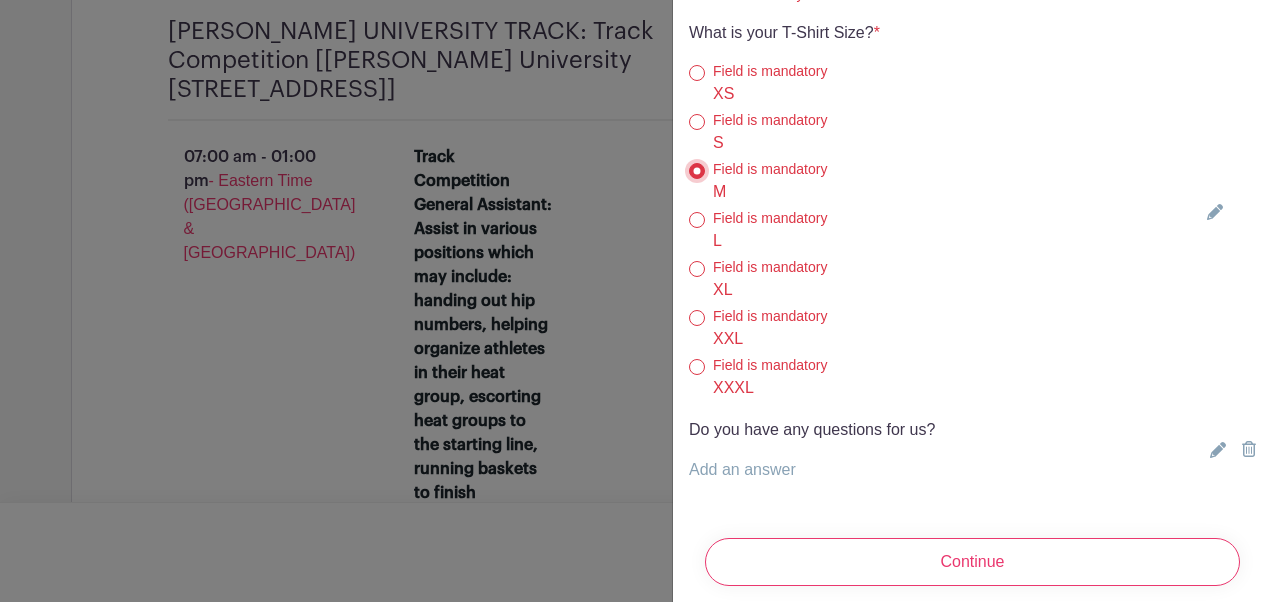 scroll, scrollTop: 6690, scrollLeft: 0, axis: vertical 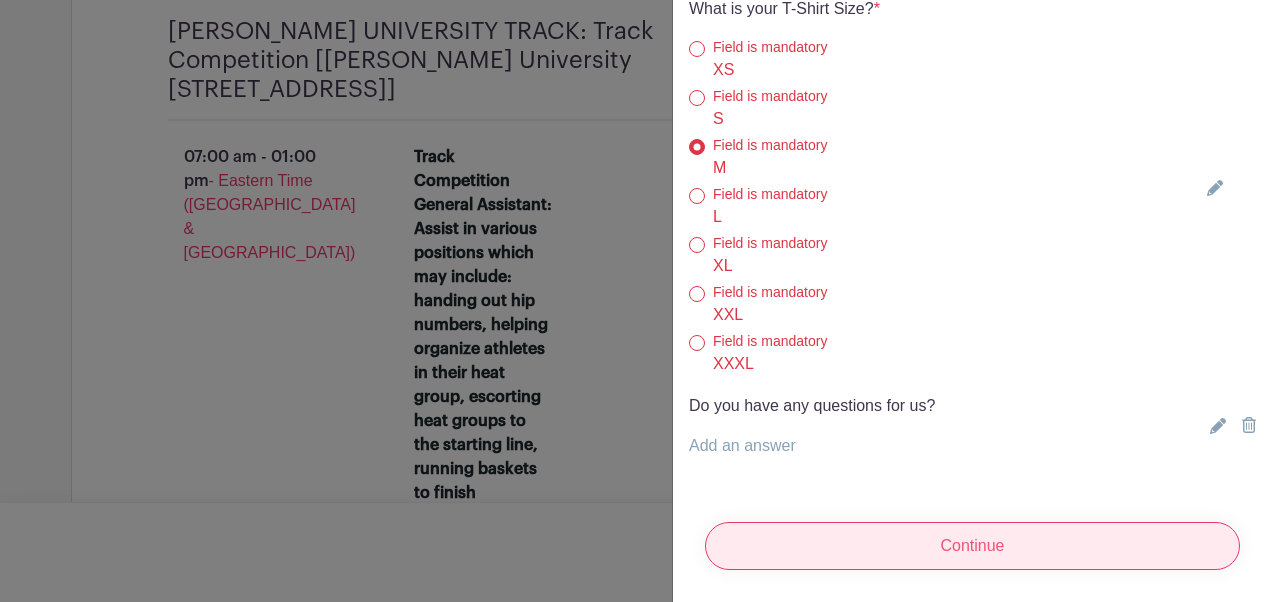 click on "Continue" at bounding box center [972, 546] 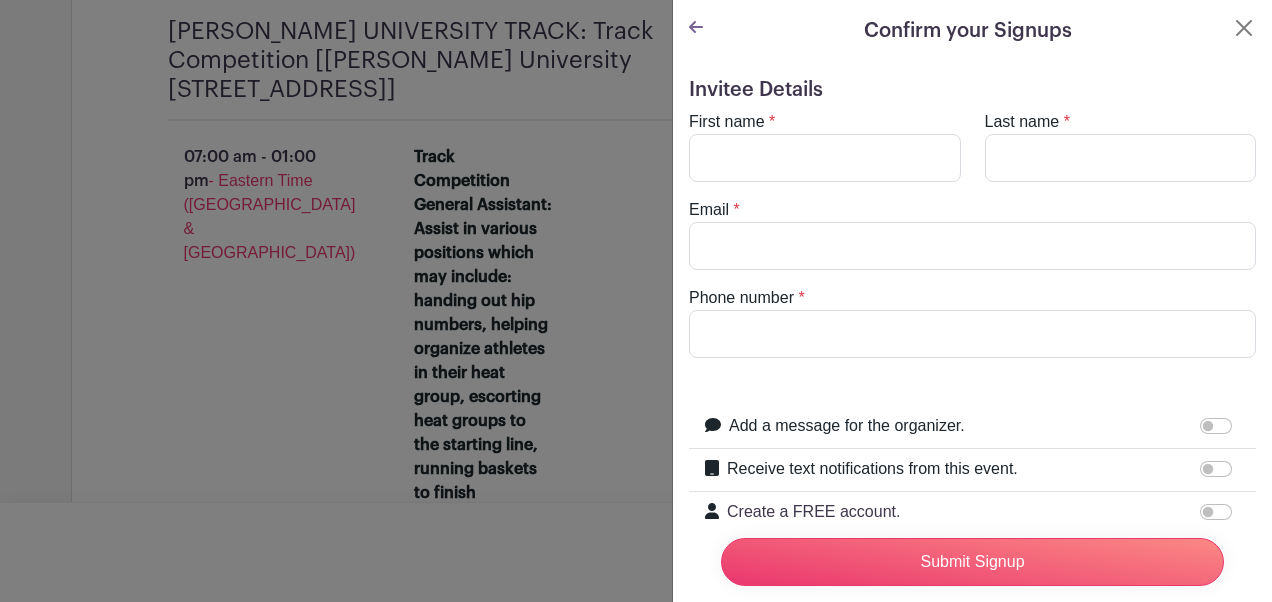 scroll, scrollTop: 0, scrollLeft: 0, axis: both 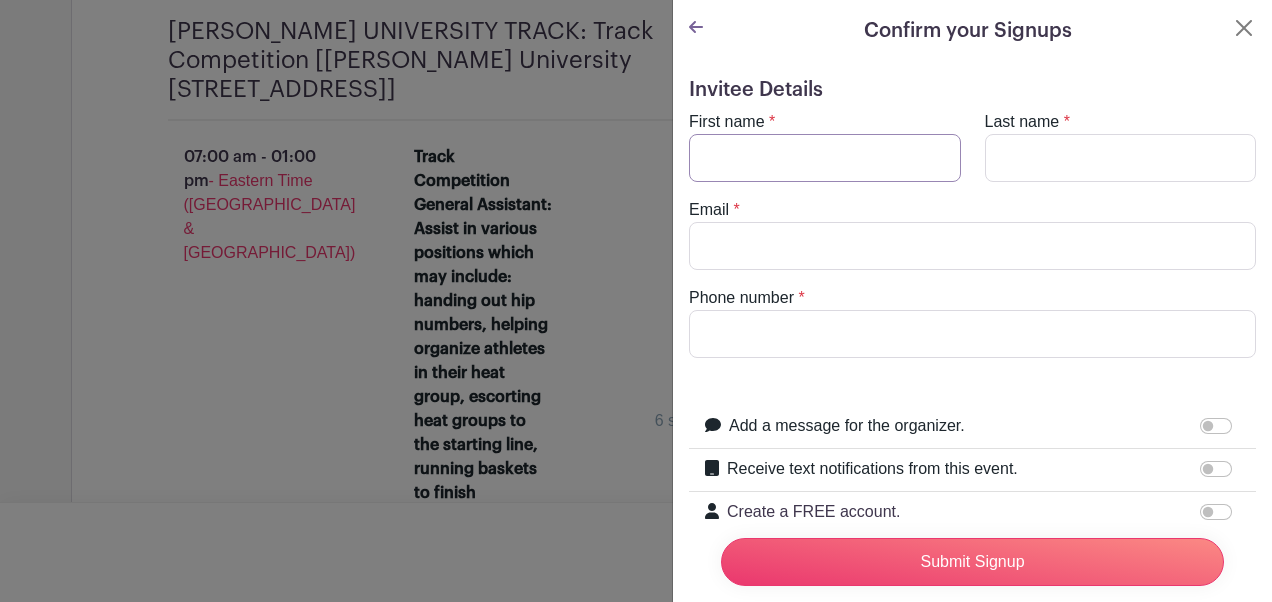 click on "First name" at bounding box center (825, 158) 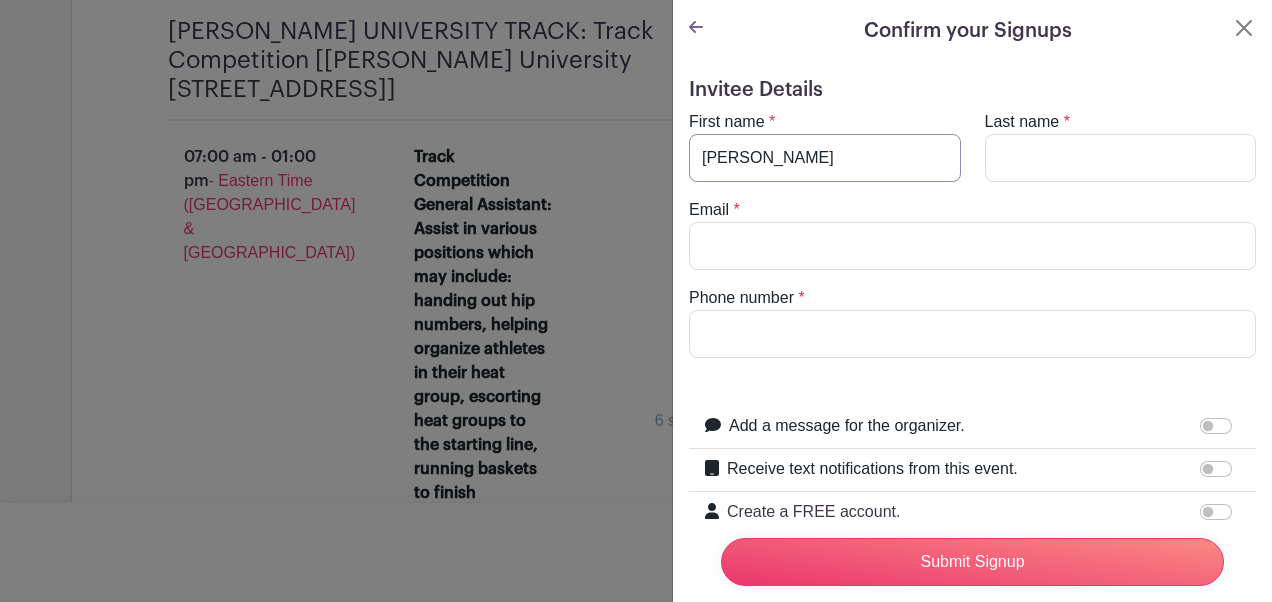 type on "[PERSON_NAME]" 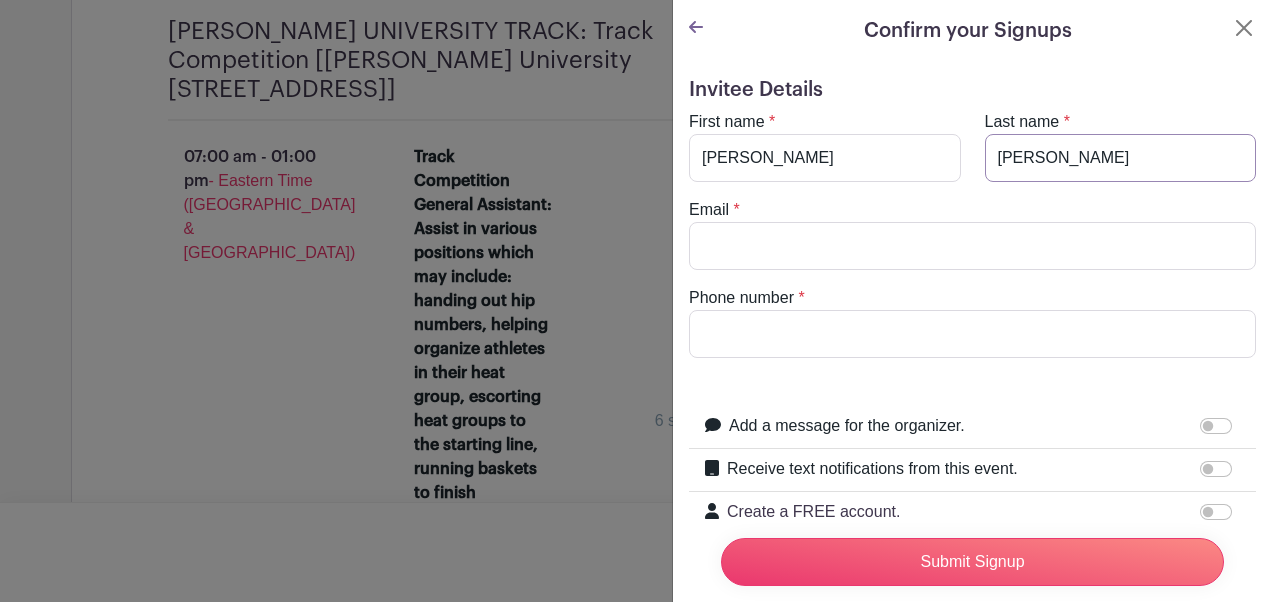 type on "[PERSON_NAME]" 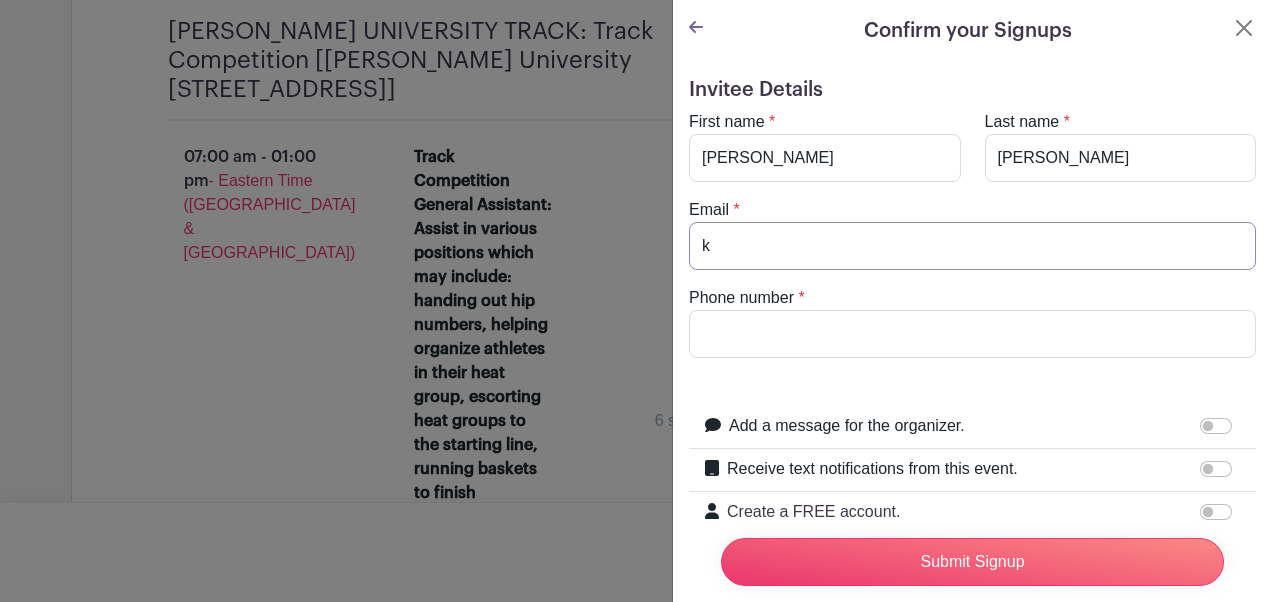 type on "[PERSON_NAME][EMAIL_ADDRESS][PERSON_NAME][DOMAIN_NAME]" 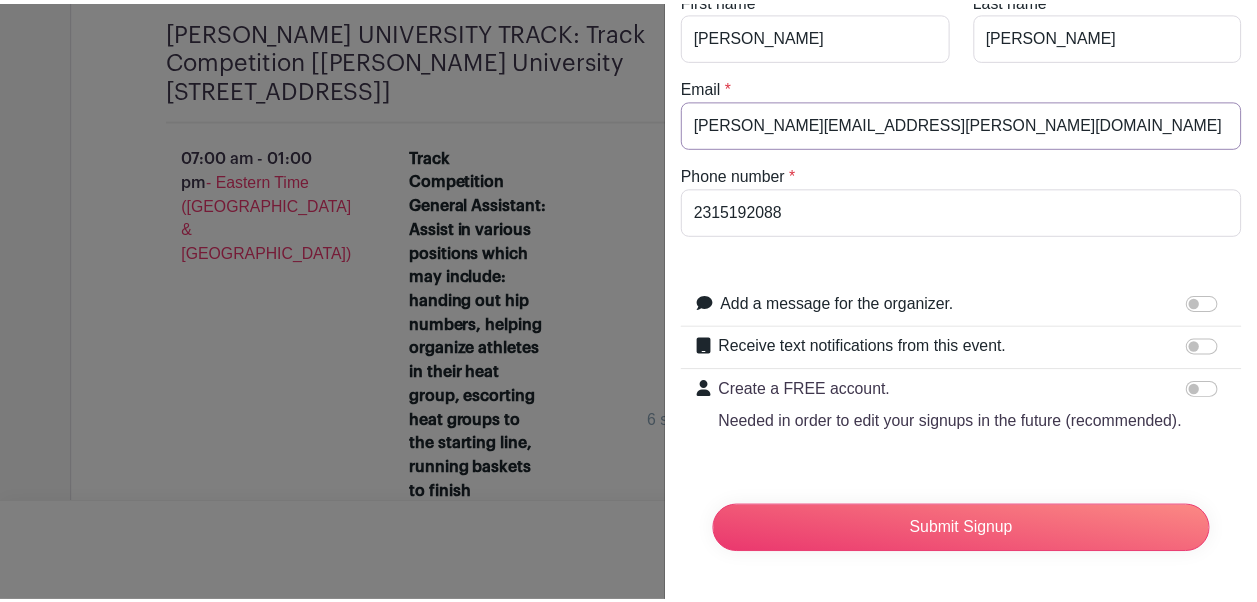 scroll, scrollTop: 158, scrollLeft: 0, axis: vertical 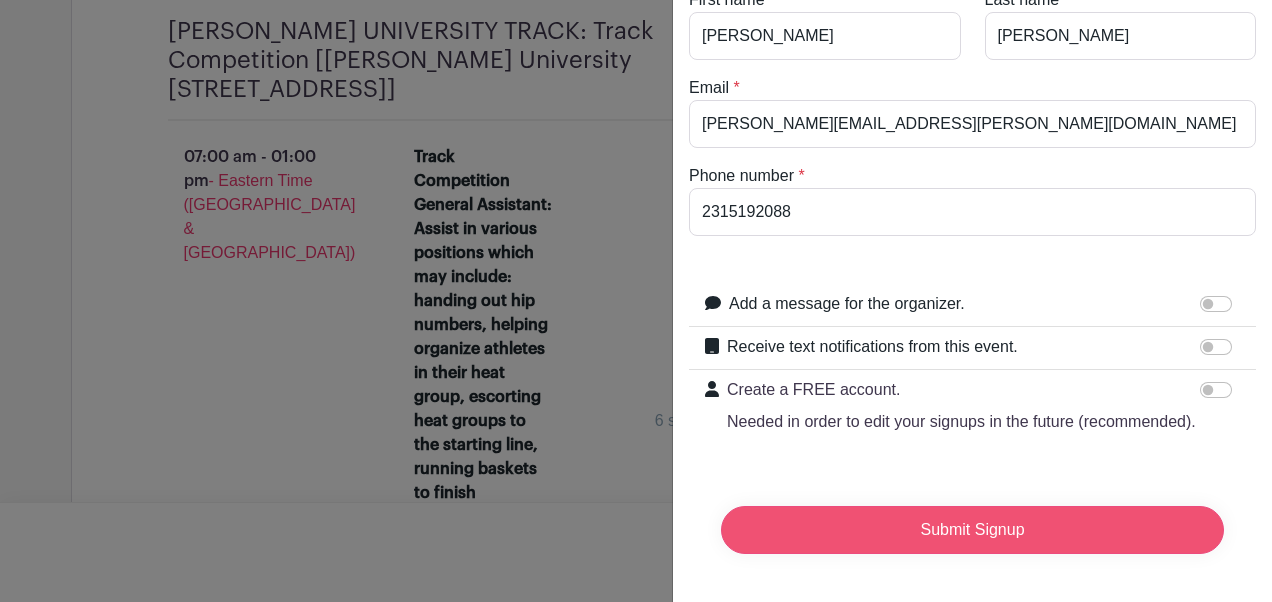 click on "Submit Signup" at bounding box center (972, 530) 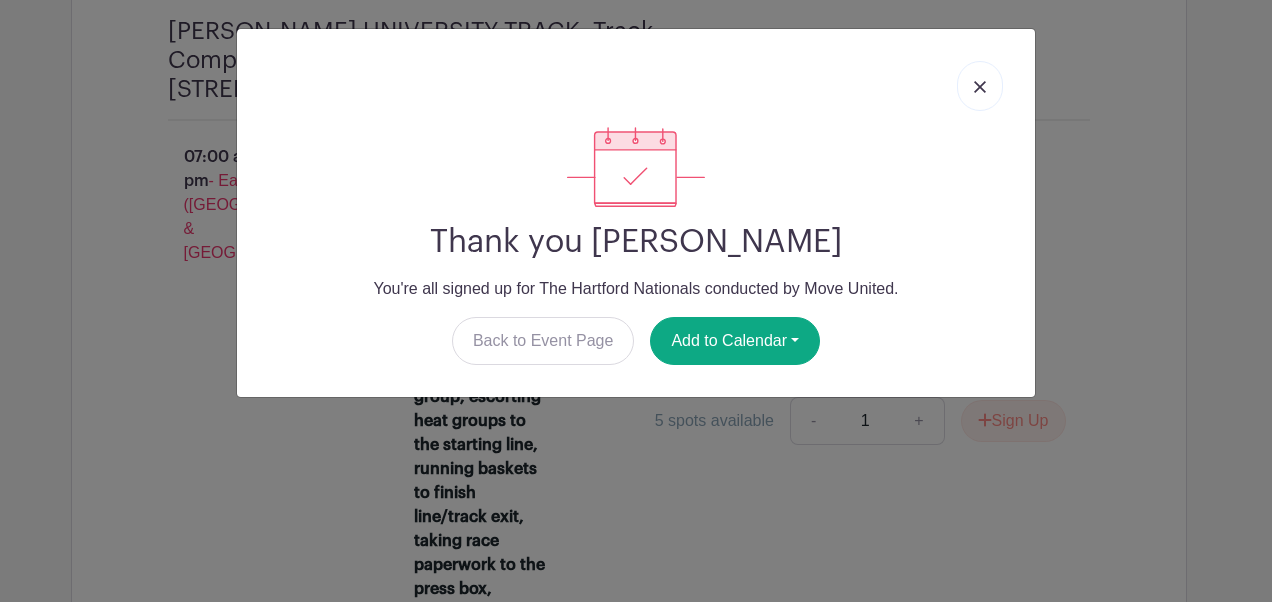 click at bounding box center (980, 86) 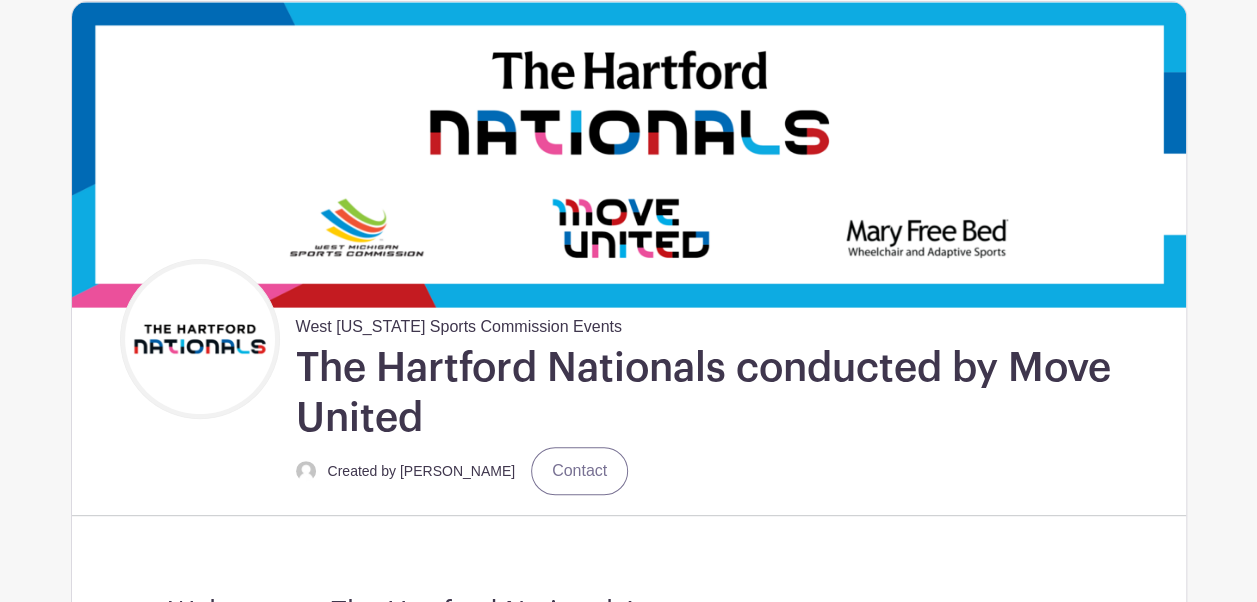 scroll, scrollTop: 0, scrollLeft: 0, axis: both 